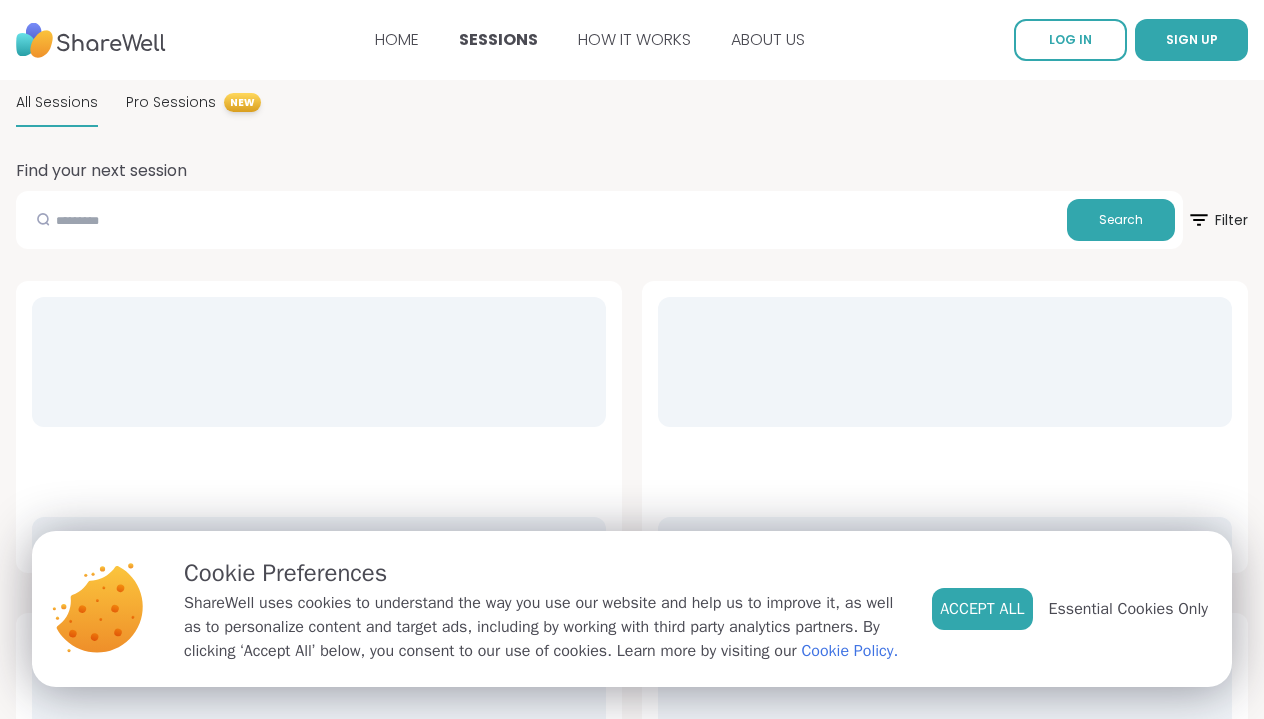 scroll, scrollTop: 0, scrollLeft: 0, axis: both 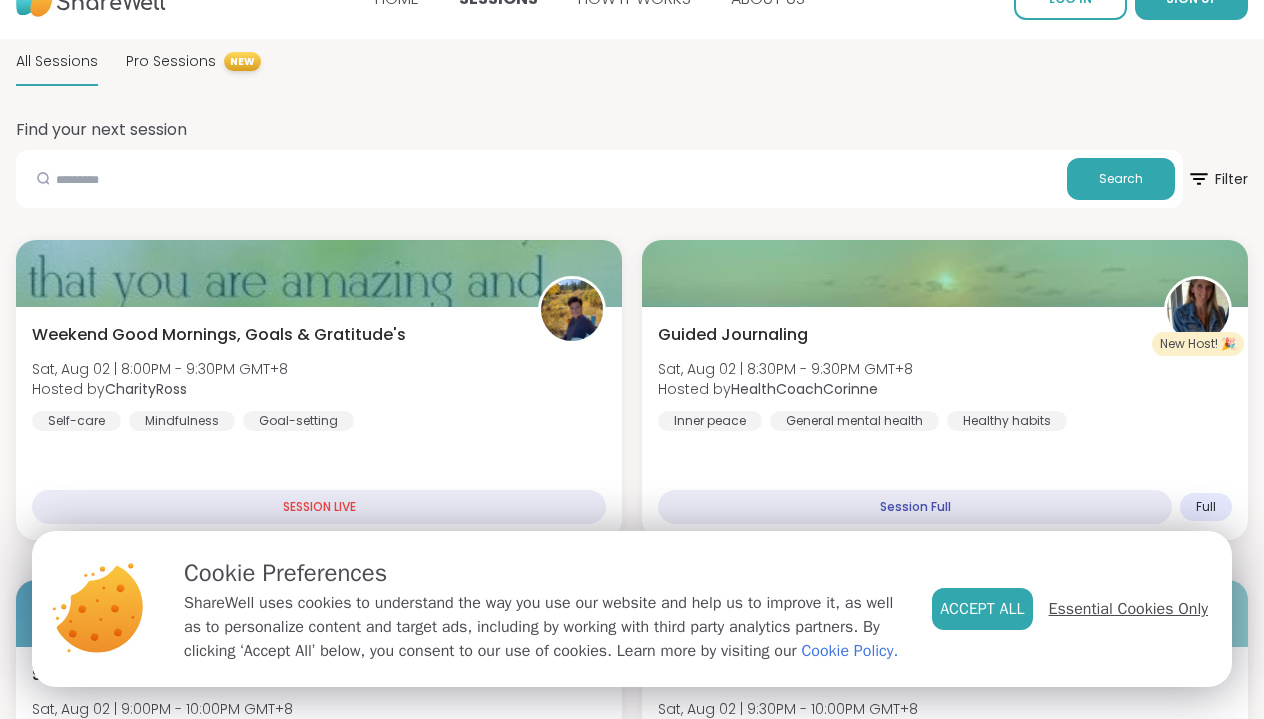 click on "Essential Cookies Only" at bounding box center (1128, 609) 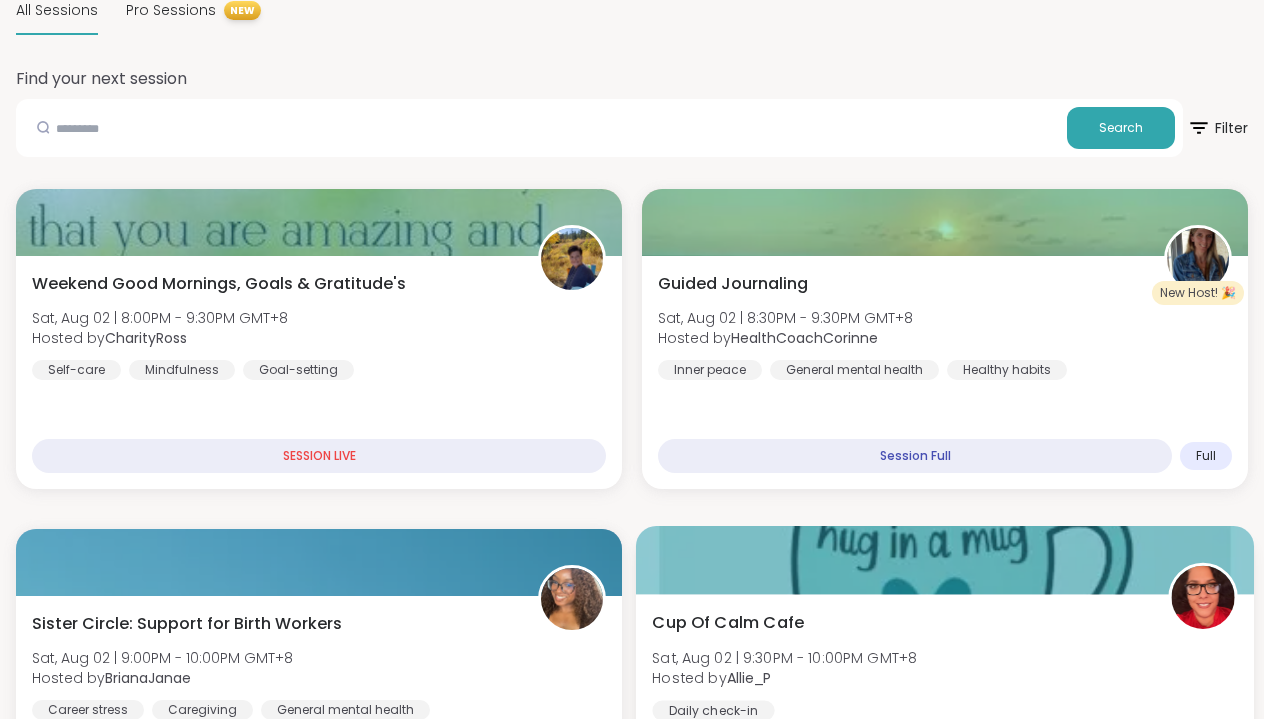 scroll, scrollTop: 92, scrollLeft: 0, axis: vertical 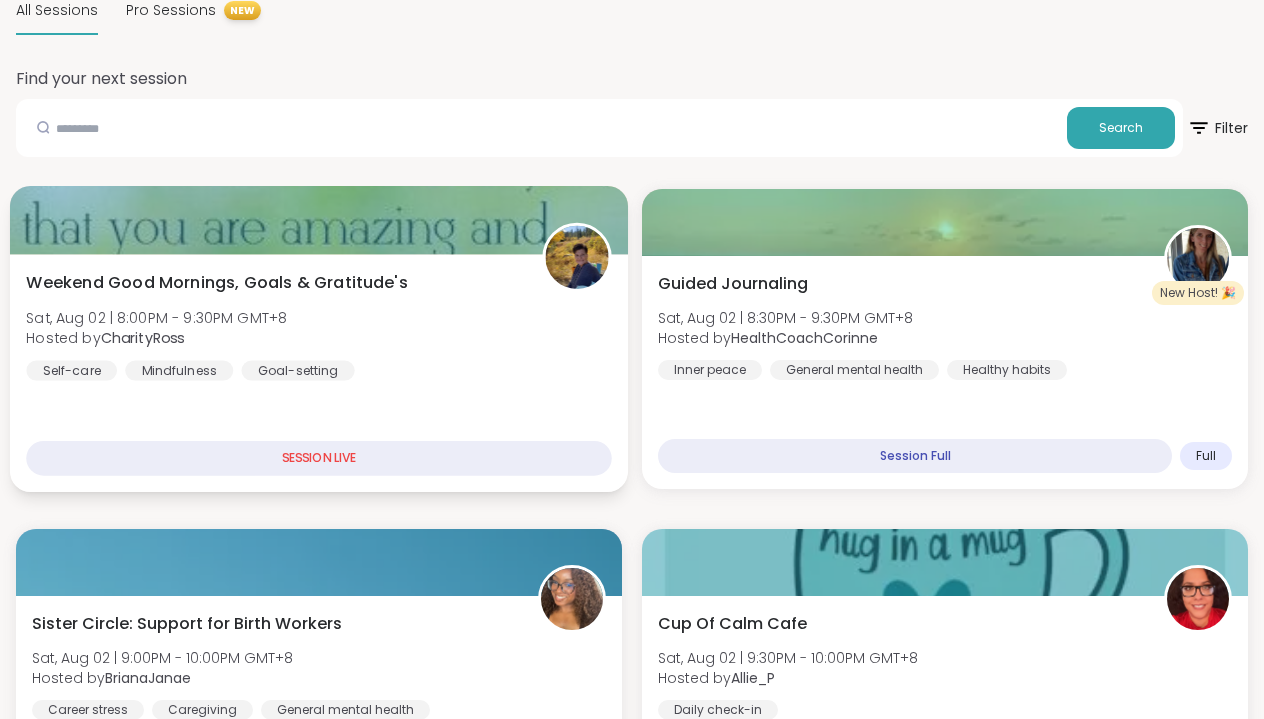 click on "SESSION LIVE" at bounding box center [318, 458] 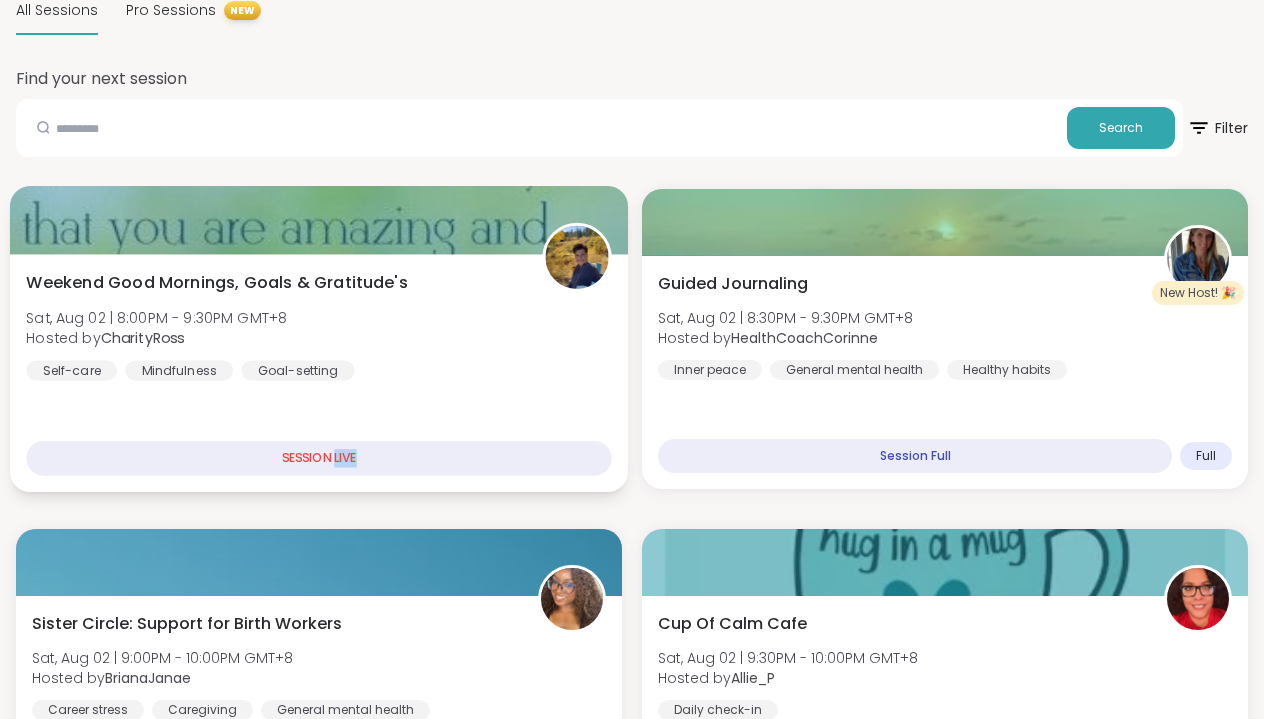 click on "SESSION LIVE" at bounding box center [318, 458] 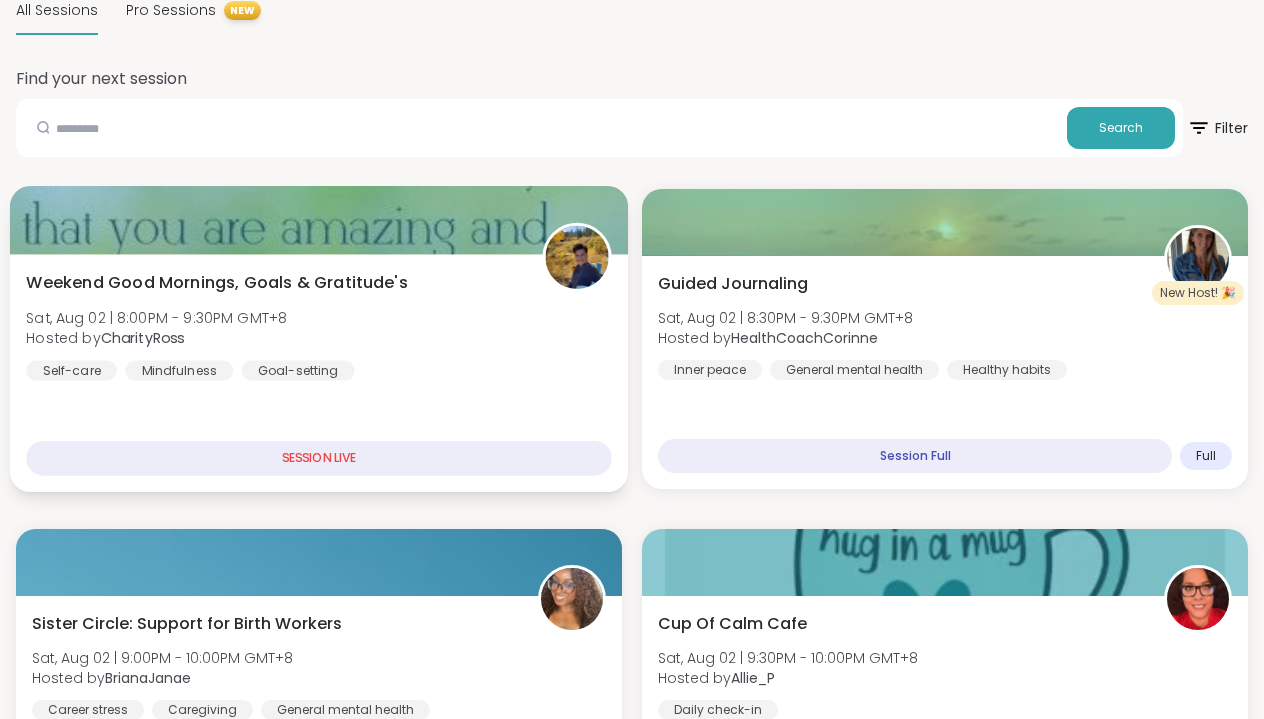 click on "SESSION LIVE" at bounding box center (318, 458) 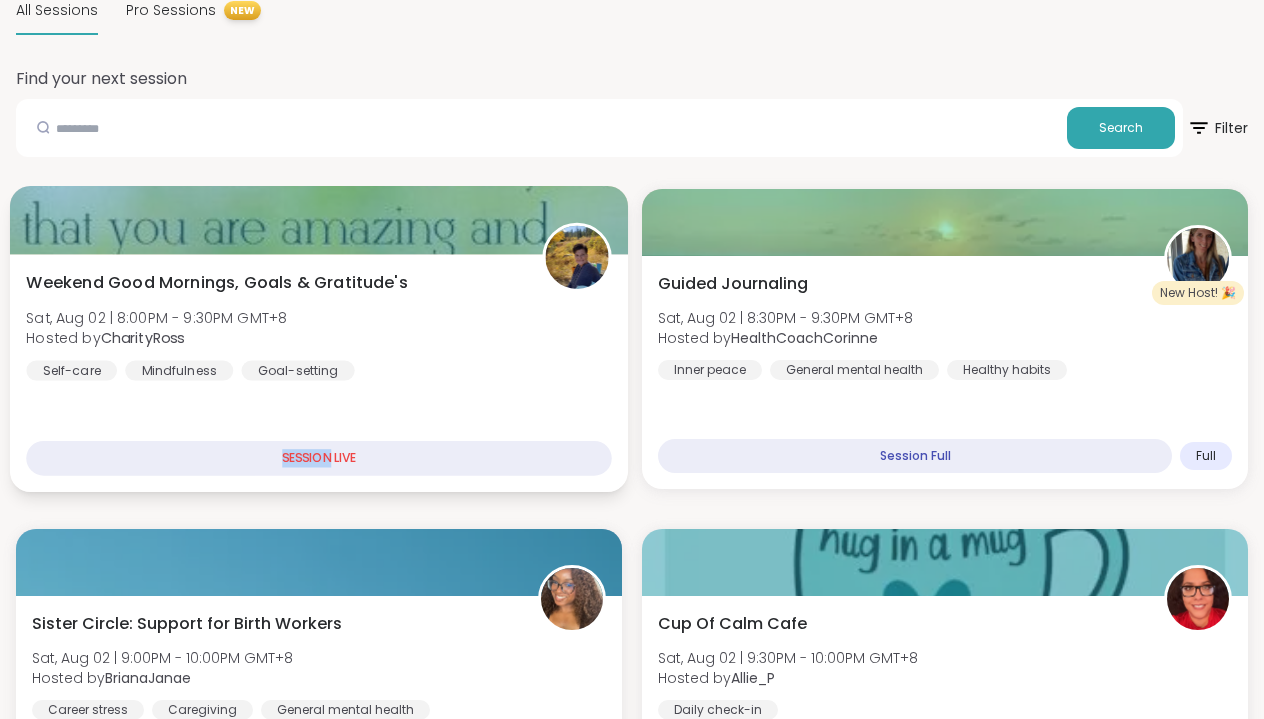 click on "SESSION LIVE" at bounding box center [318, 458] 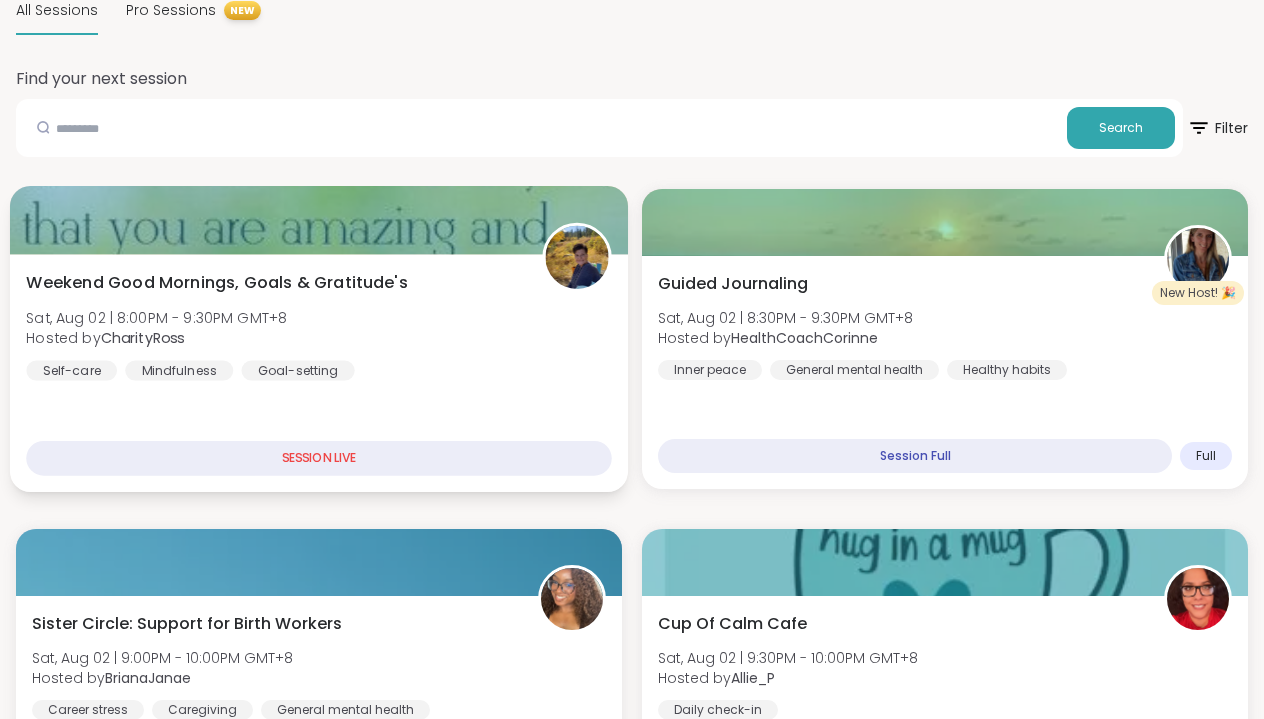 click on "SESSION LIVE" at bounding box center (318, 458) 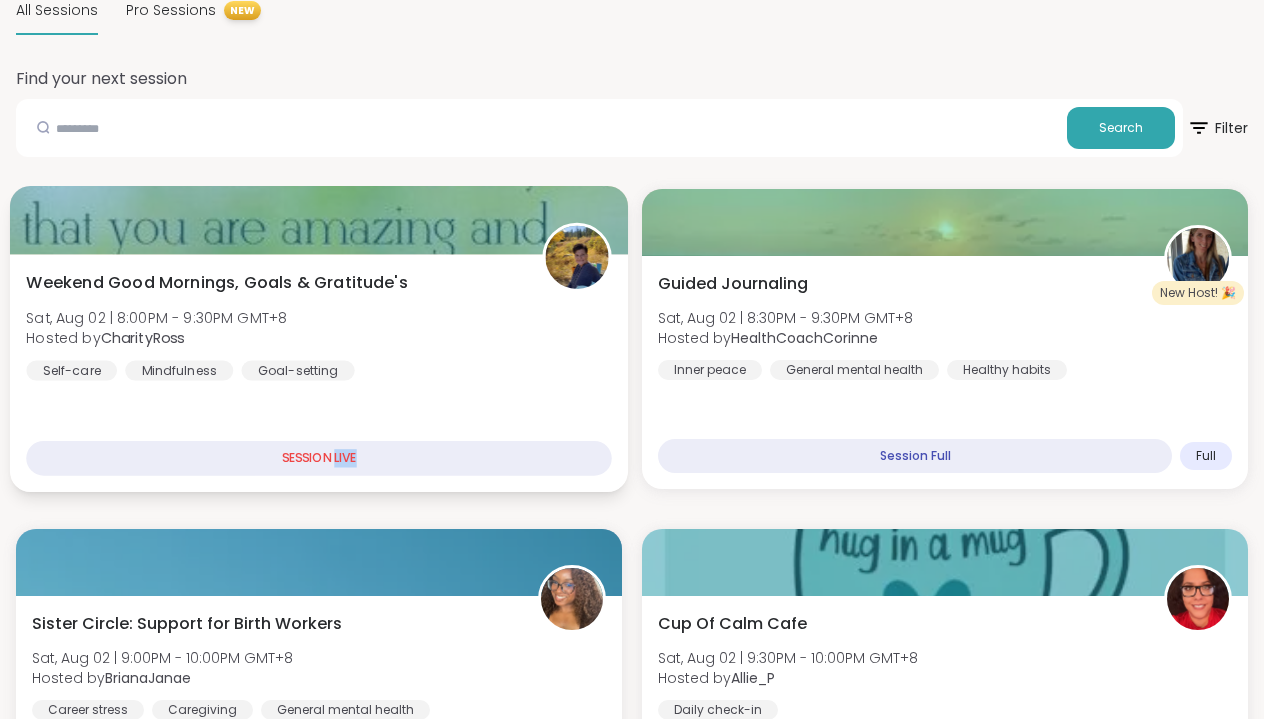 click on "SESSION LIVE" at bounding box center [318, 458] 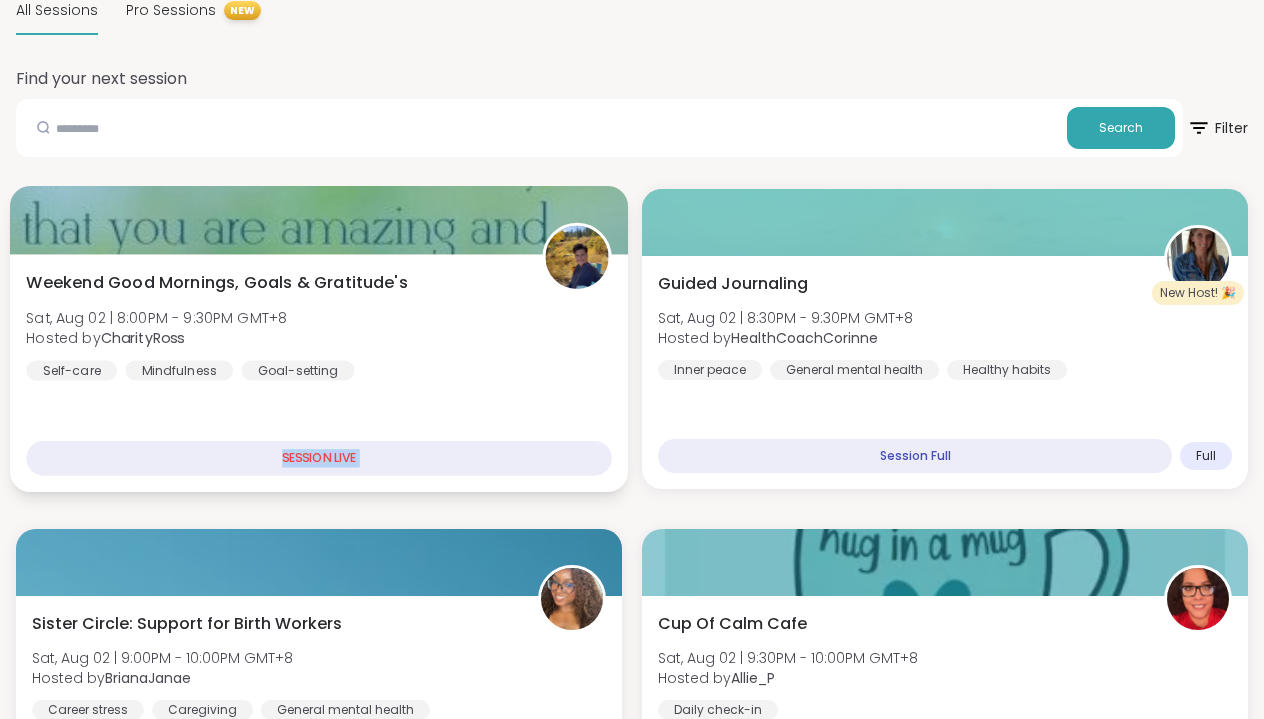 click on "SESSION LIVE" at bounding box center (318, 458) 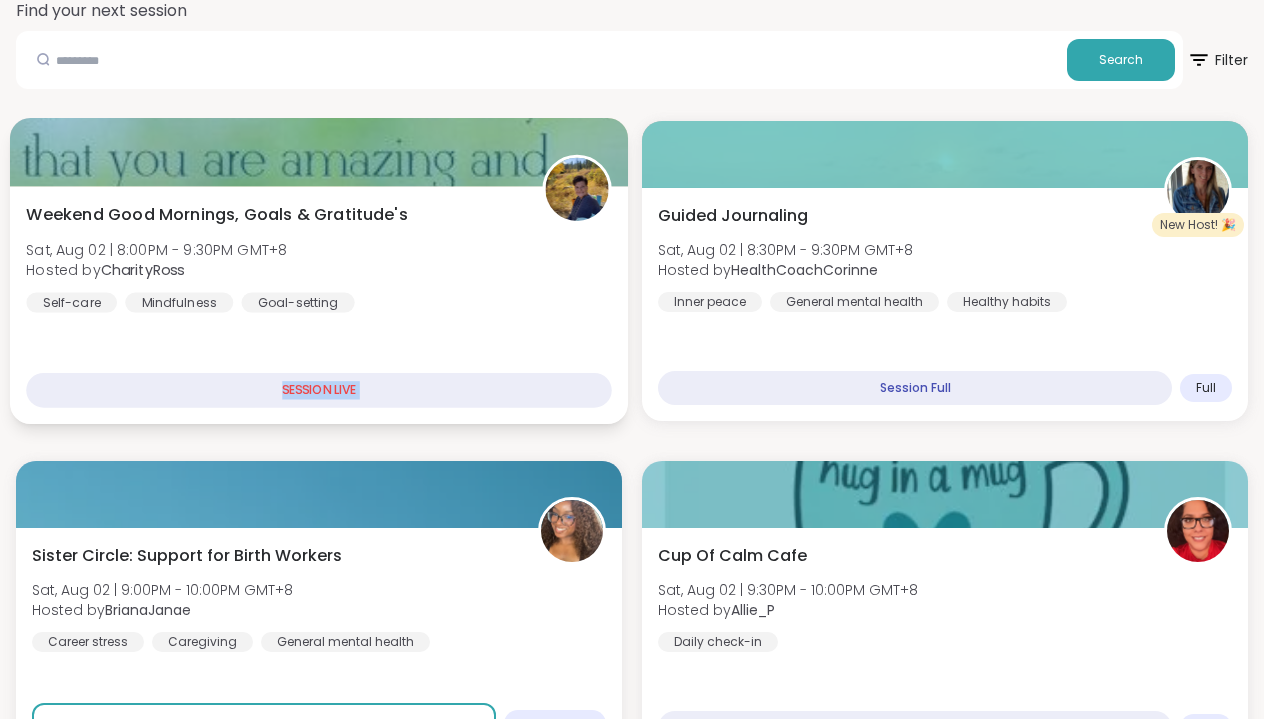 scroll, scrollTop: 139, scrollLeft: 0, axis: vertical 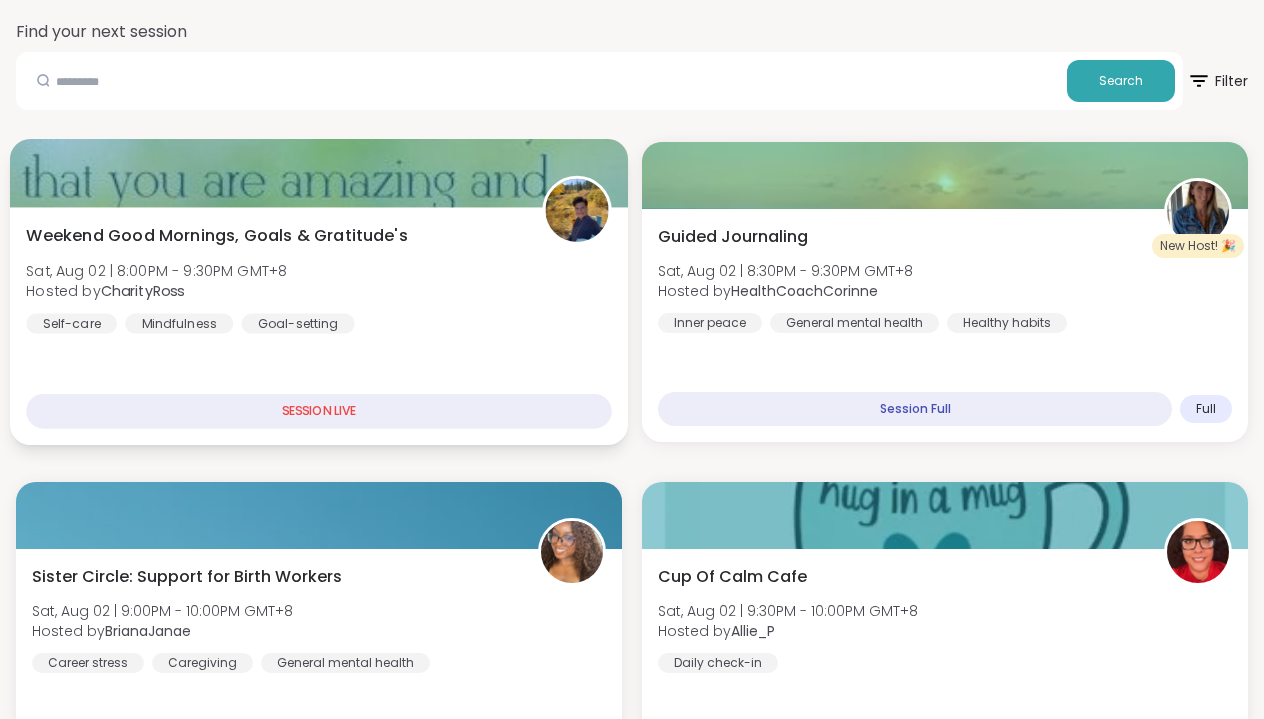 click on "Weekend Good Mornings, Goals & Gratitude's Sat, Aug 02 | 8:00PM - 9:30PM GMT+8 Hosted by @[USERNAME] Self-care Mindfulness Goal-setting" at bounding box center (318, 279) 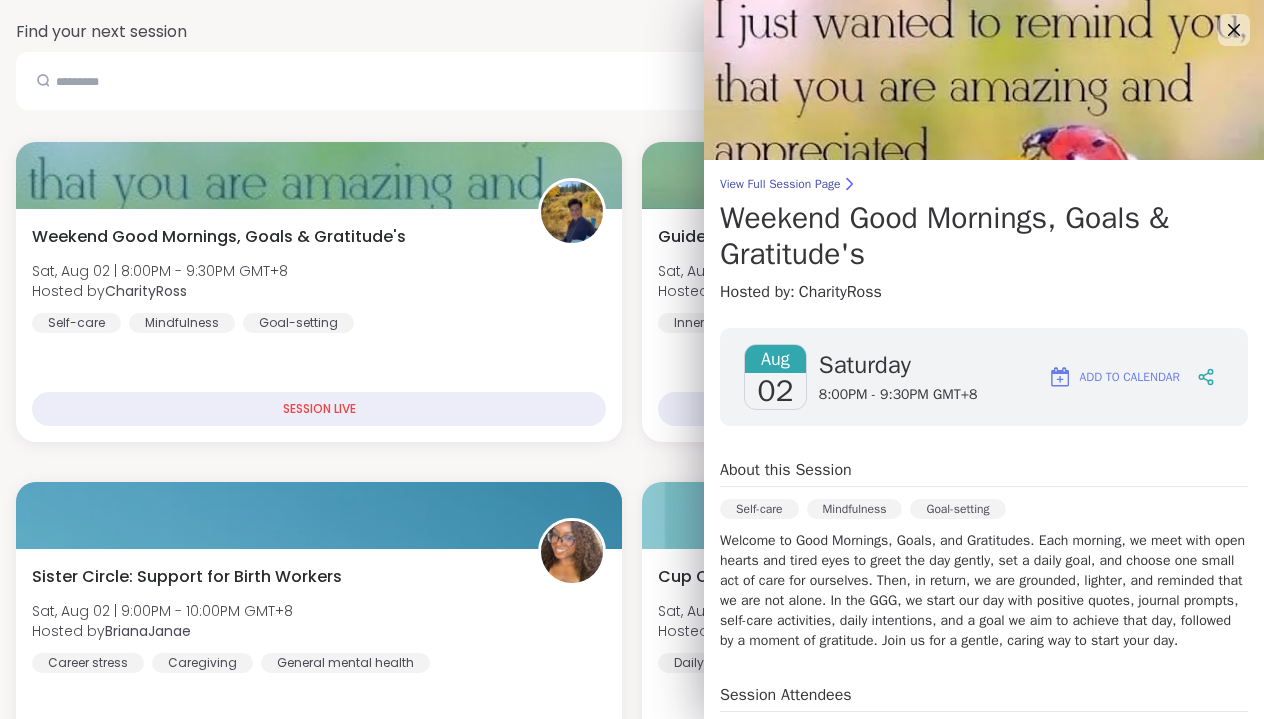 scroll, scrollTop: 0, scrollLeft: 0, axis: both 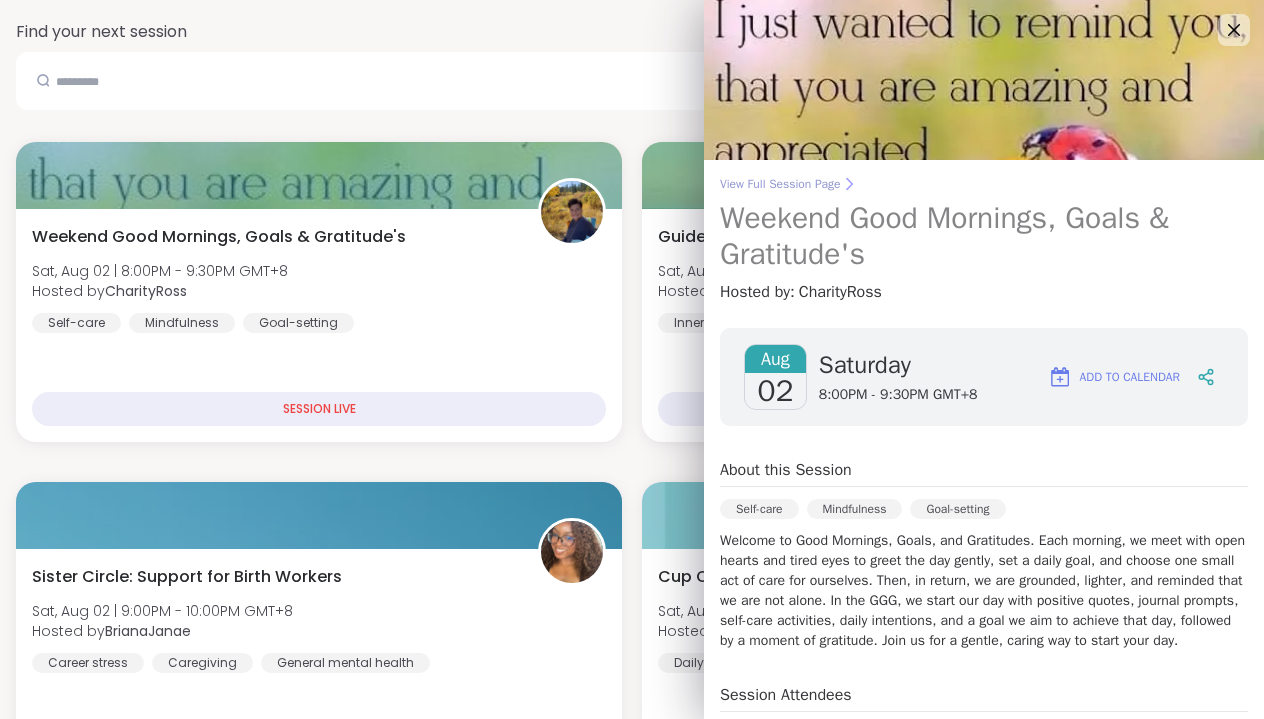 click on "View Full Session Page" at bounding box center [984, 184] 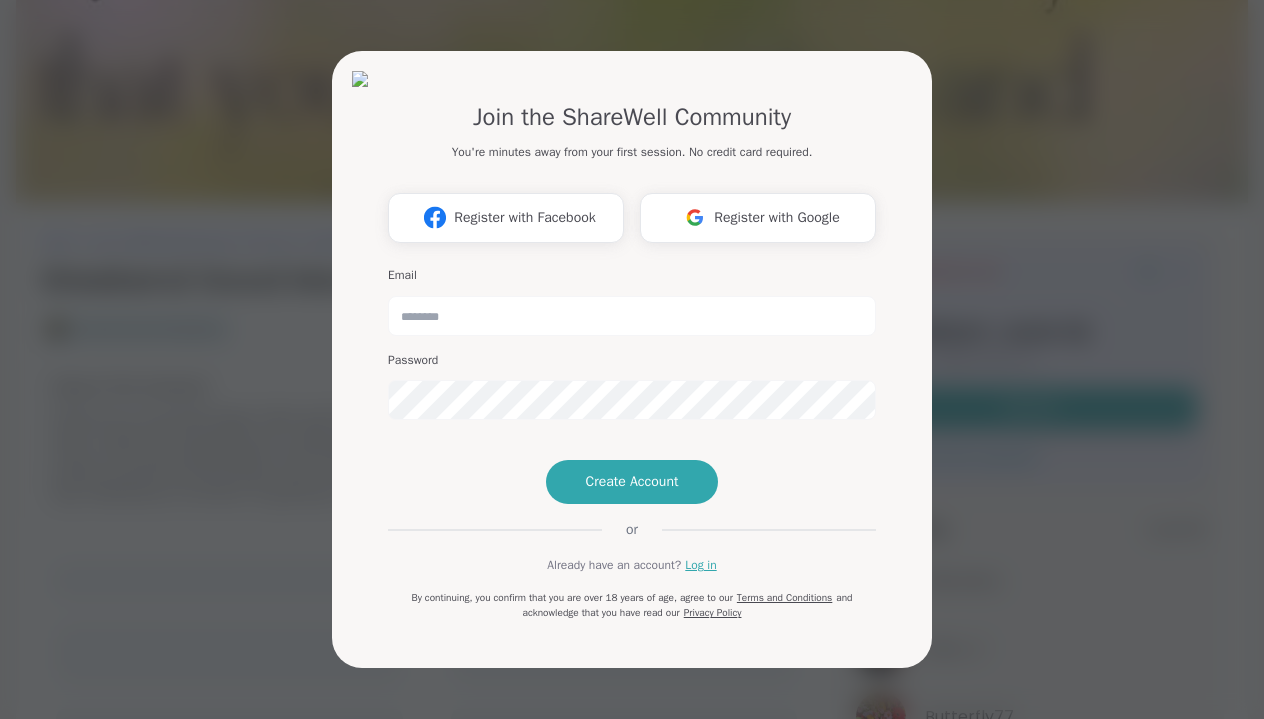 scroll, scrollTop: 0, scrollLeft: 0, axis: both 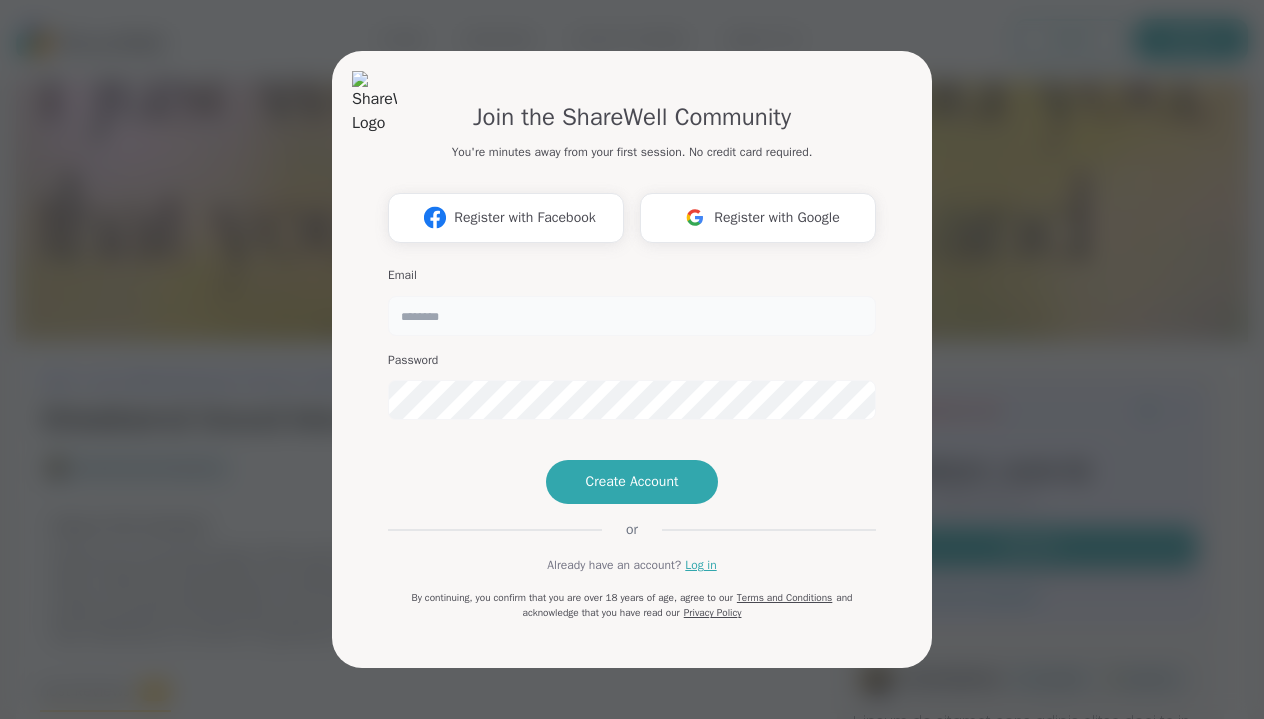 click at bounding box center [632, 316] 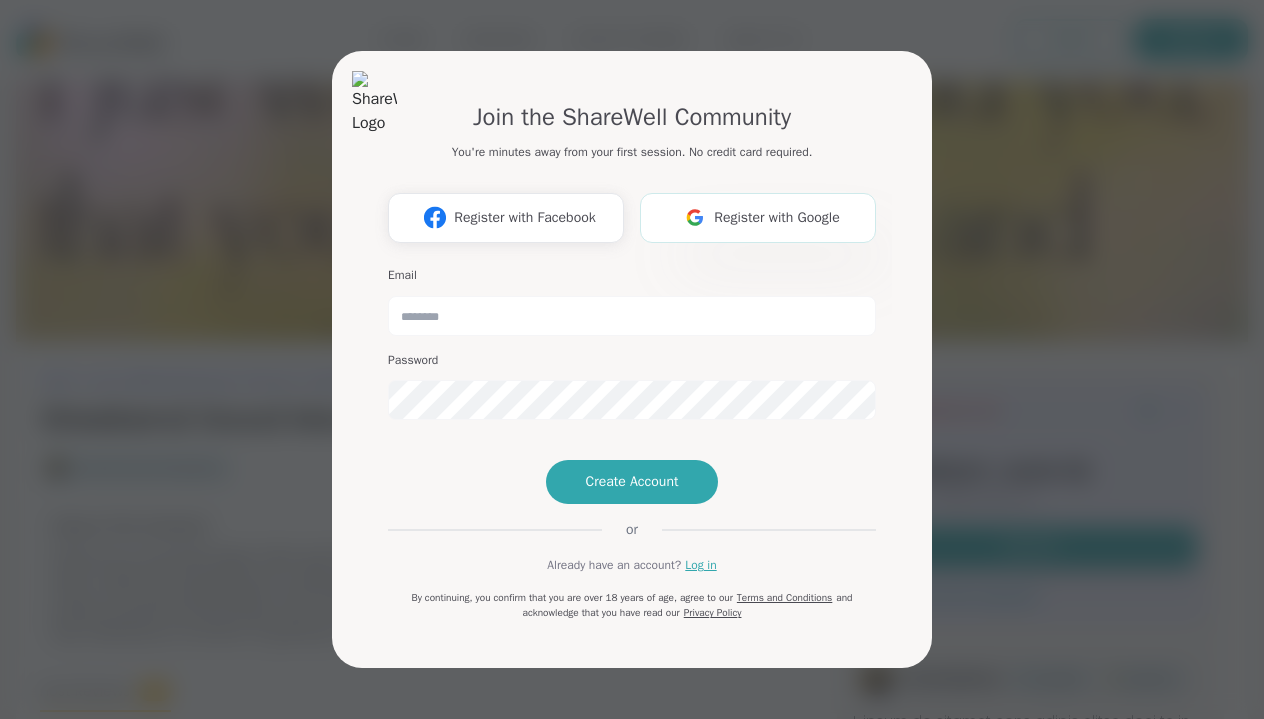 click on "Register with Google" at bounding box center (777, 217) 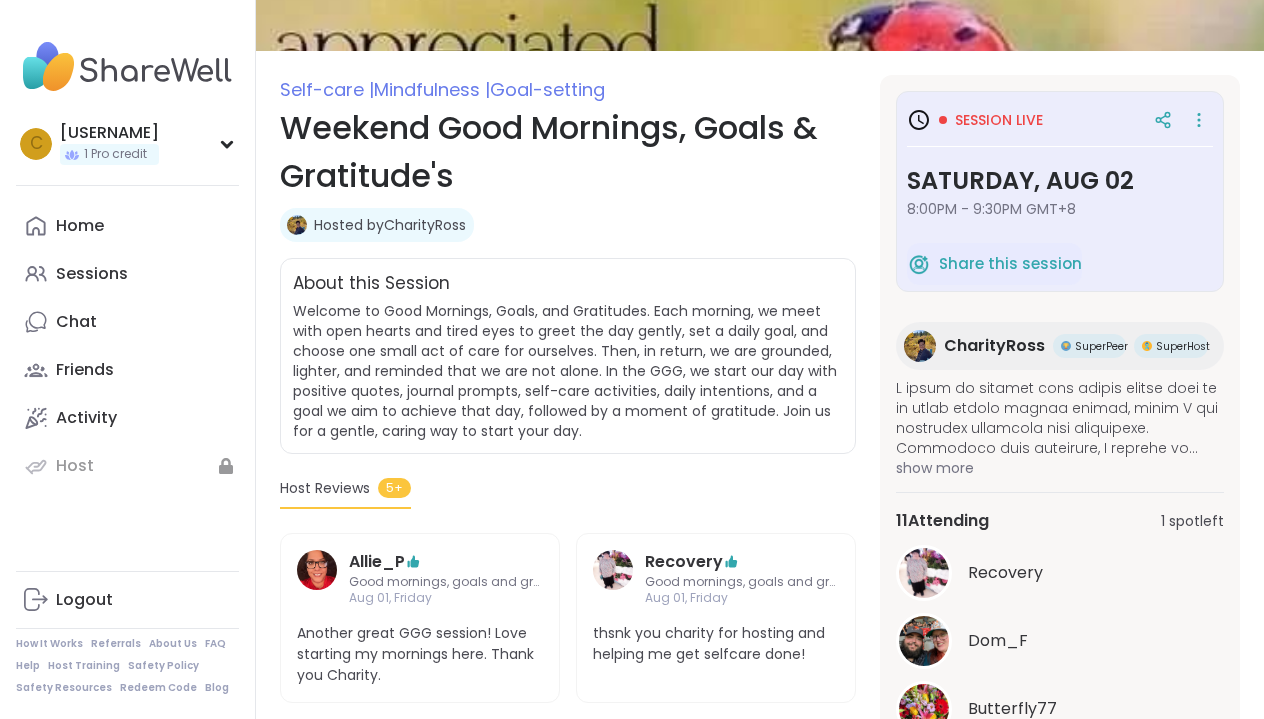 scroll, scrollTop: 219, scrollLeft: 0, axis: vertical 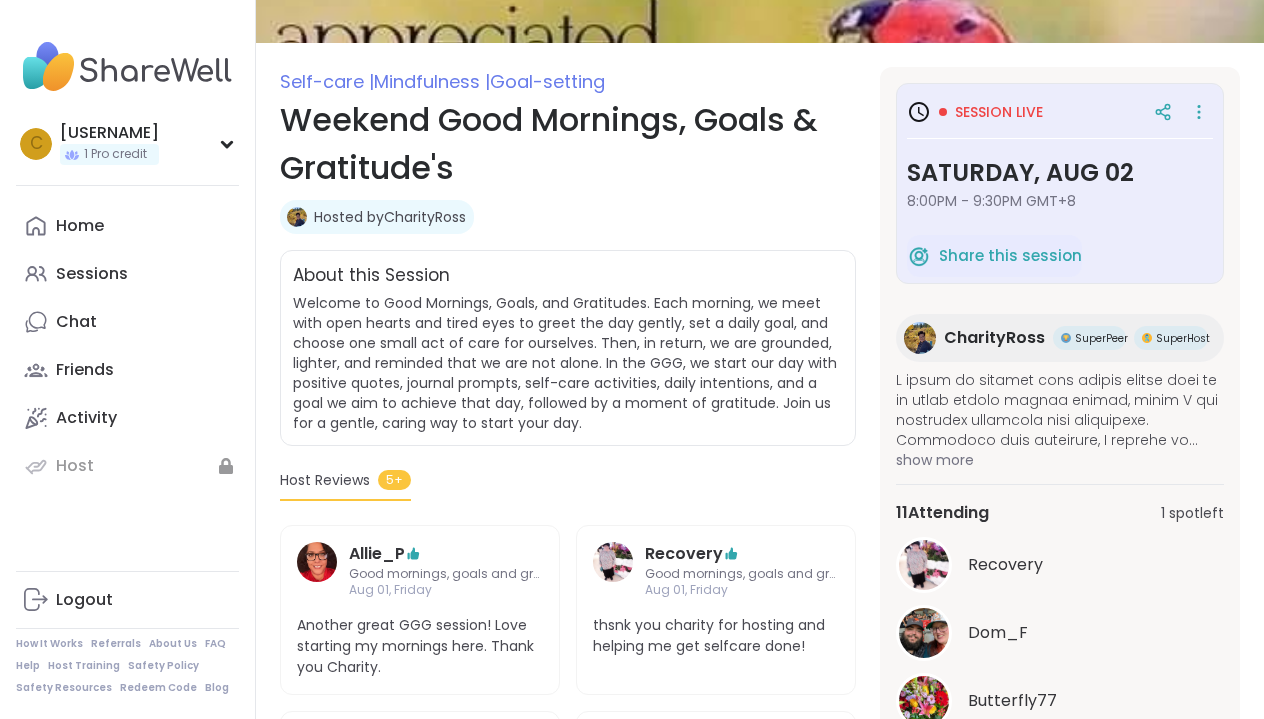 click on "Session live" at bounding box center [999, 112] 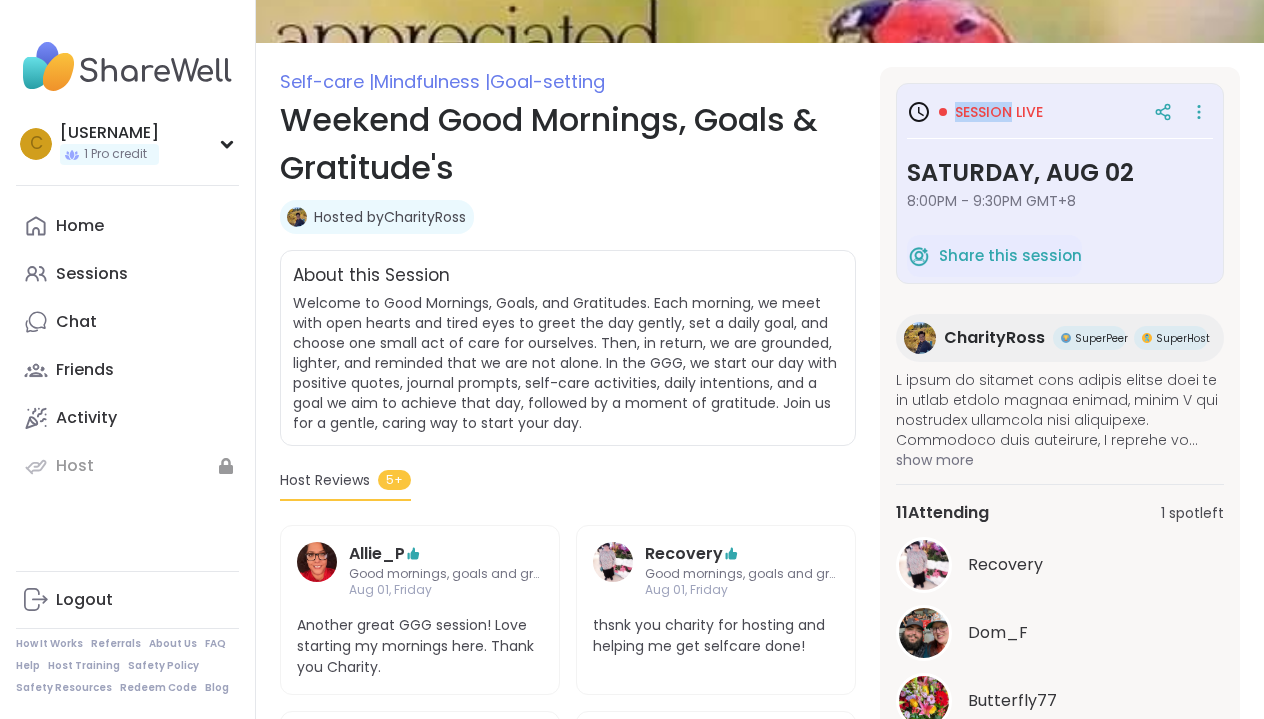 click on "Session live" at bounding box center [999, 112] 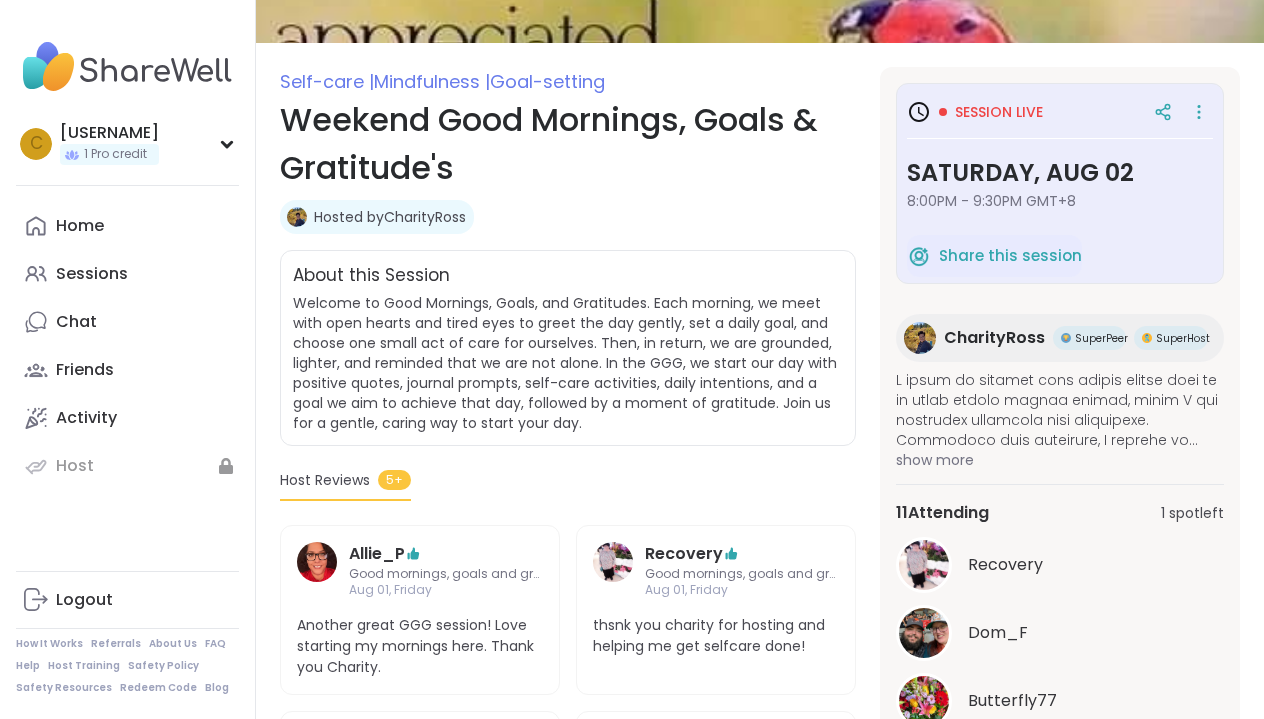click on "Session live" at bounding box center (999, 112) 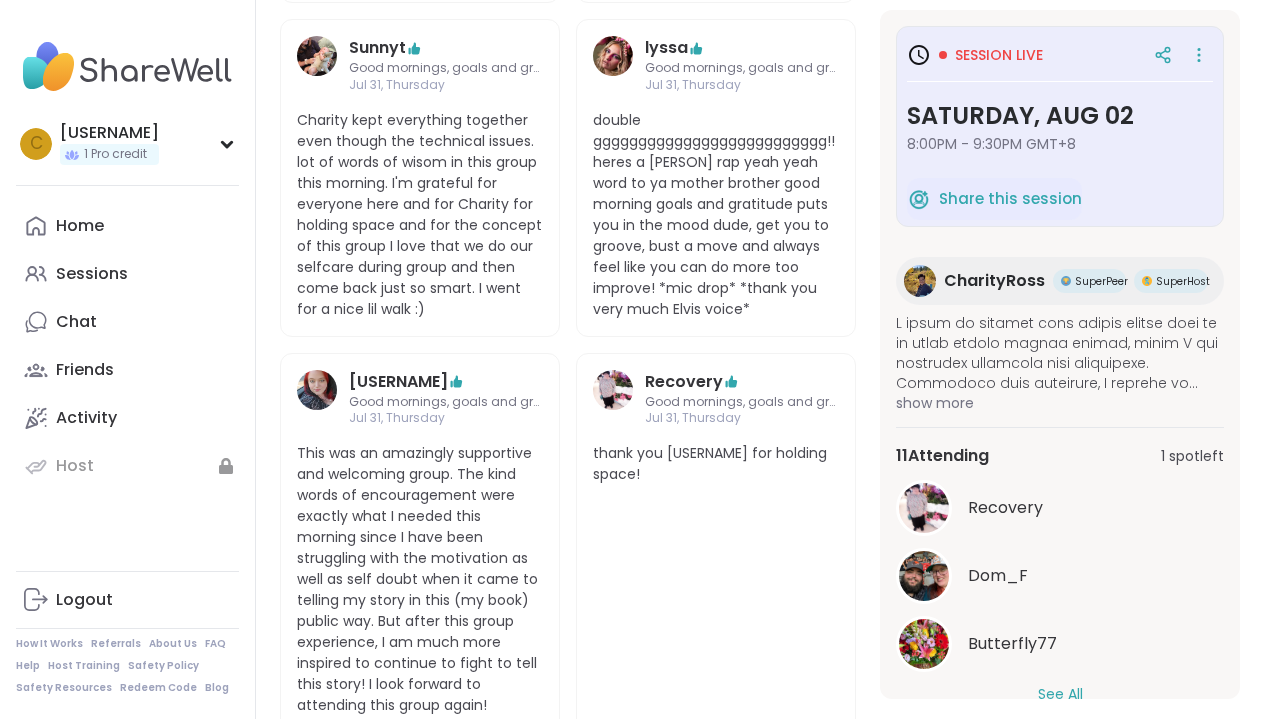 scroll, scrollTop: 912, scrollLeft: 0, axis: vertical 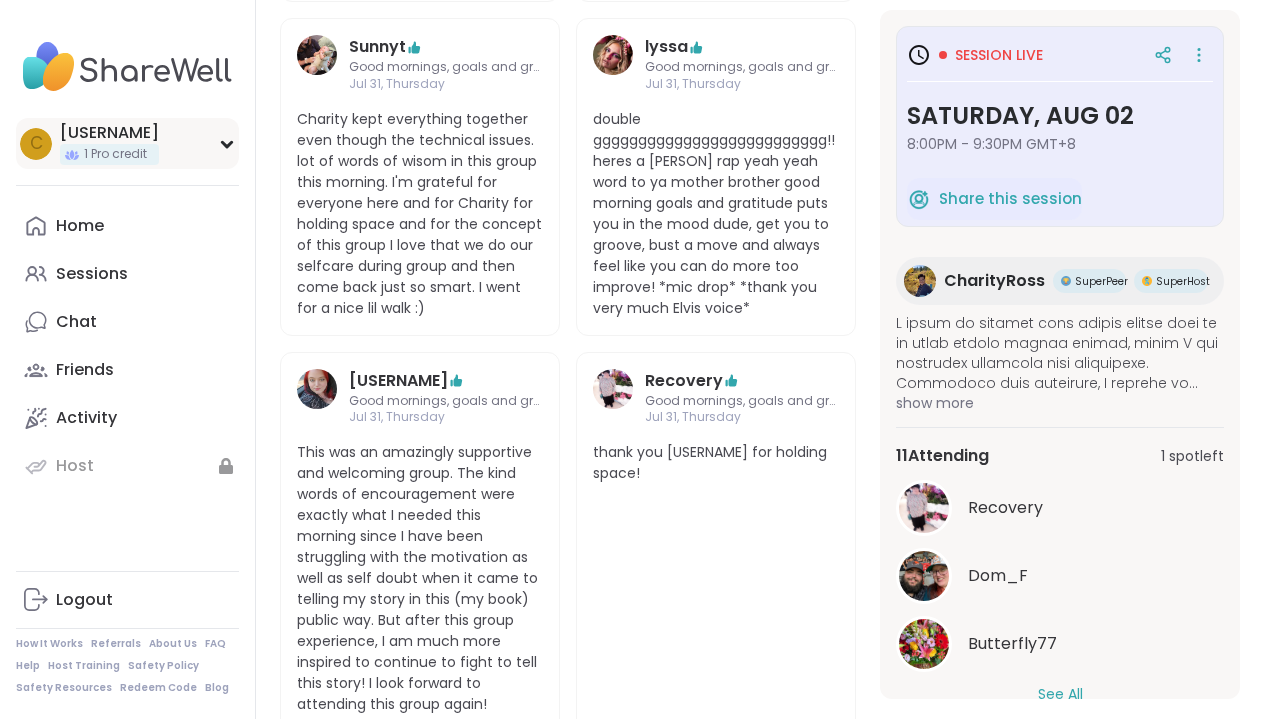 click on "1 Pro credit" at bounding box center [115, 154] 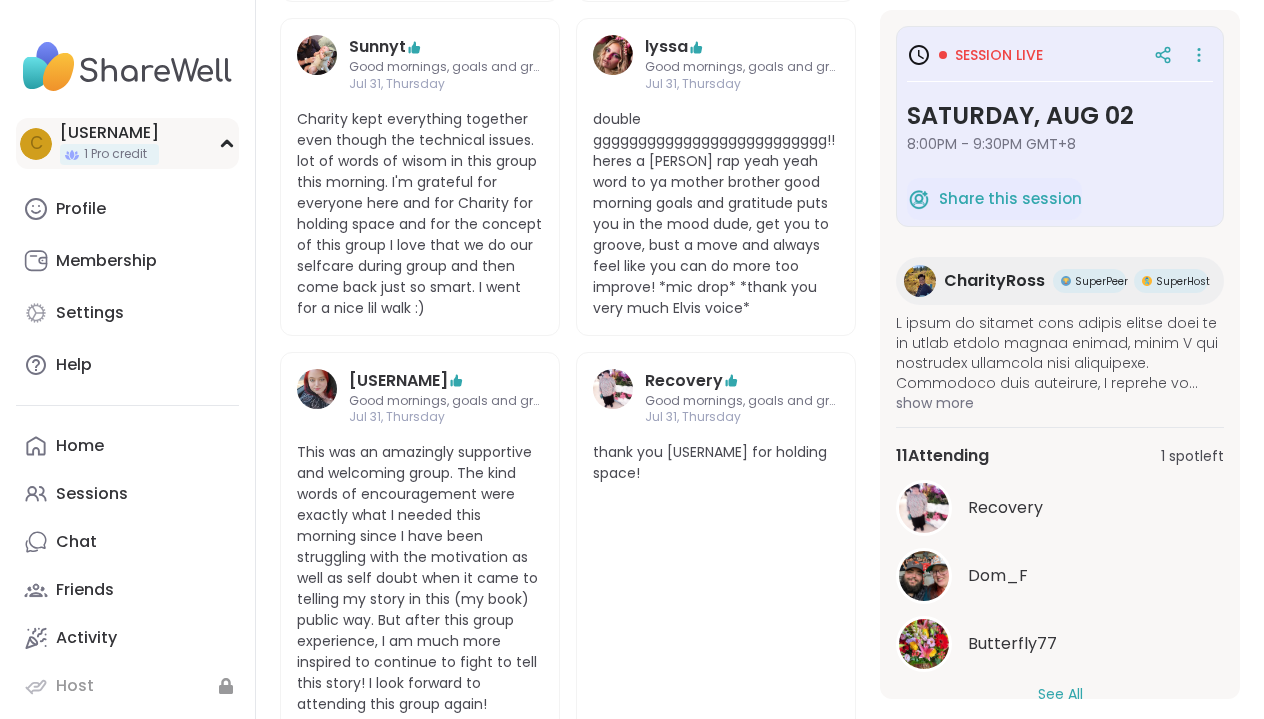 click on "1 Pro credit" at bounding box center [115, 154] 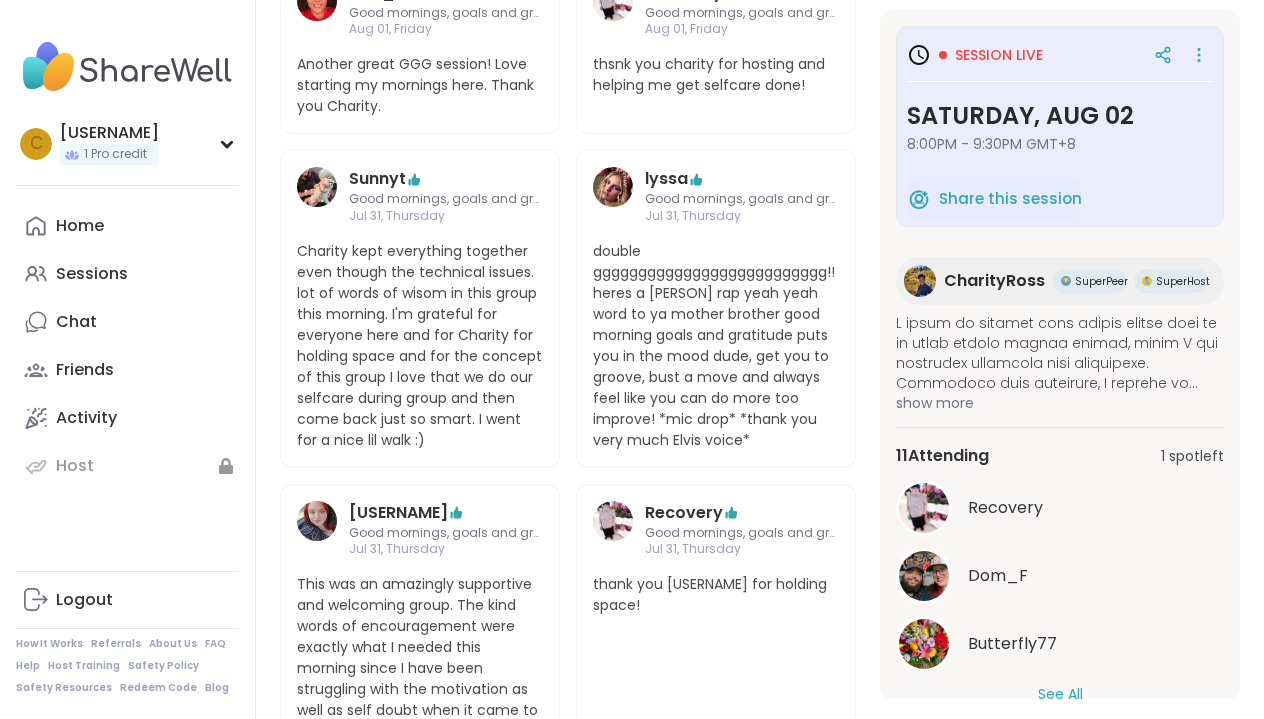 scroll, scrollTop: 778, scrollLeft: 0, axis: vertical 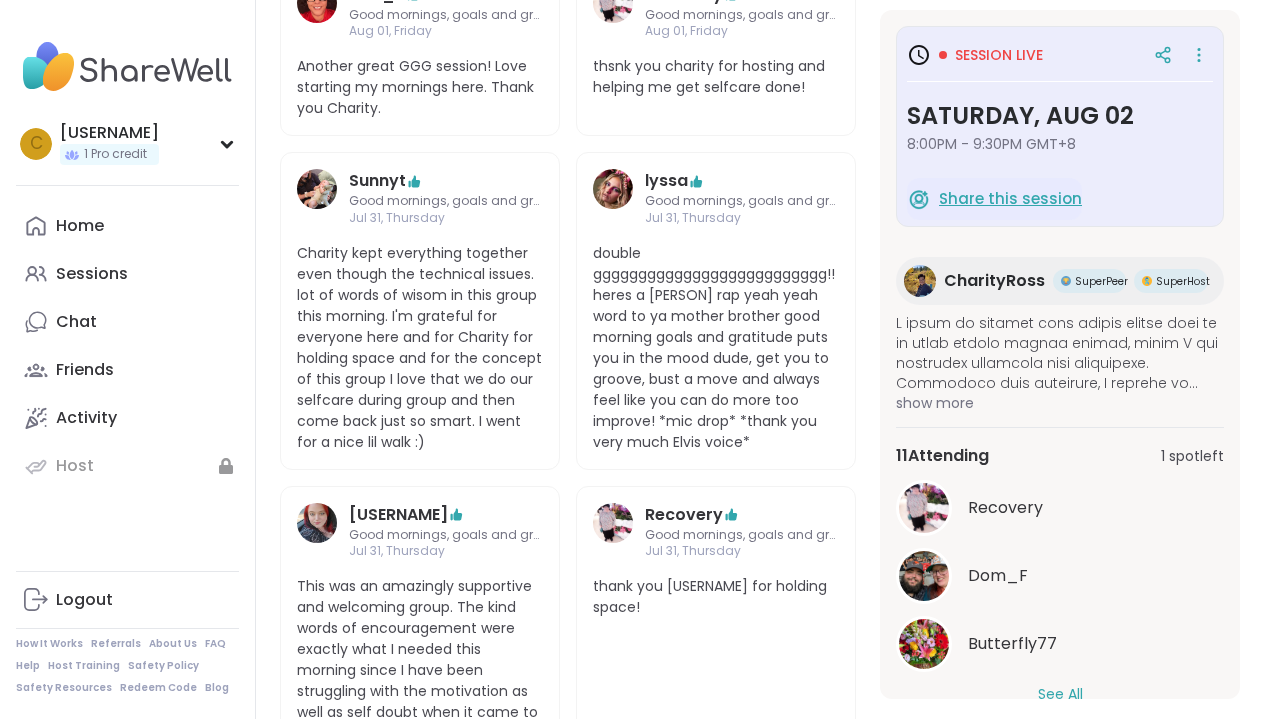 click on "Share this session" at bounding box center [1010, 199] 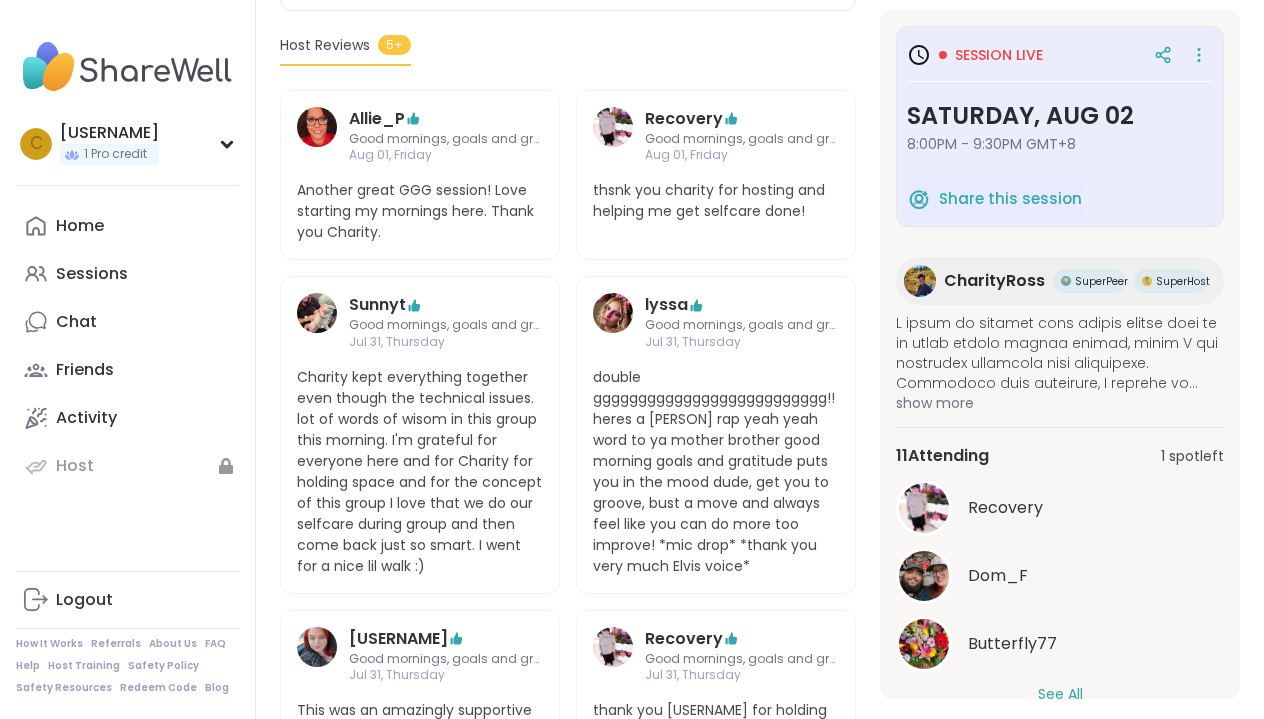 scroll, scrollTop: 651, scrollLeft: 0, axis: vertical 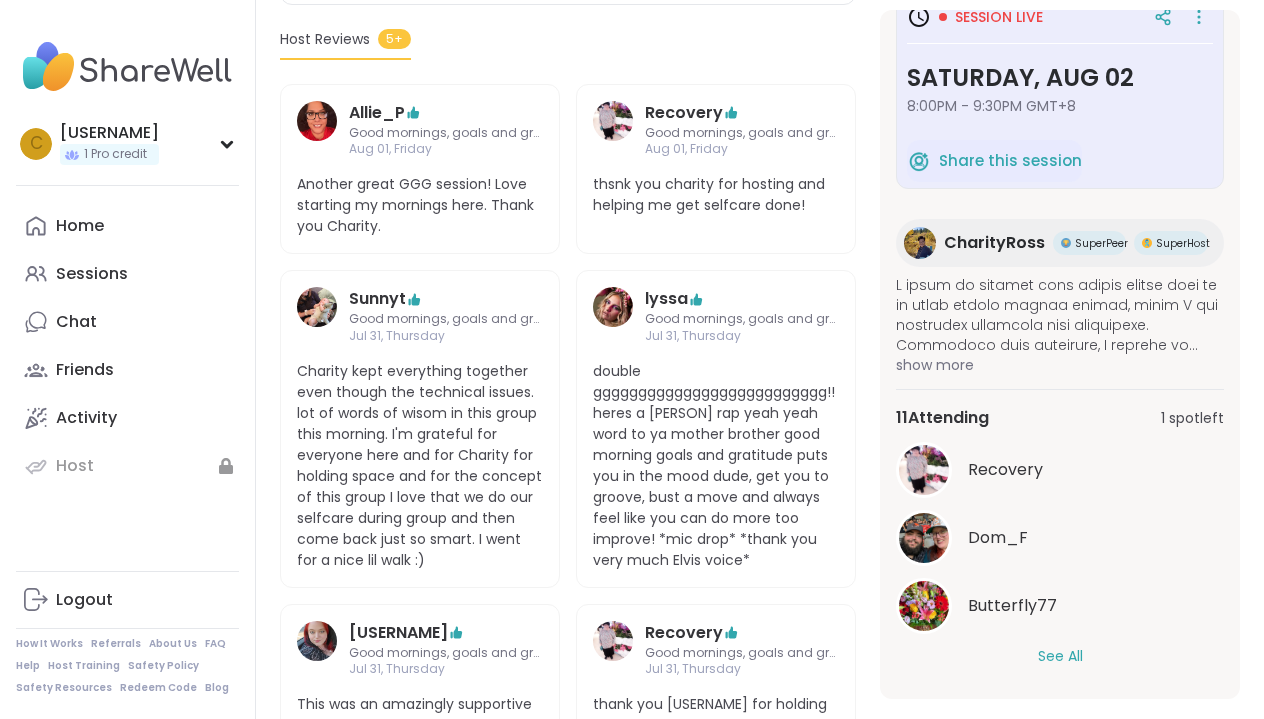 click on "See All" at bounding box center [1060, 656] 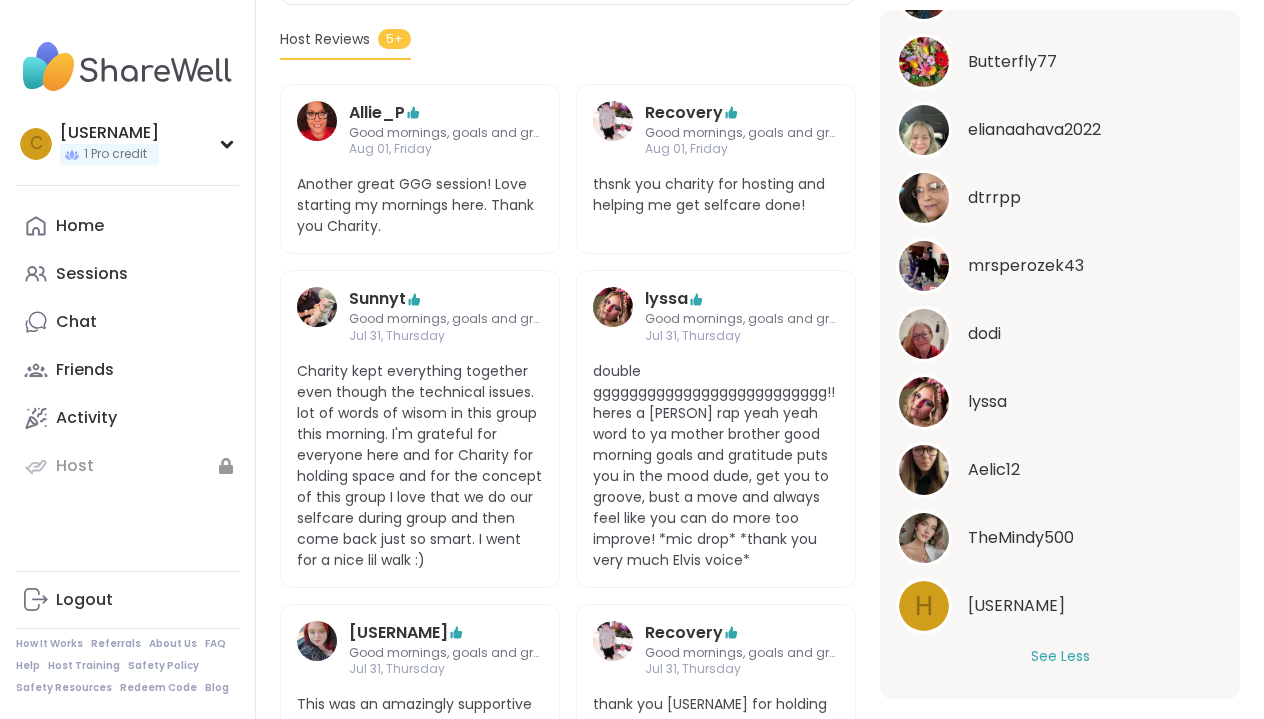 scroll, scrollTop: 582, scrollLeft: 0, axis: vertical 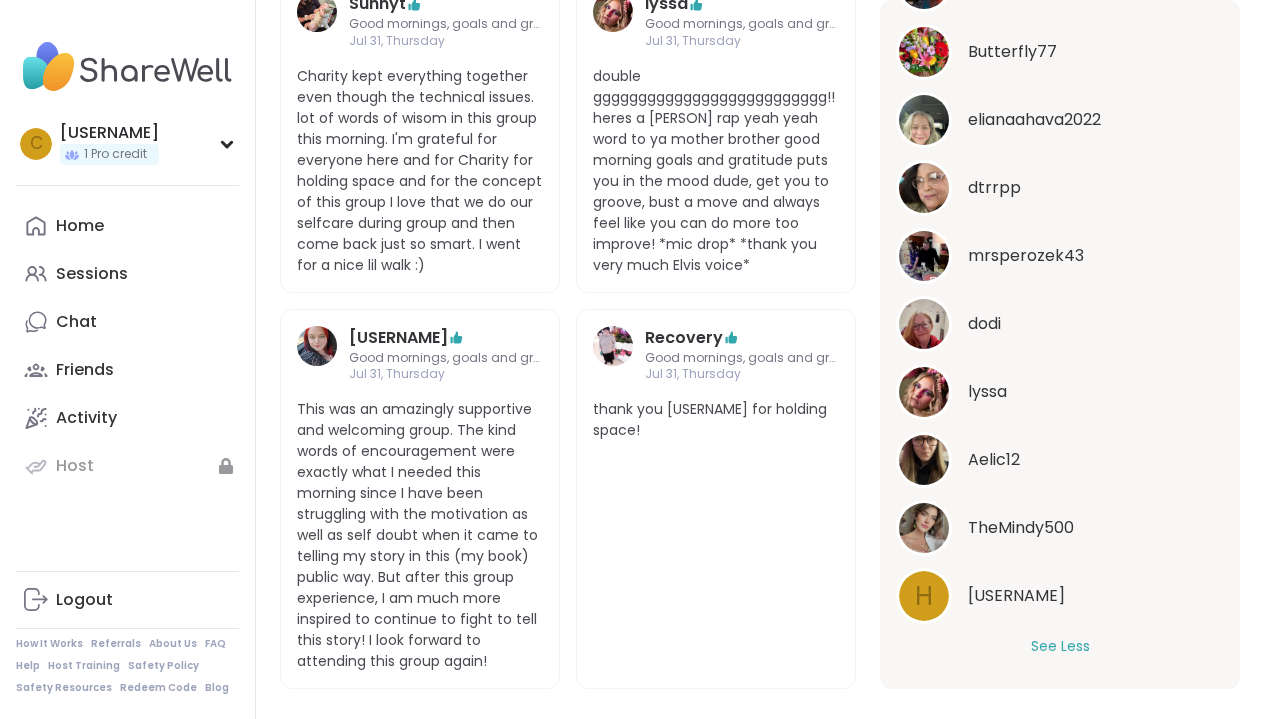 click on "See Less" at bounding box center [1060, 646] 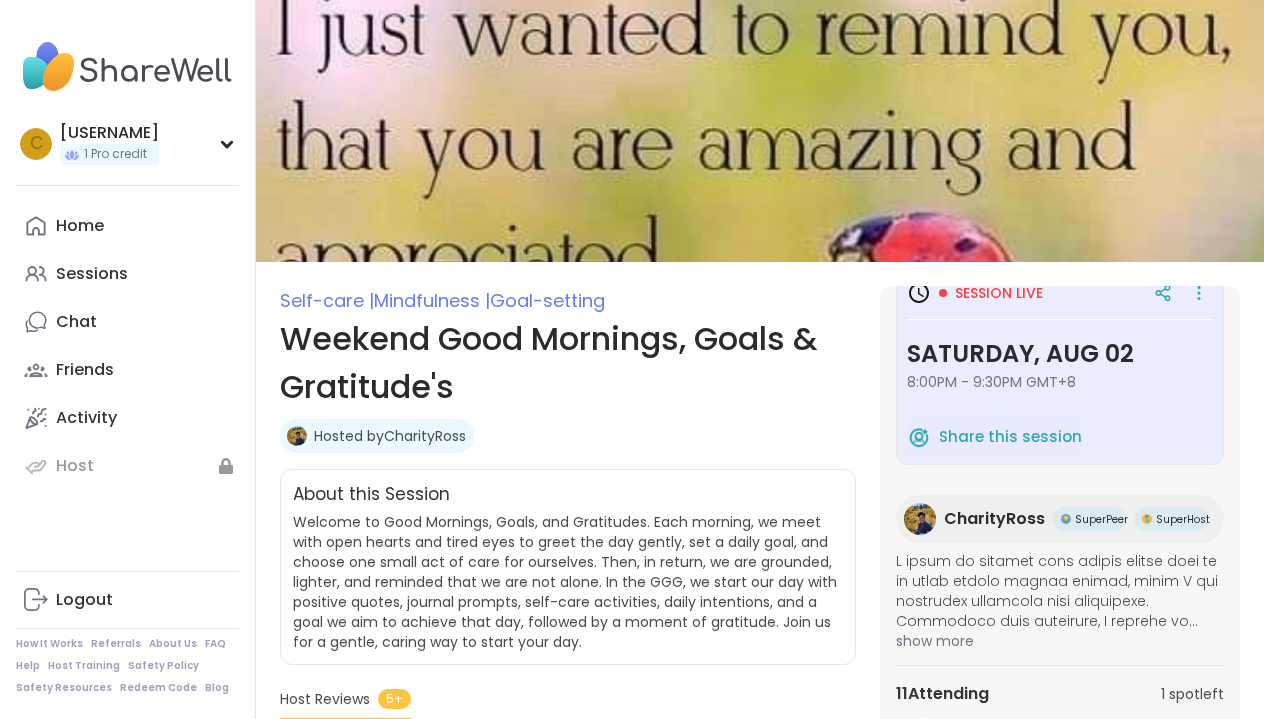 scroll, scrollTop: 0, scrollLeft: 0, axis: both 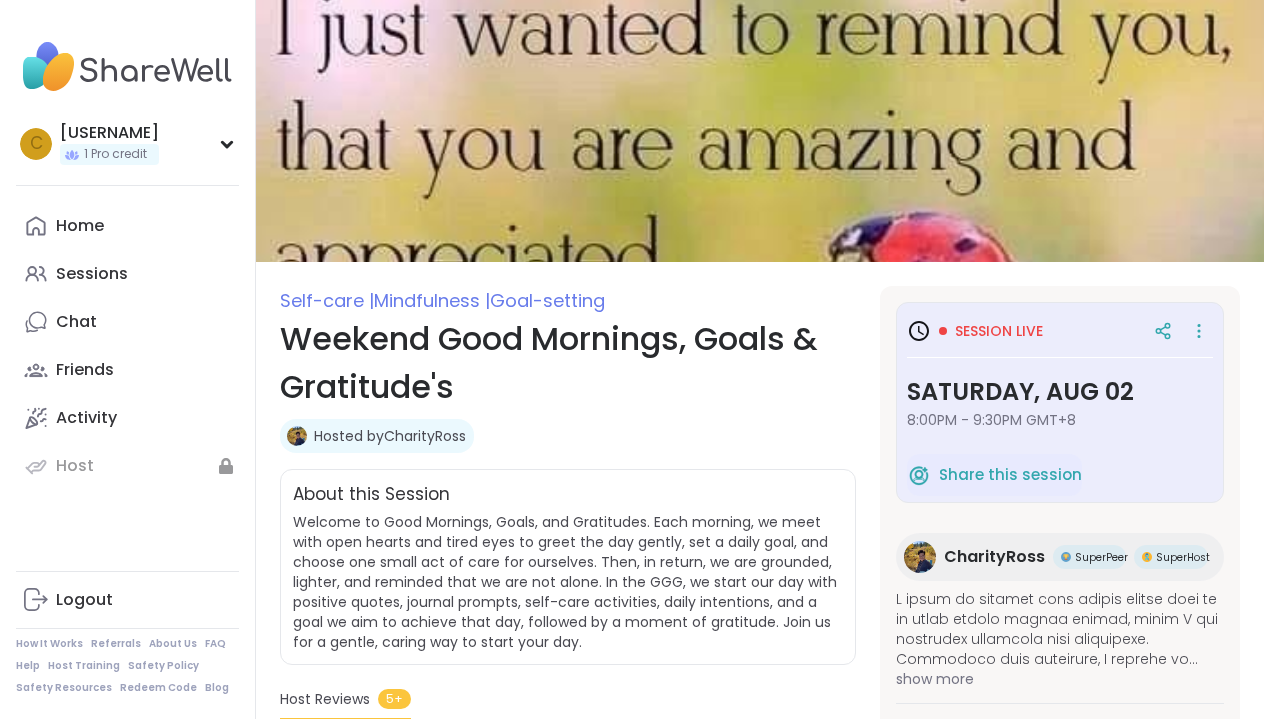 click on "Session live" at bounding box center [999, 331] 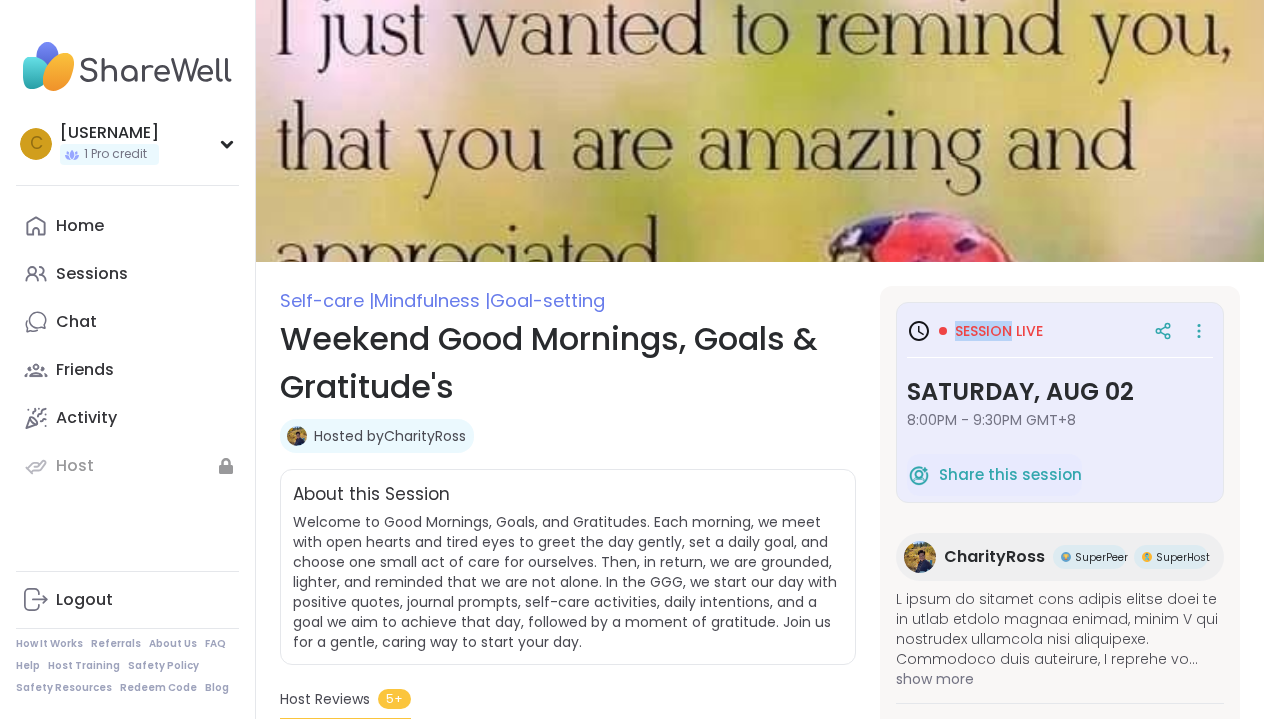 click on "Session live" at bounding box center [999, 331] 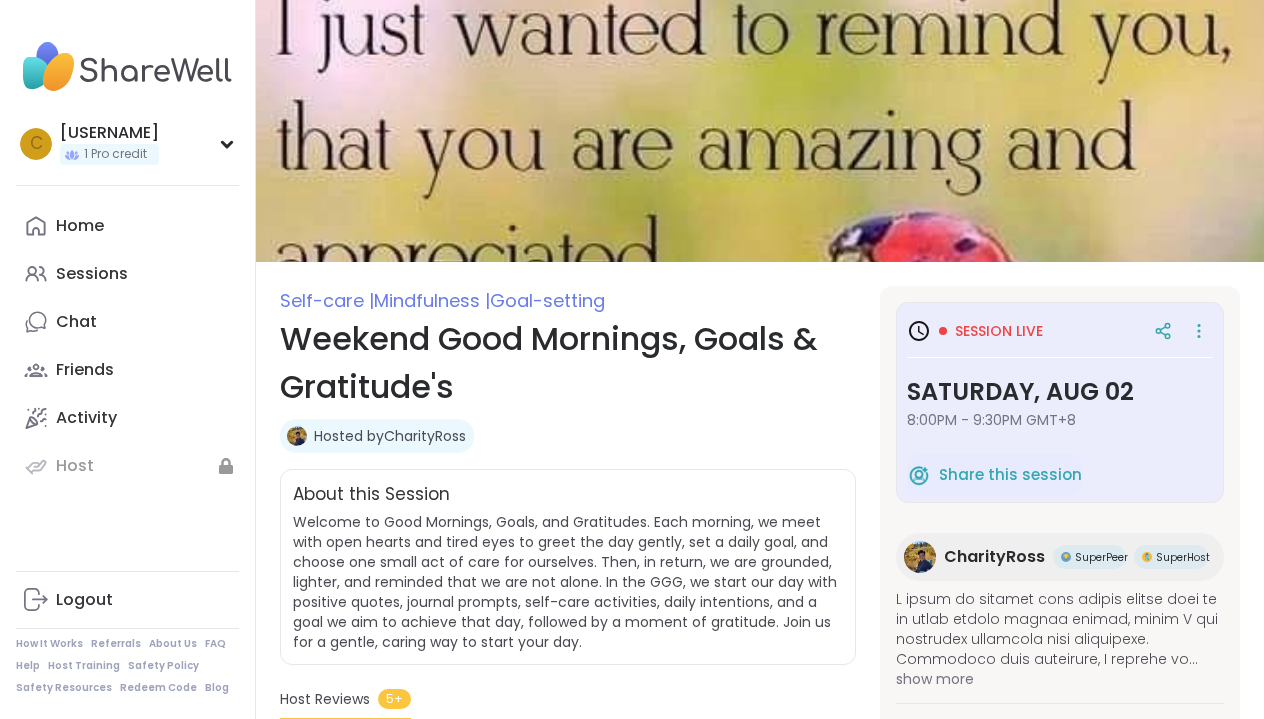 click 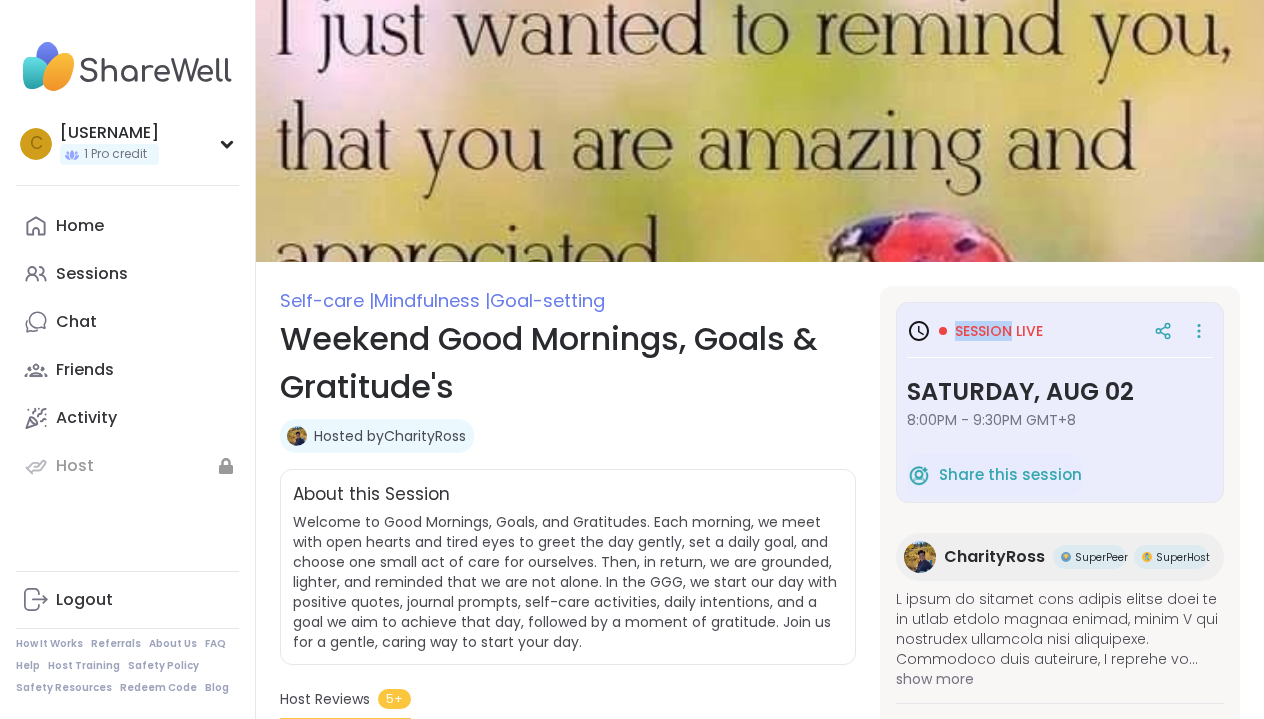 click on "Session live" at bounding box center (999, 331) 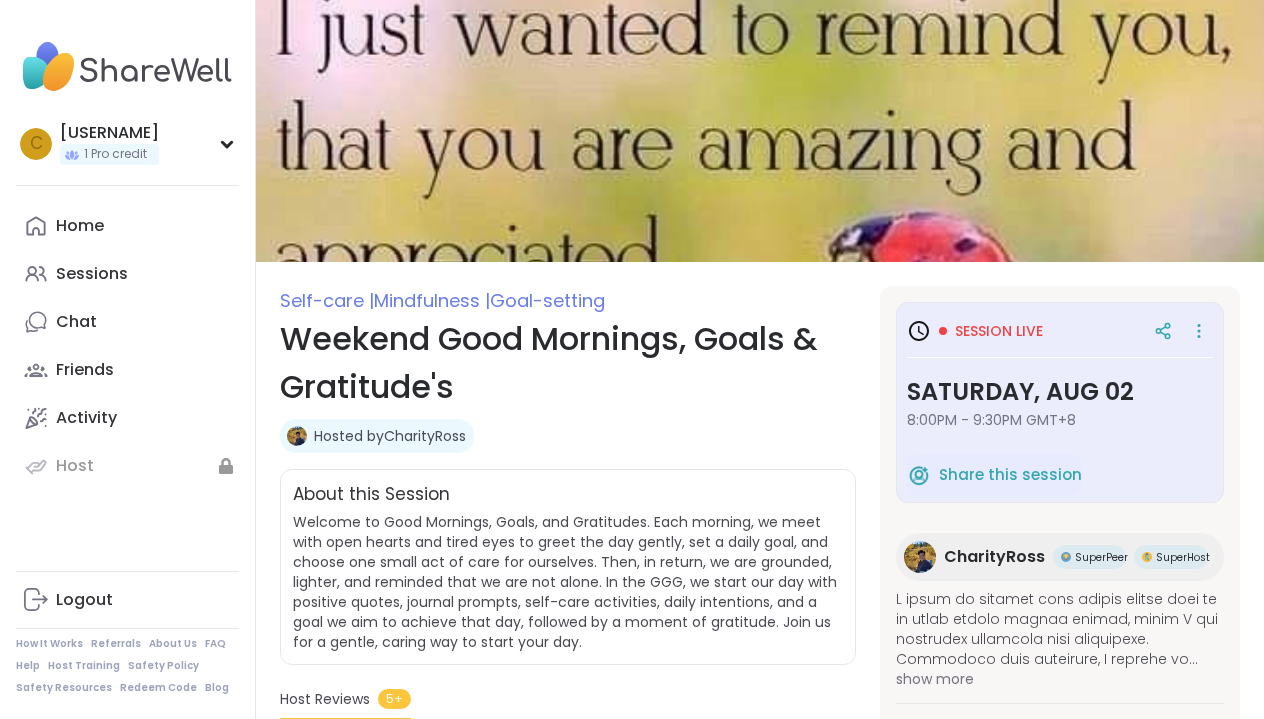click on "Session live" at bounding box center (999, 331) 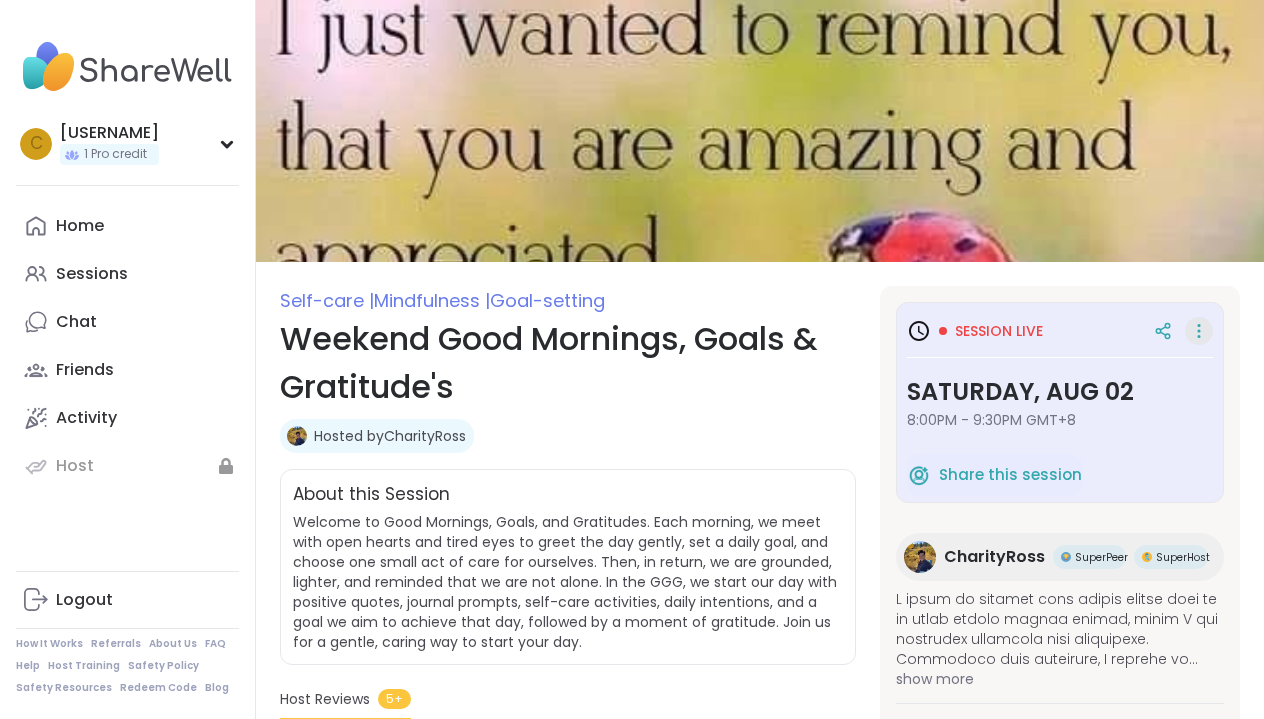 click 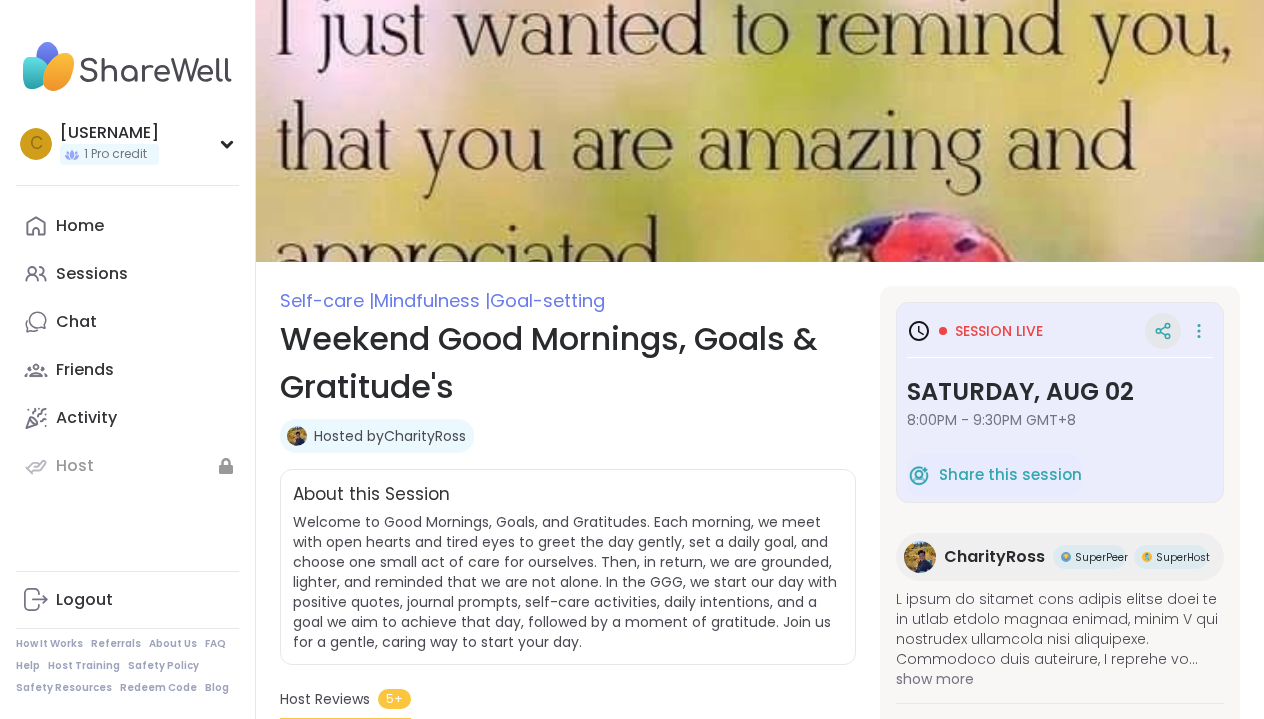 click 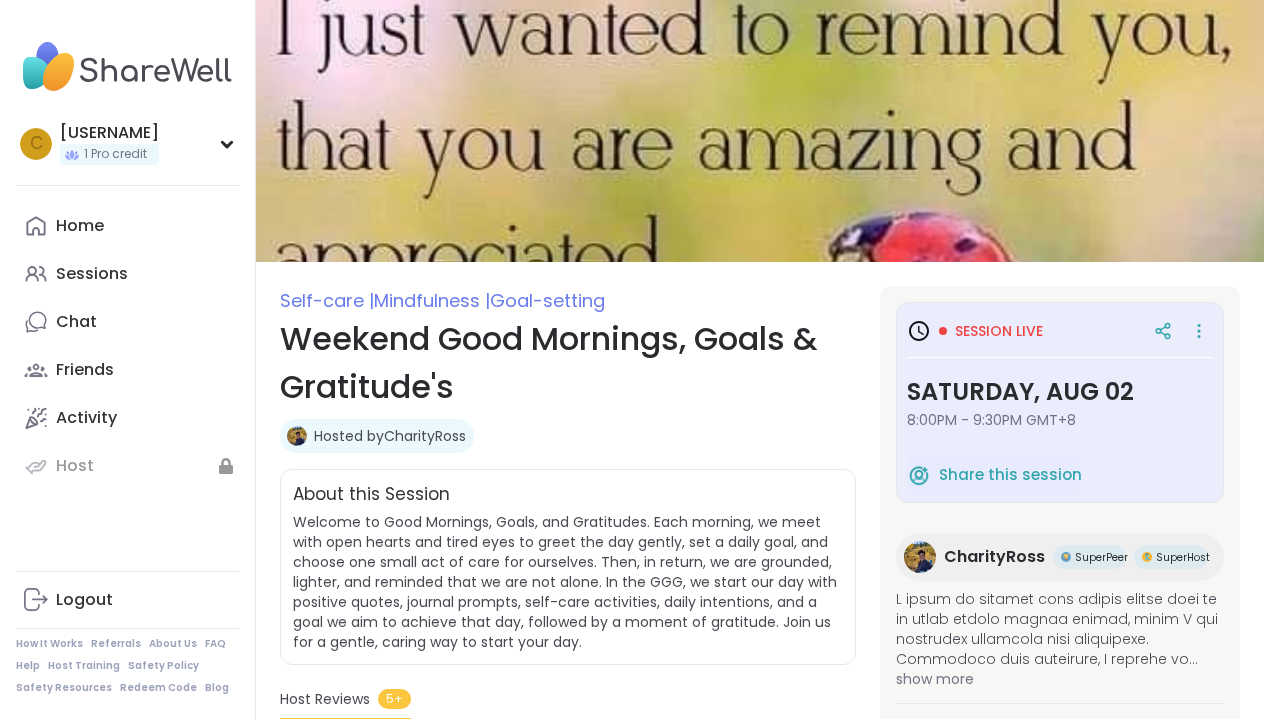 click on "8:00PM - 9:30PM GMT+8" at bounding box center [1060, 420] 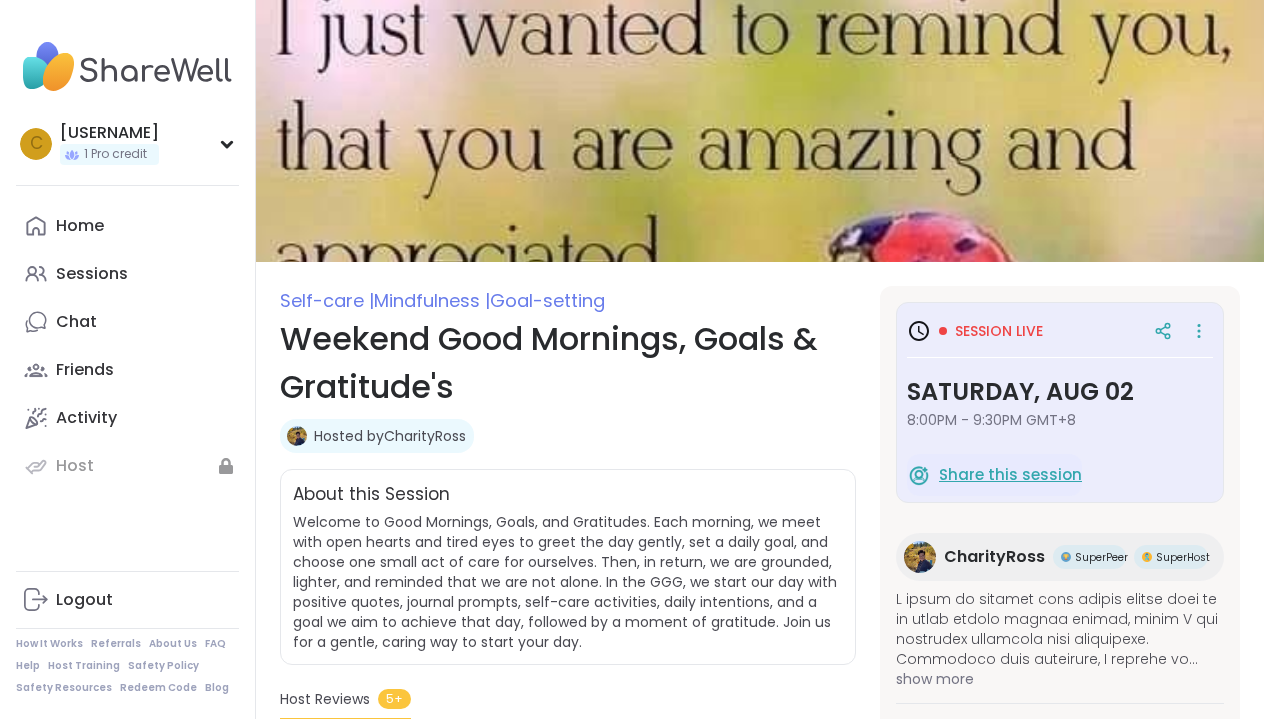 click on "Share this session" at bounding box center [1010, 475] 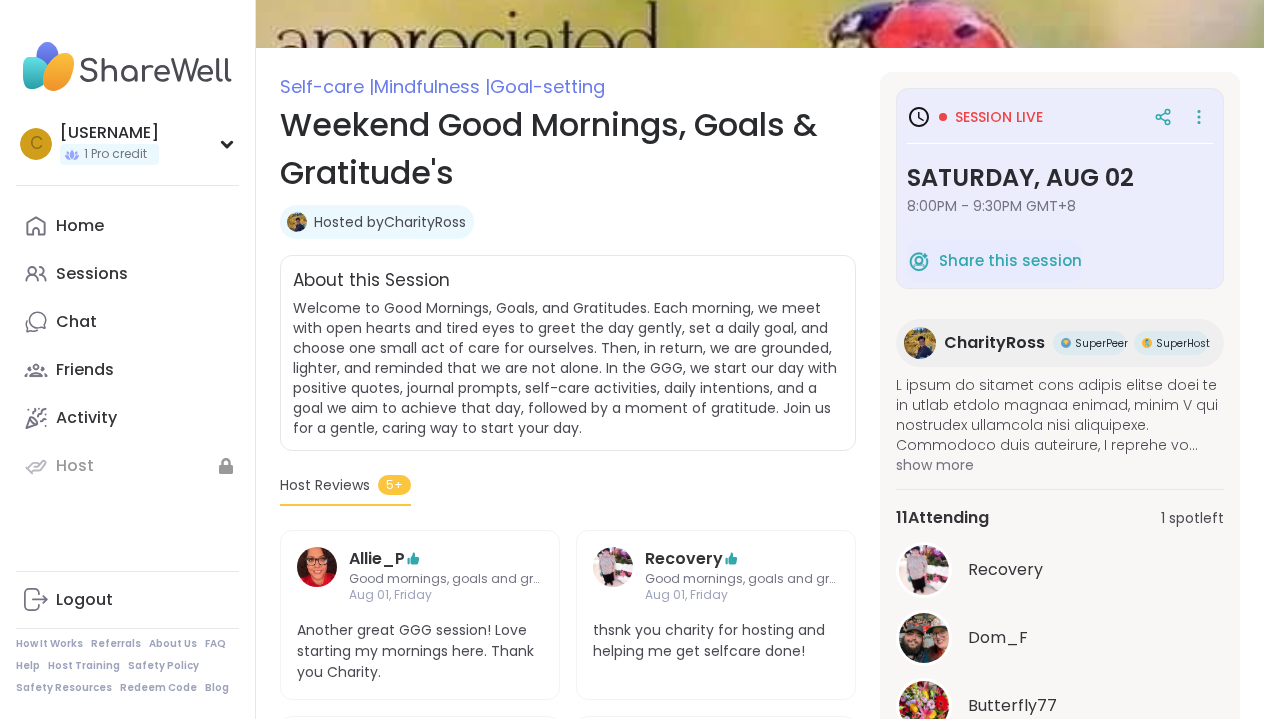 scroll, scrollTop: 216, scrollLeft: 0, axis: vertical 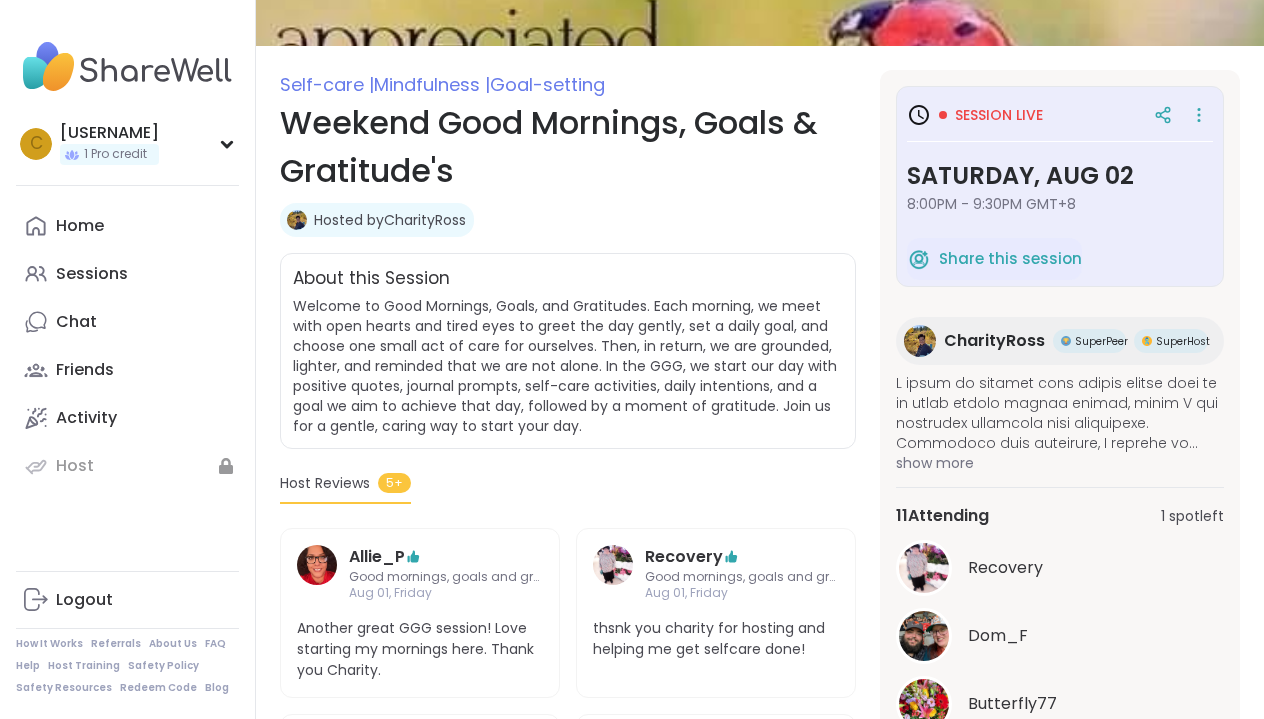 click on "5+" at bounding box center (394, 483) 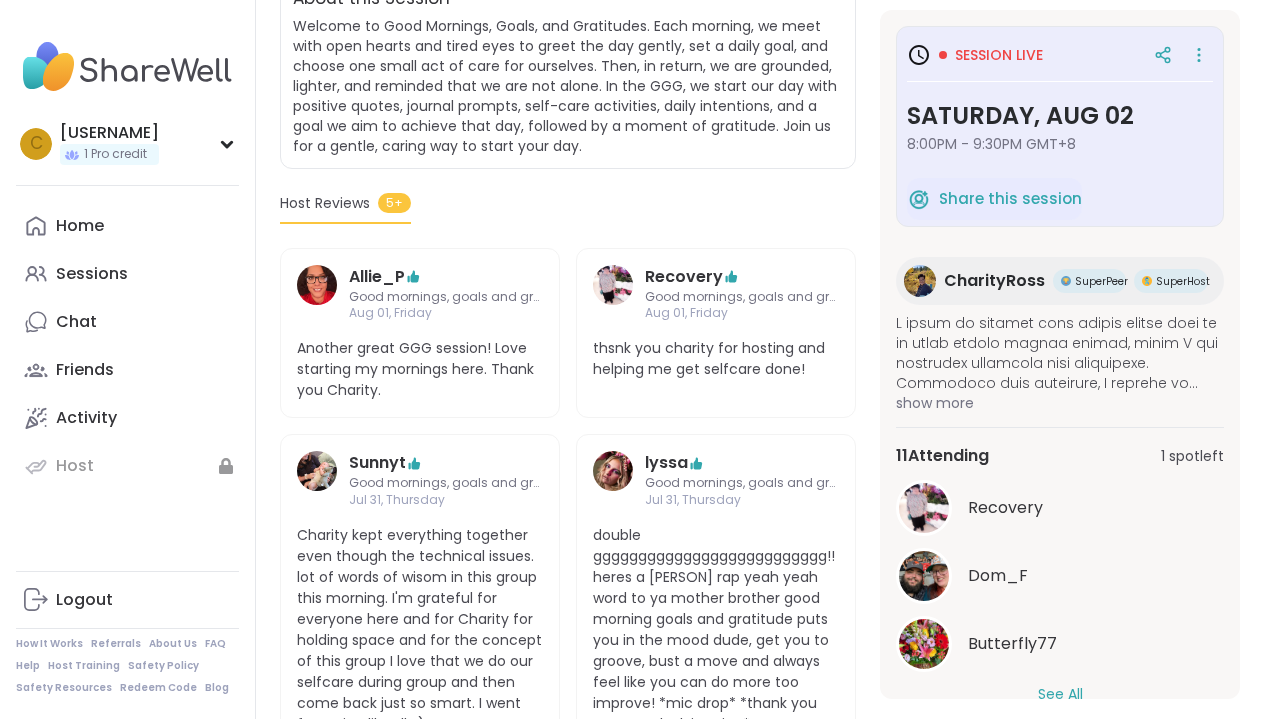 scroll, scrollTop: 498, scrollLeft: 0, axis: vertical 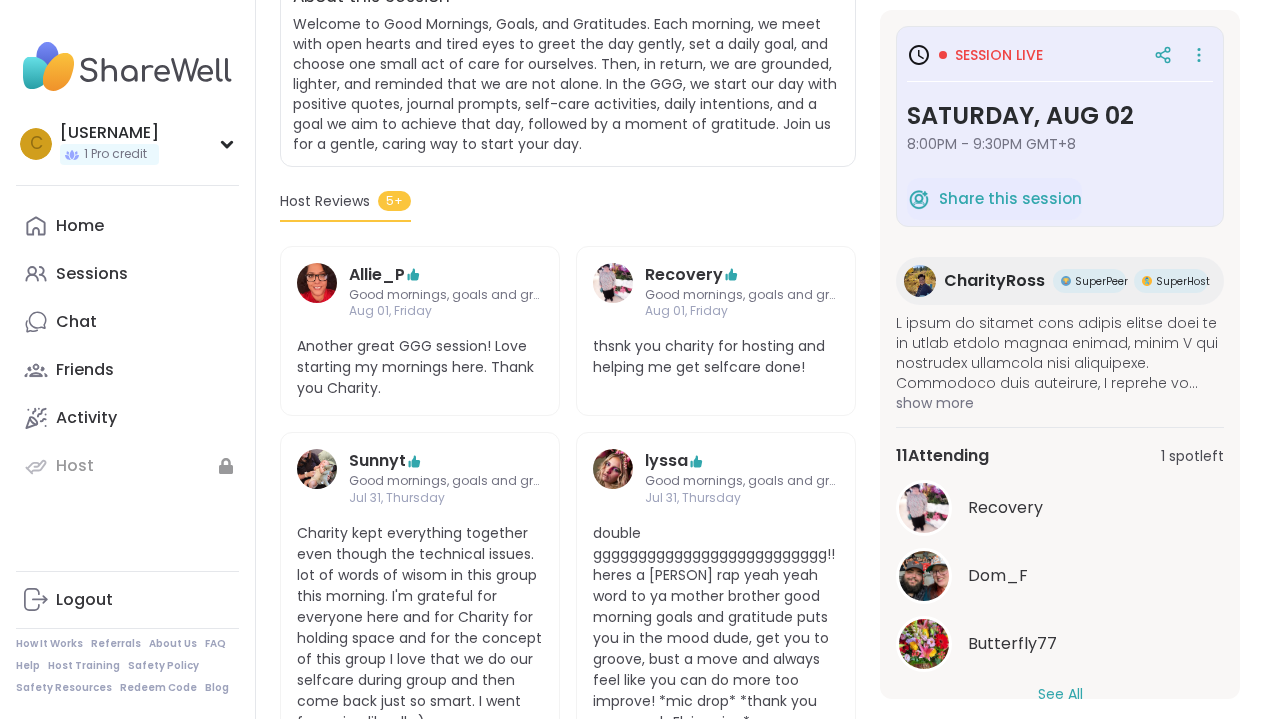 click on "1   spot  left" at bounding box center [1192, 456] 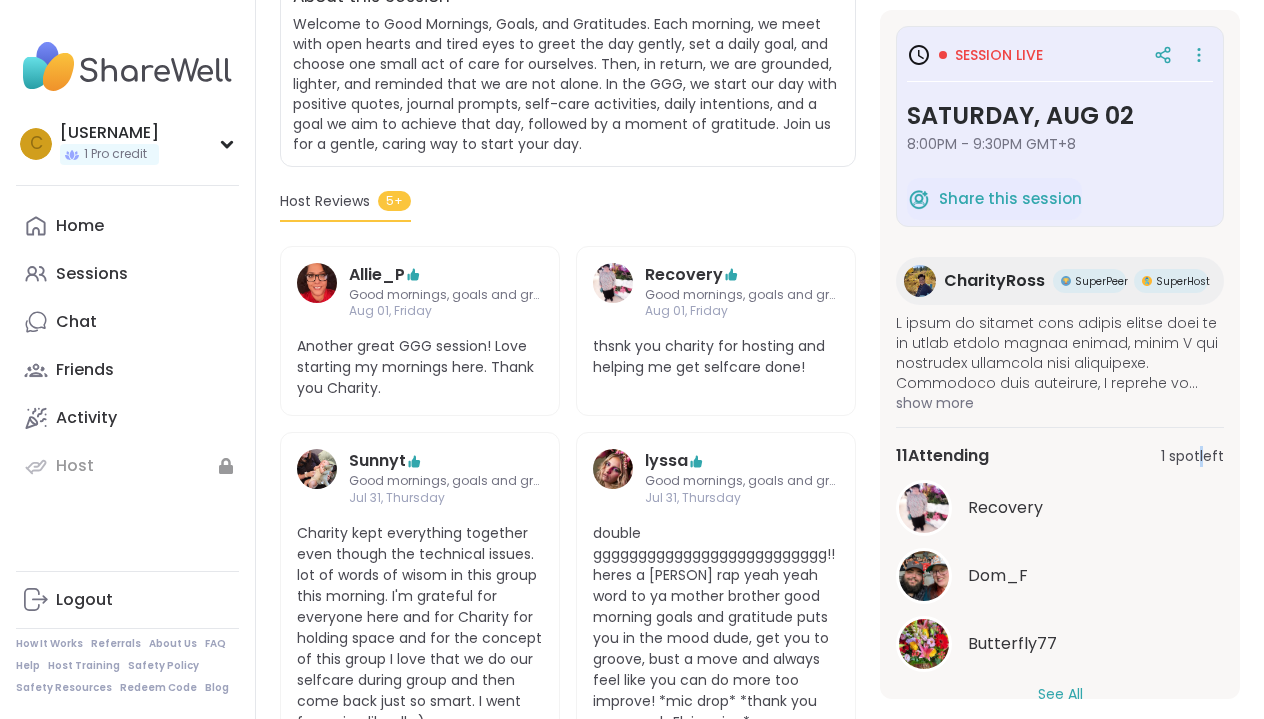 click on "1   spot  left" at bounding box center [1192, 456] 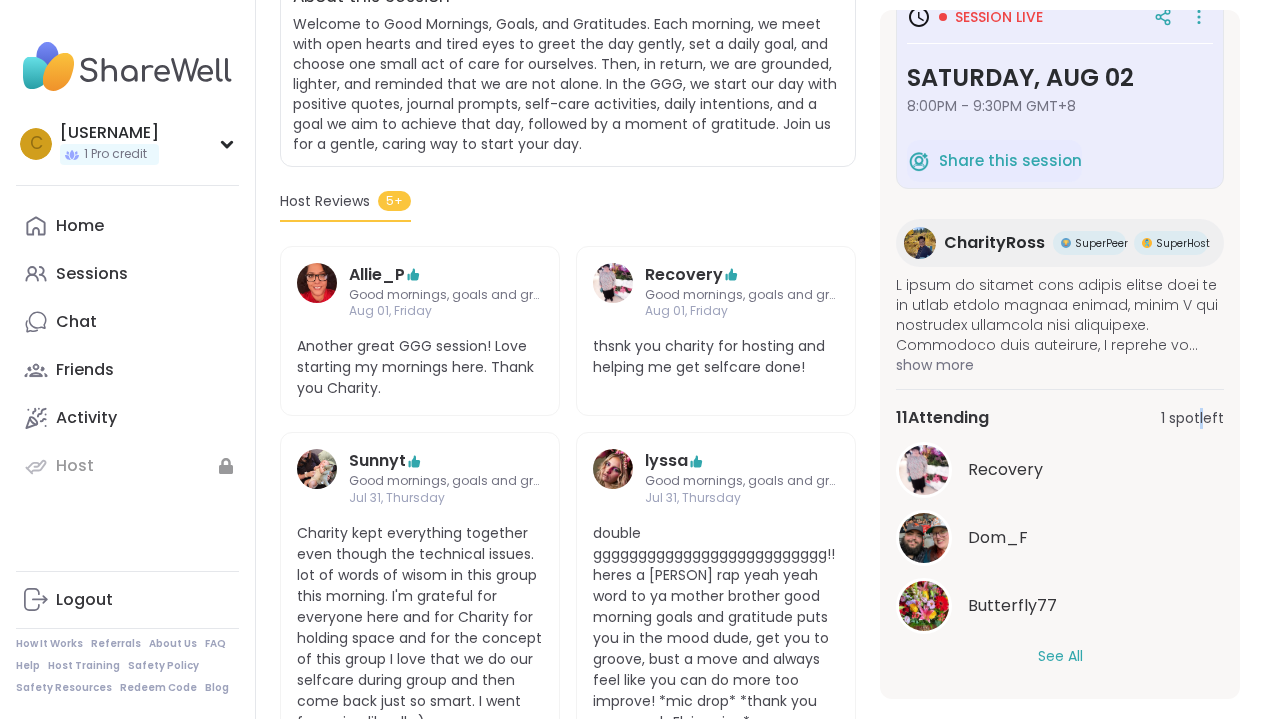 scroll, scrollTop: 38, scrollLeft: 0, axis: vertical 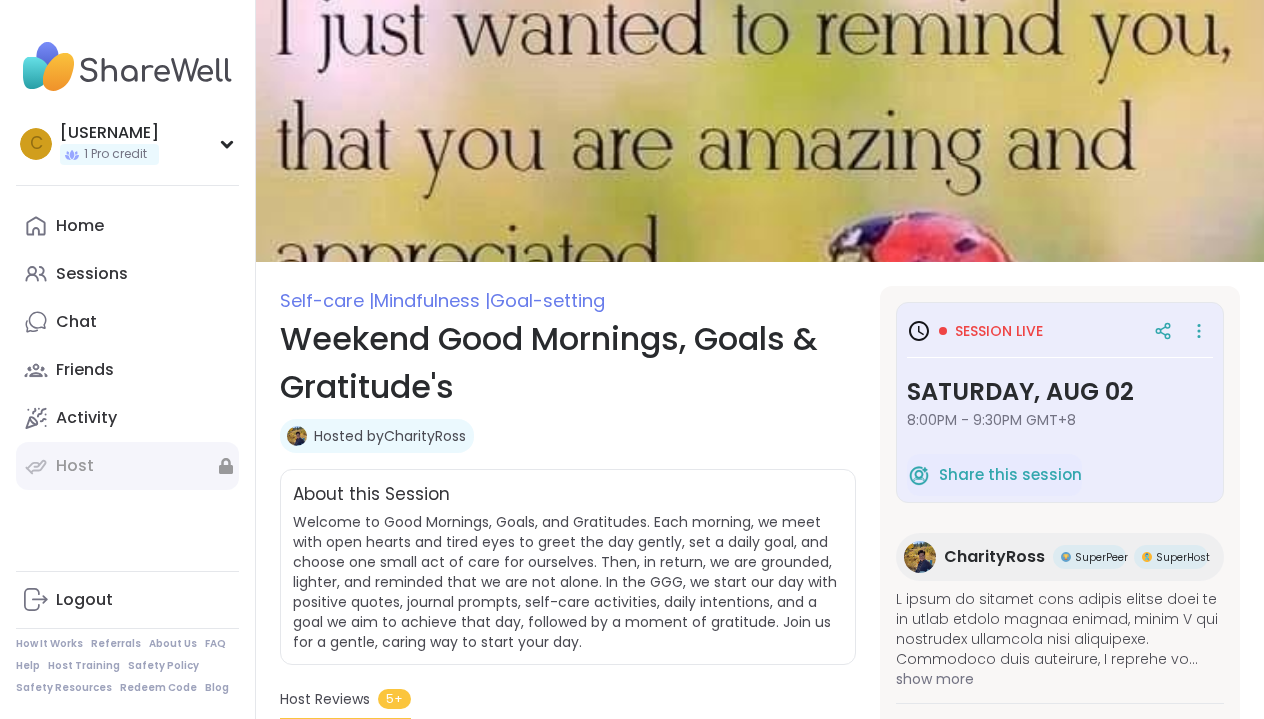 click on "Host" at bounding box center [127, 466] 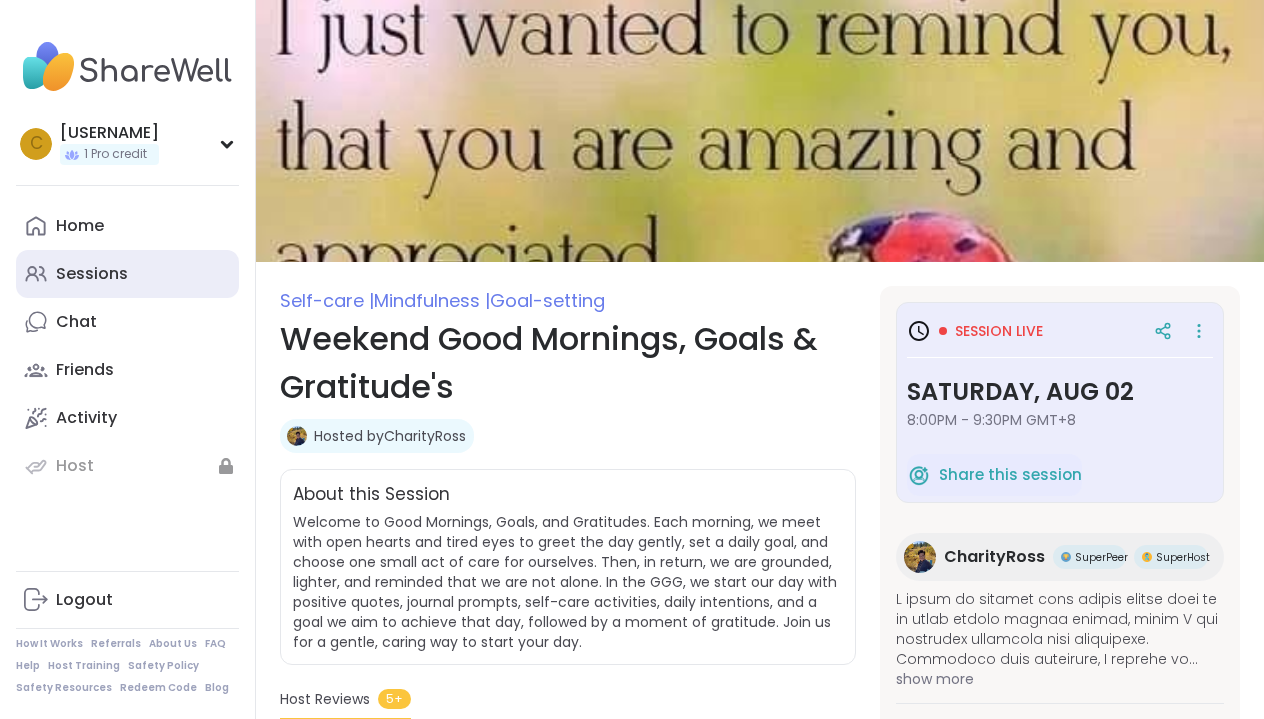 click on "Sessions" at bounding box center [92, 274] 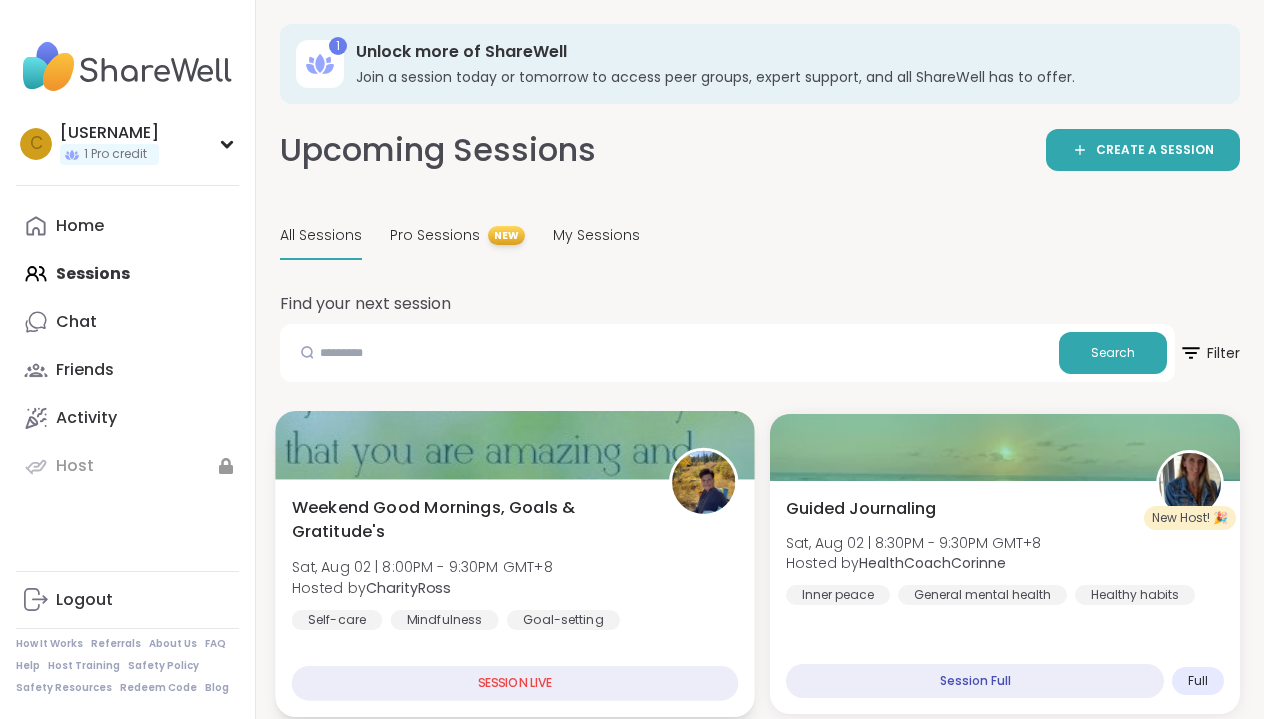 click on "SESSION LIVE" at bounding box center [515, 683] 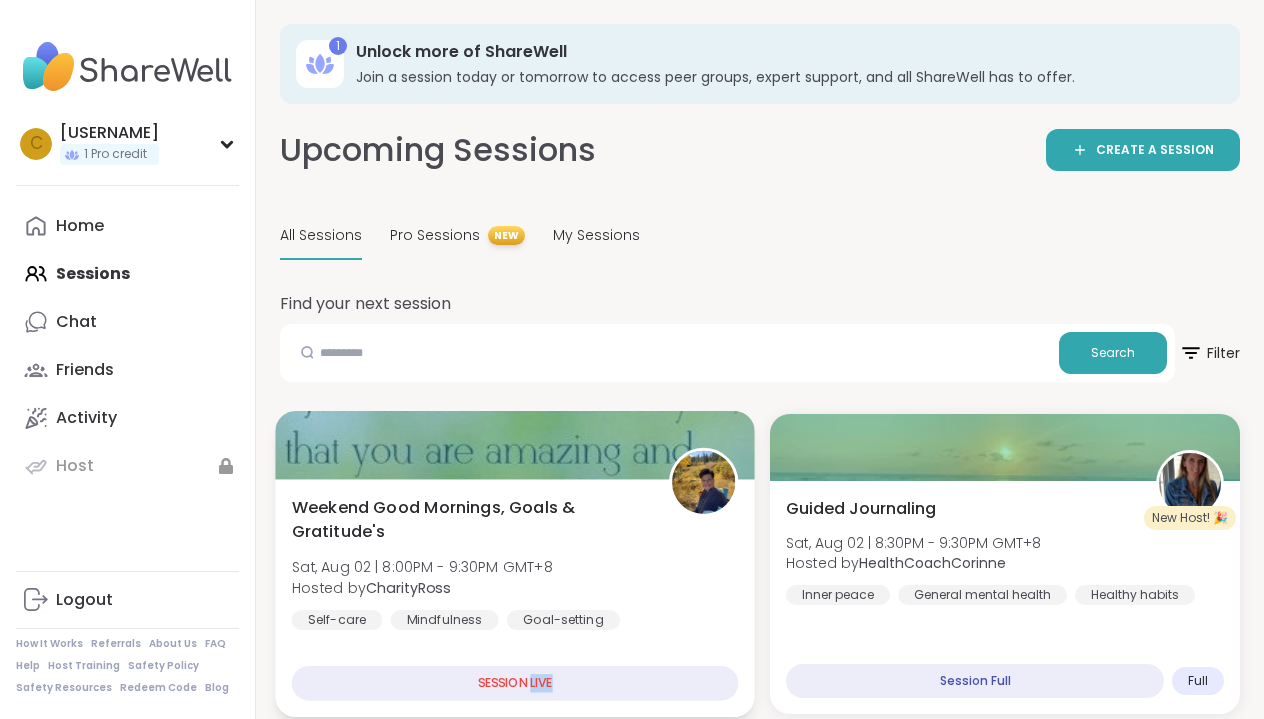 click on "SESSION LIVE" at bounding box center (515, 683) 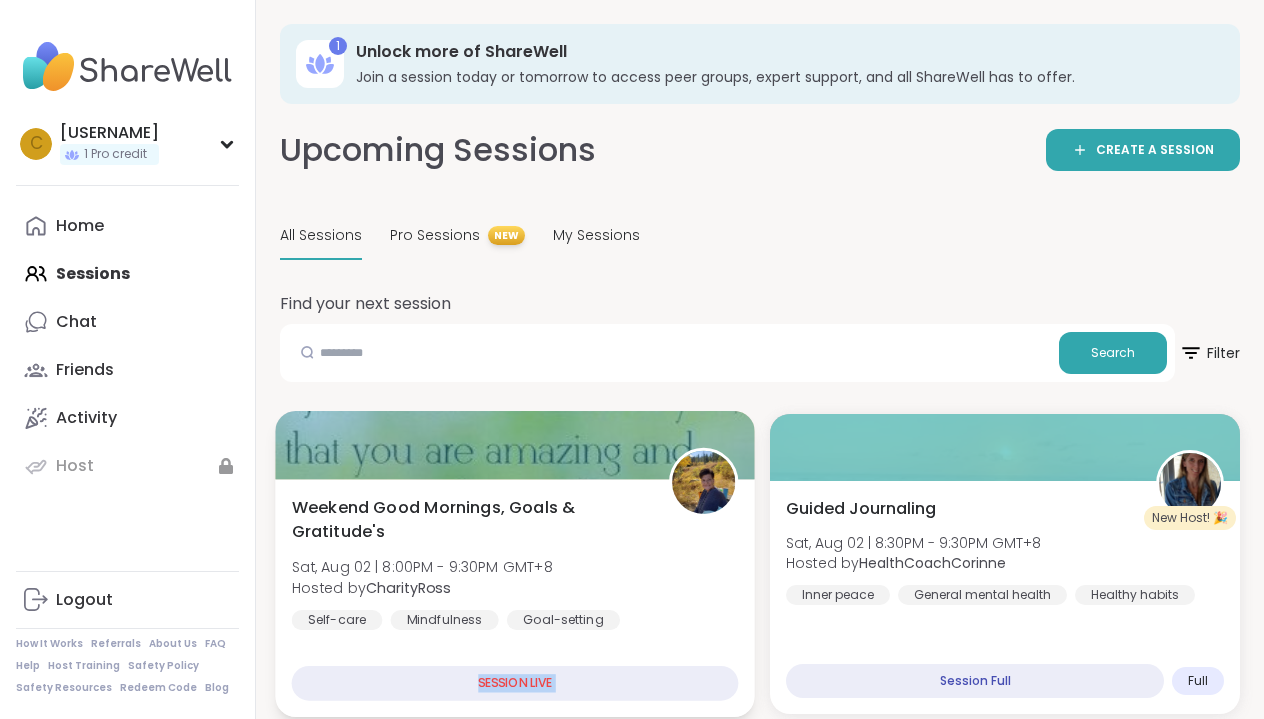 click on "SESSION LIVE" at bounding box center [515, 683] 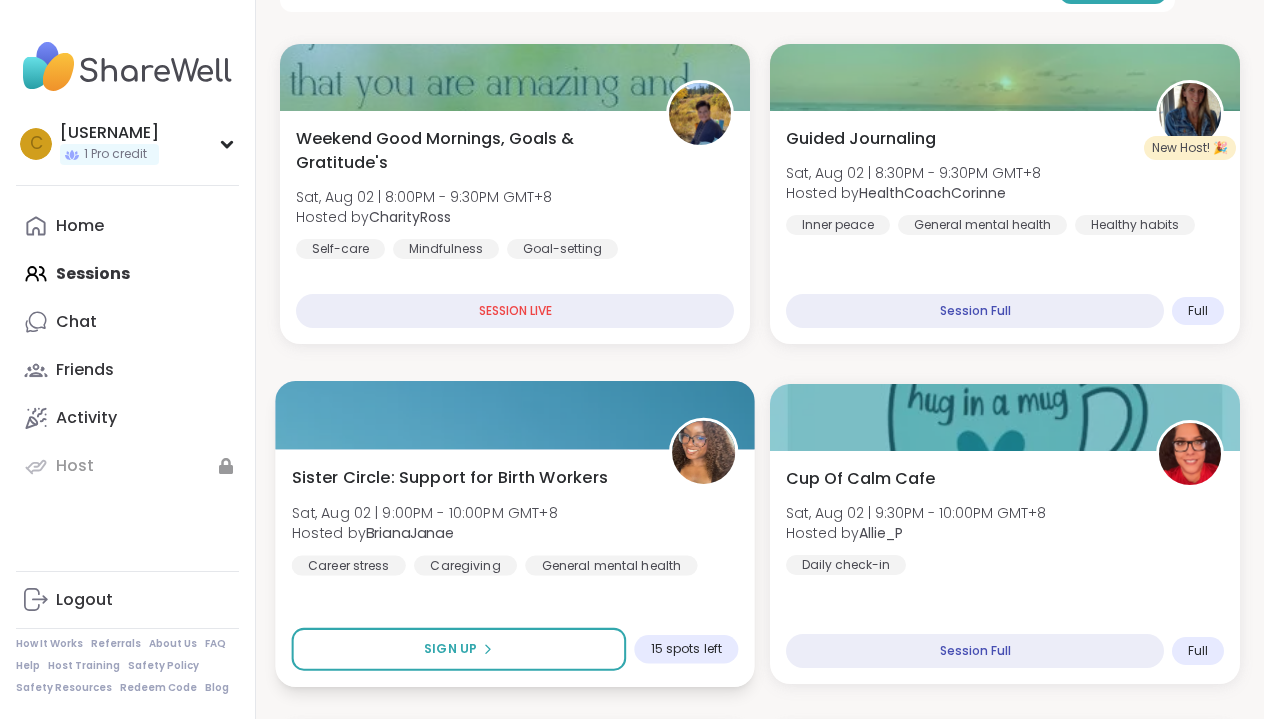 scroll, scrollTop: 374, scrollLeft: 0, axis: vertical 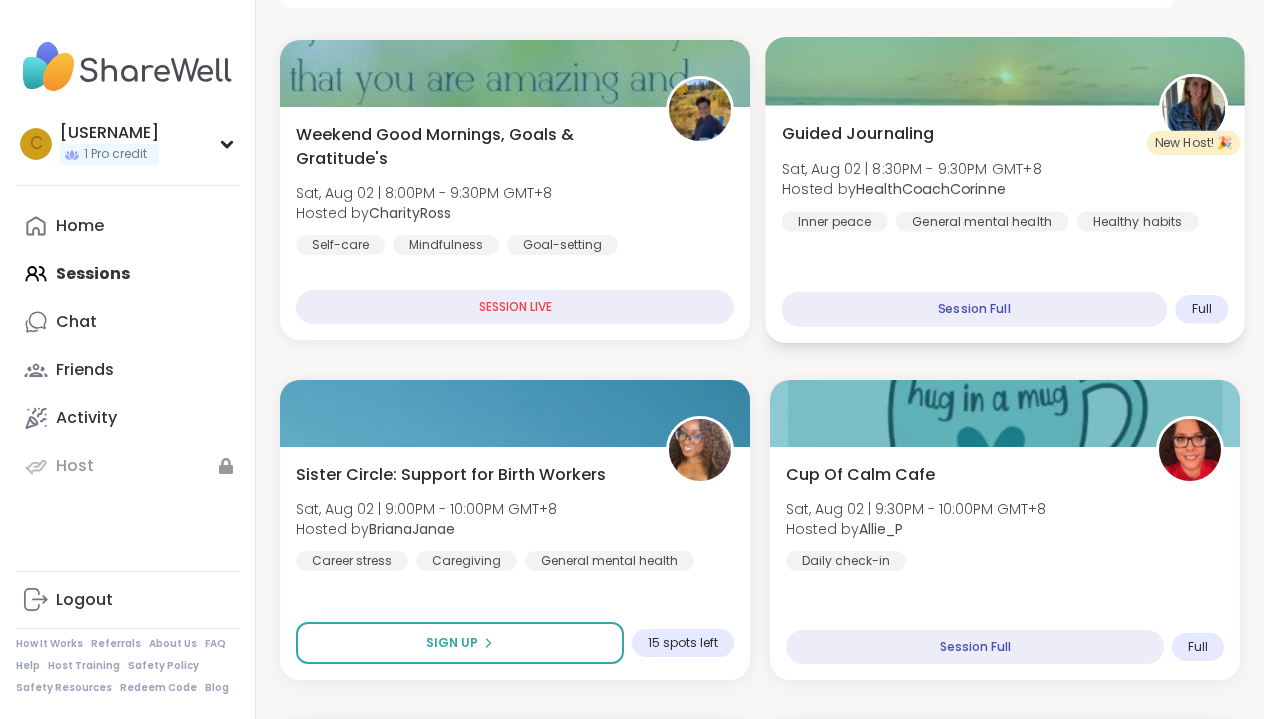 click on "Session Full" at bounding box center [975, 309] 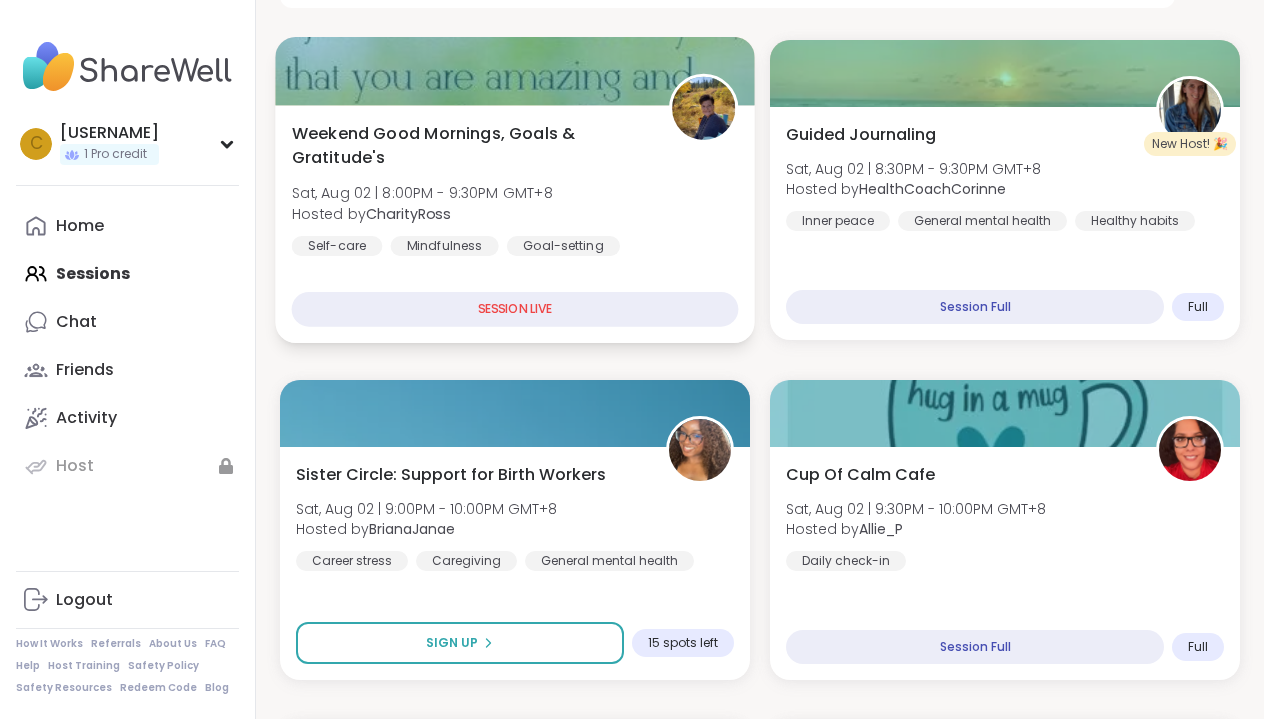 click on "SESSION LIVE" at bounding box center (515, 309) 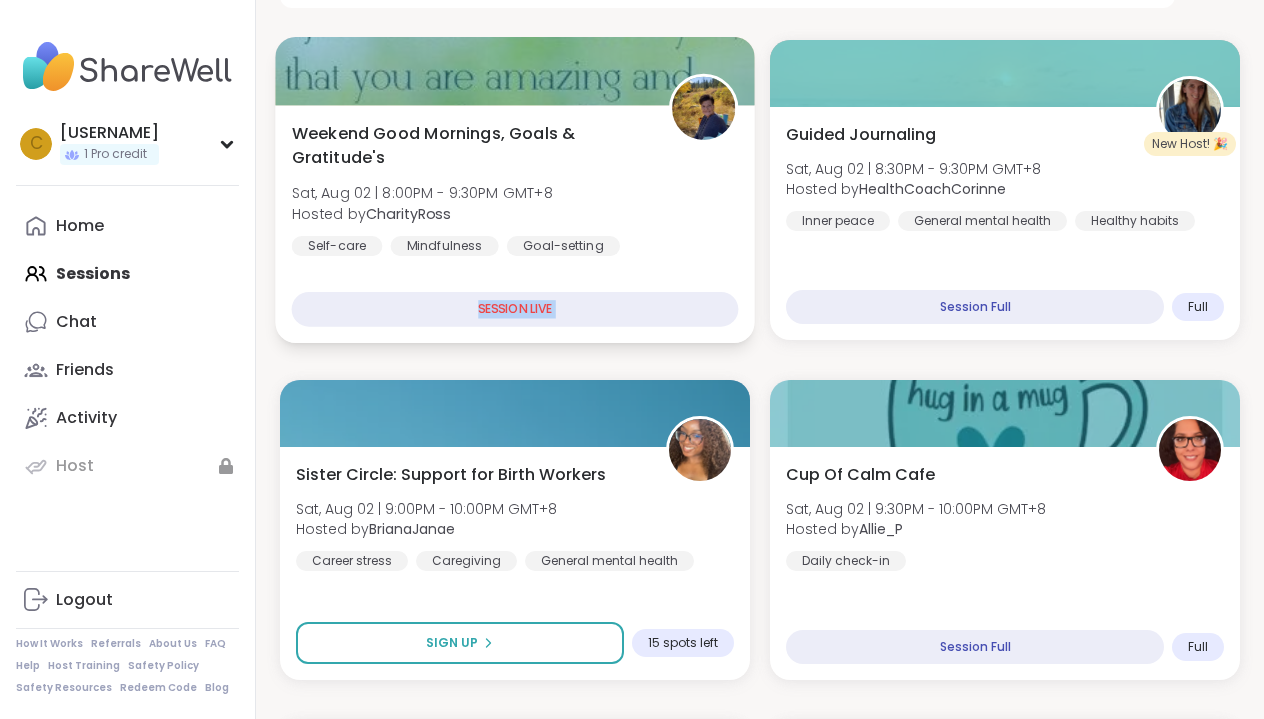 click on "SESSION LIVE" at bounding box center [515, 309] 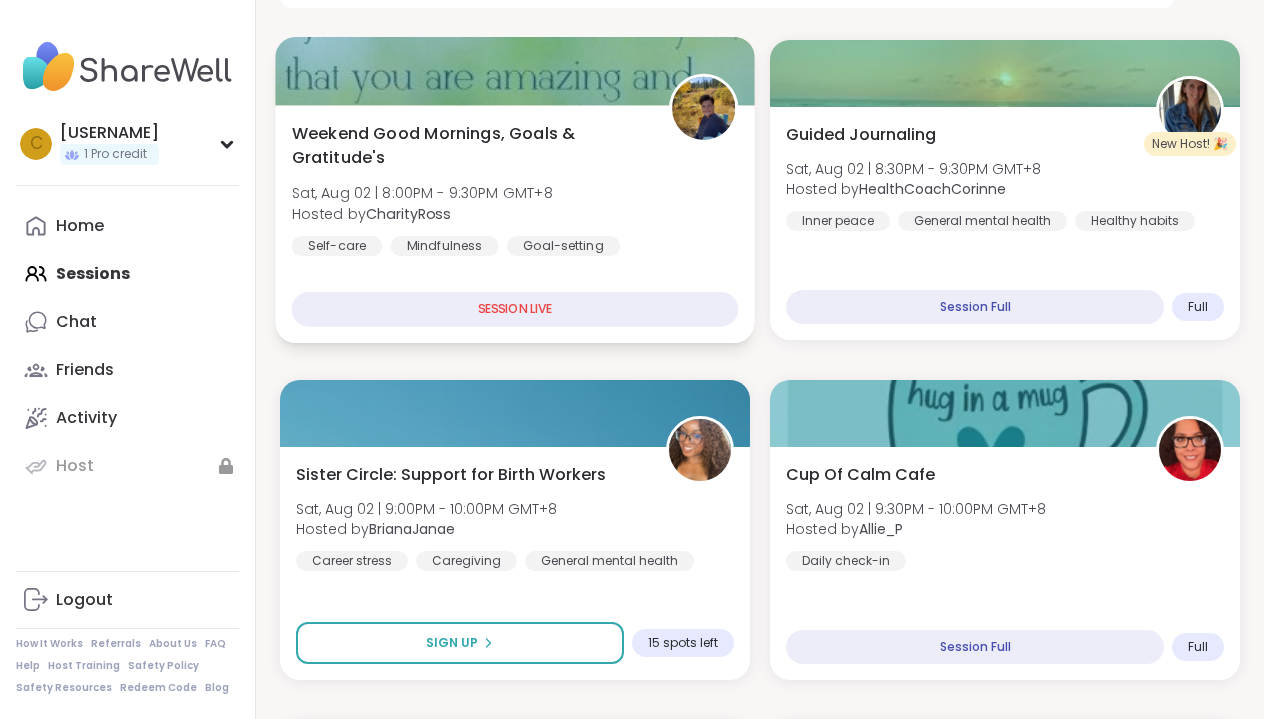 click on "SESSION LIVE" at bounding box center (515, 309) 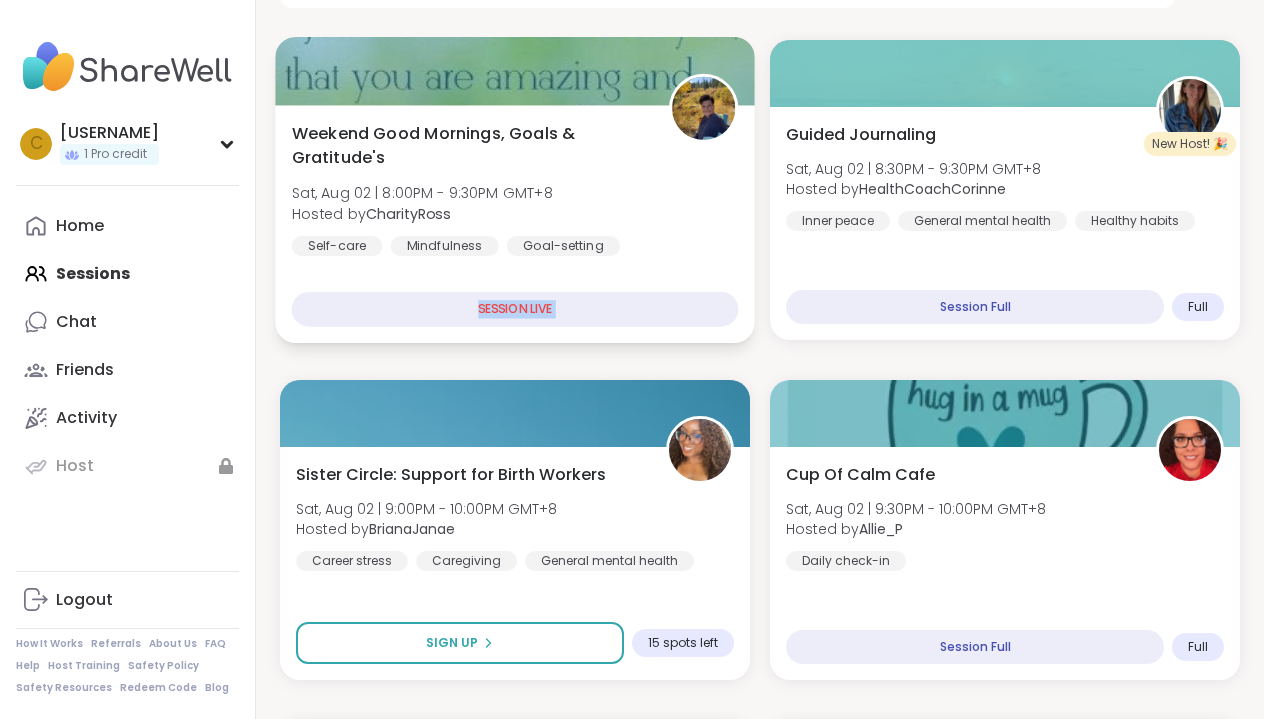 click on "SESSION LIVE" at bounding box center [515, 309] 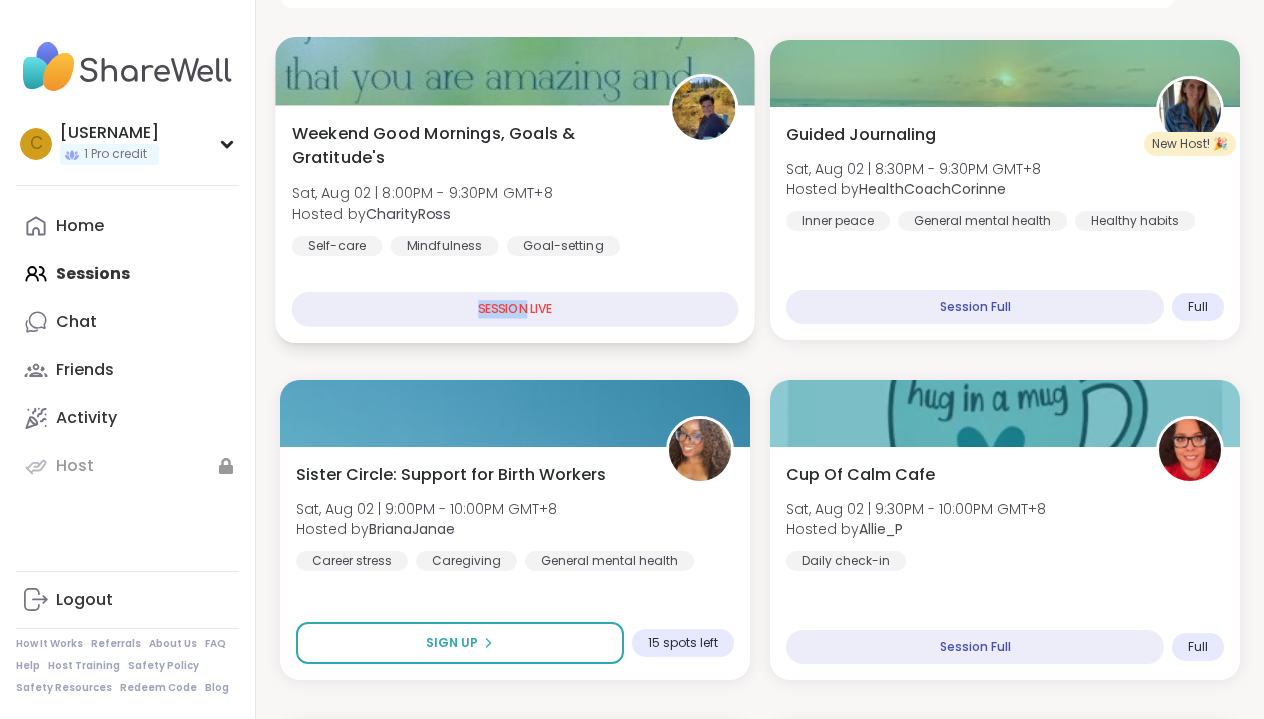 click on "SESSION LIVE" at bounding box center (515, 309) 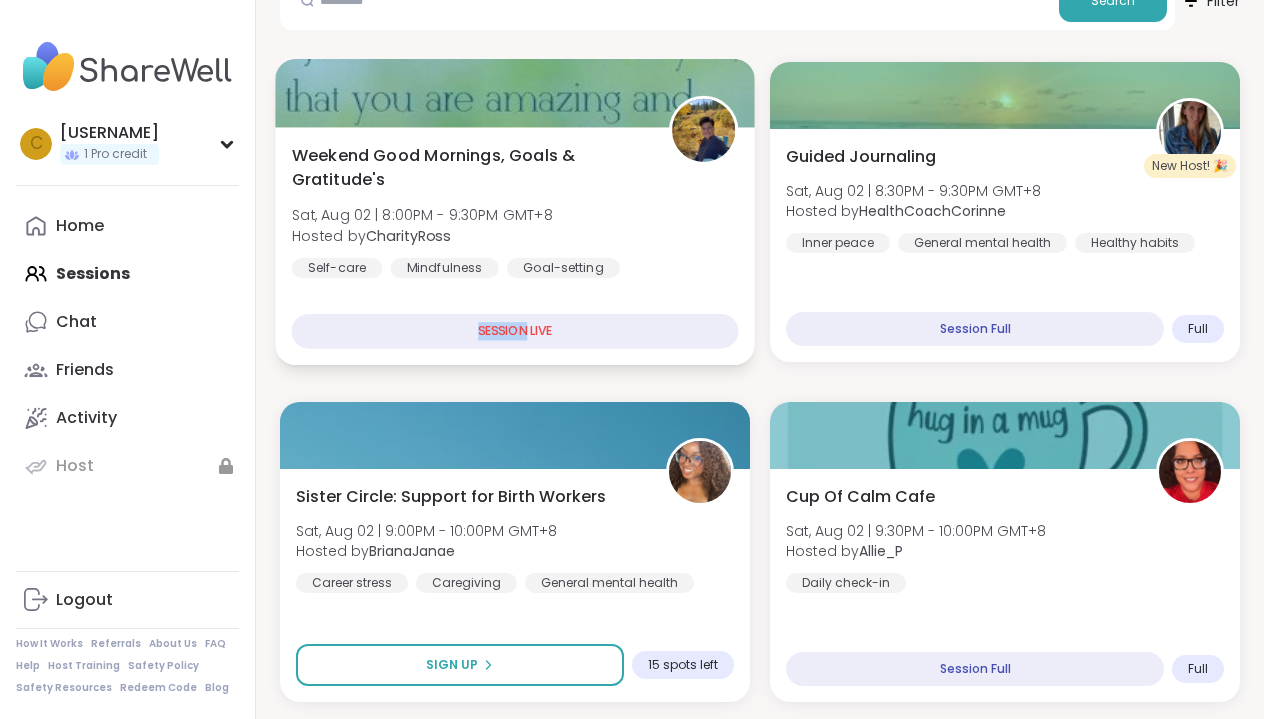 scroll, scrollTop: 351, scrollLeft: 0, axis: vertical 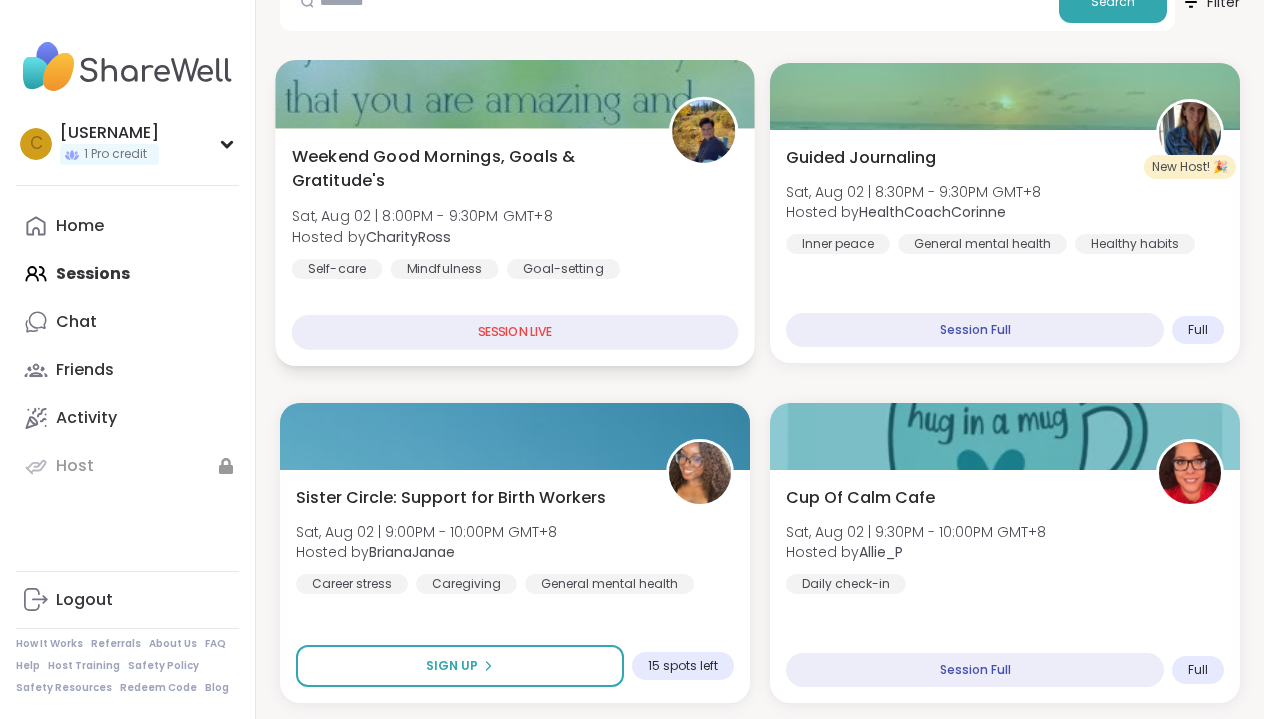 click on "SESSION LIVE" at bounding box center [515, 332] 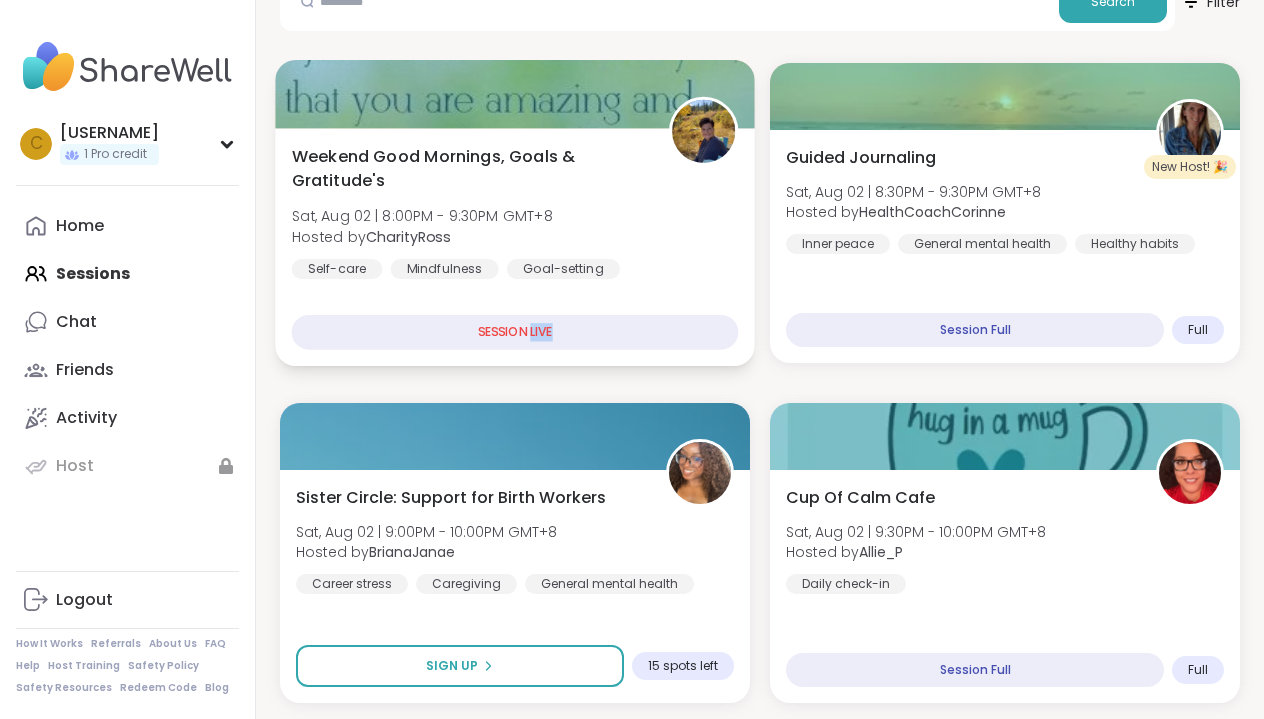 click on "SESSION LIVE" at bounding box center (515, 332) 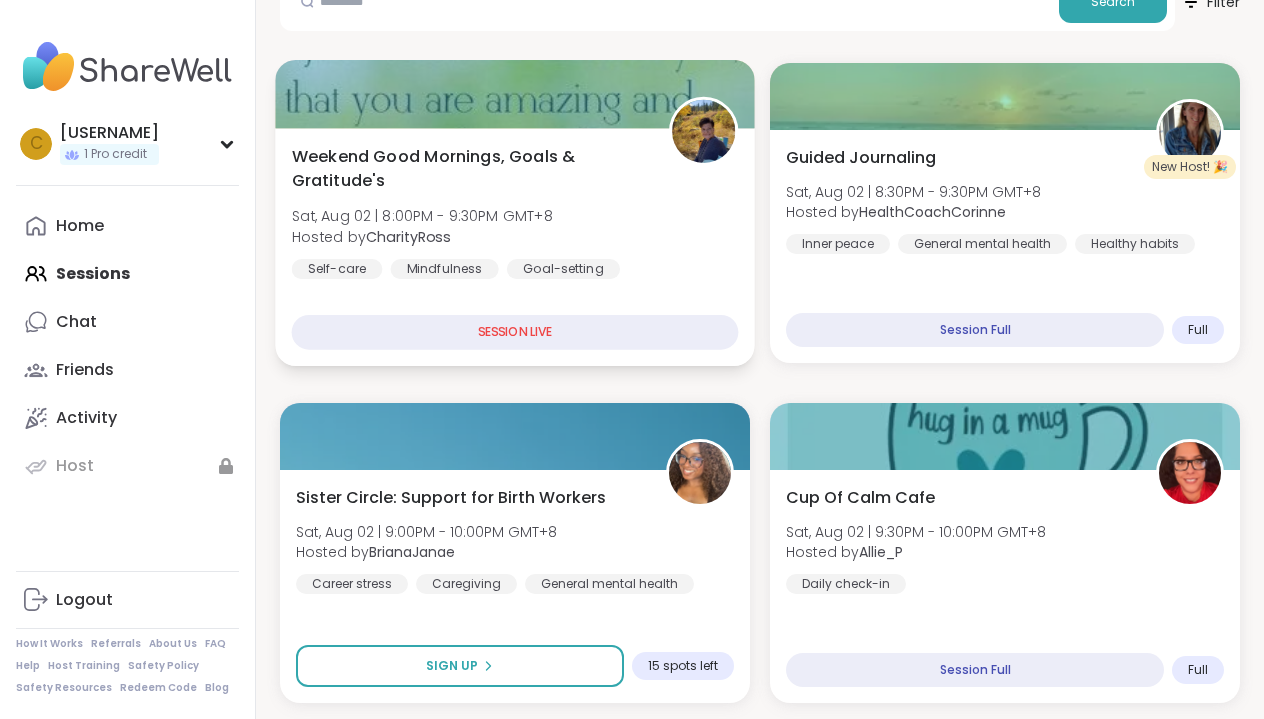 click on "SESSION LIVE" at bounding box center [515, 332] 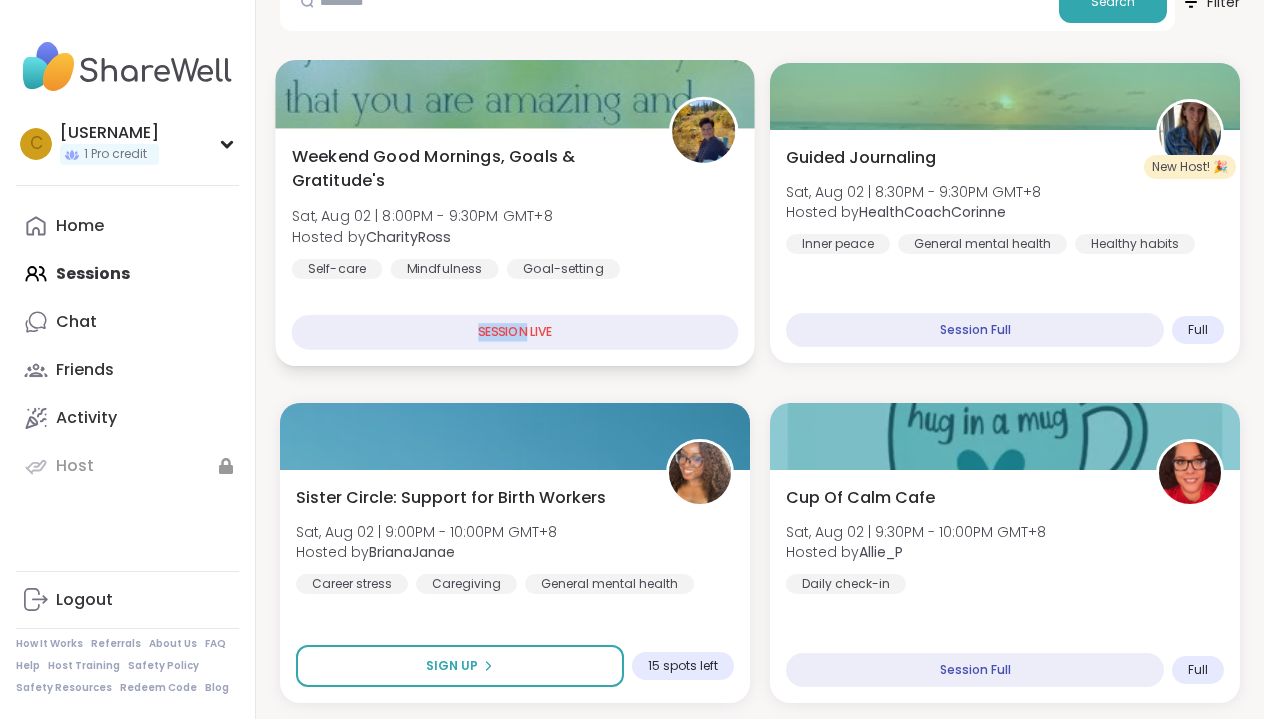 click on "SESSION LIVE" at bounding box center (515, 332) 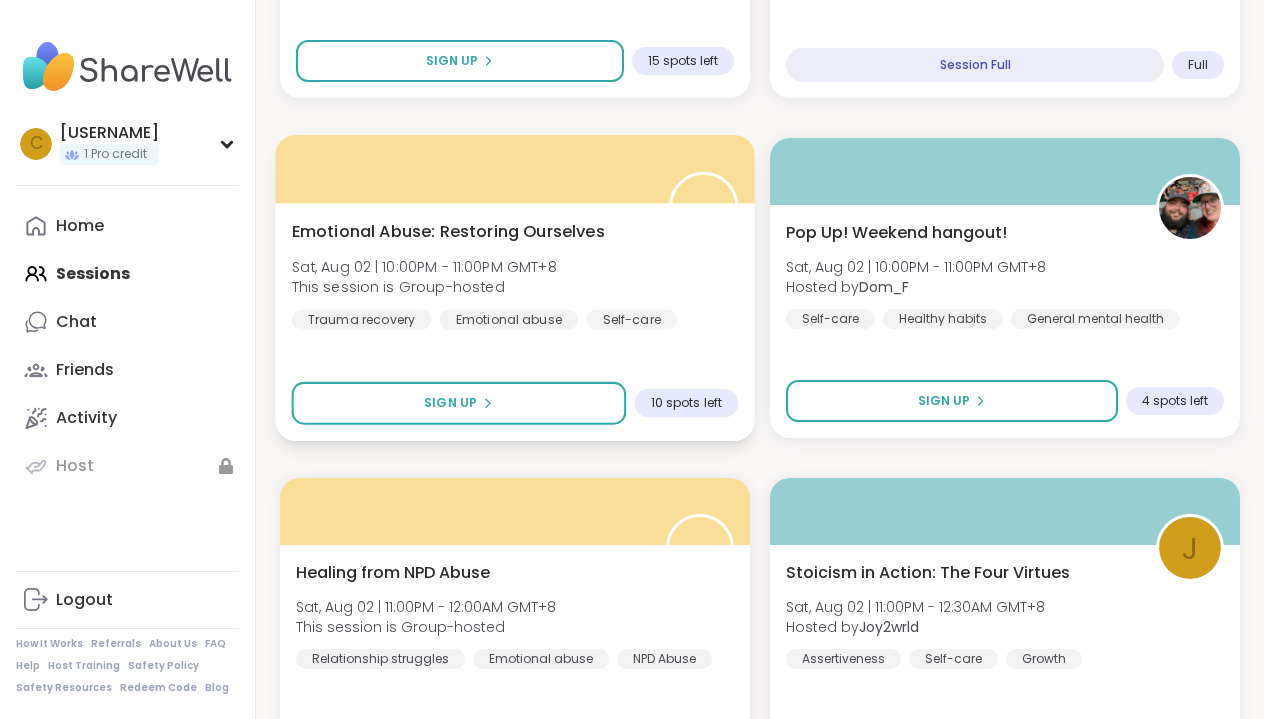 scroll, scrollTop: 979, scrollLeft: 0, axis: vertical 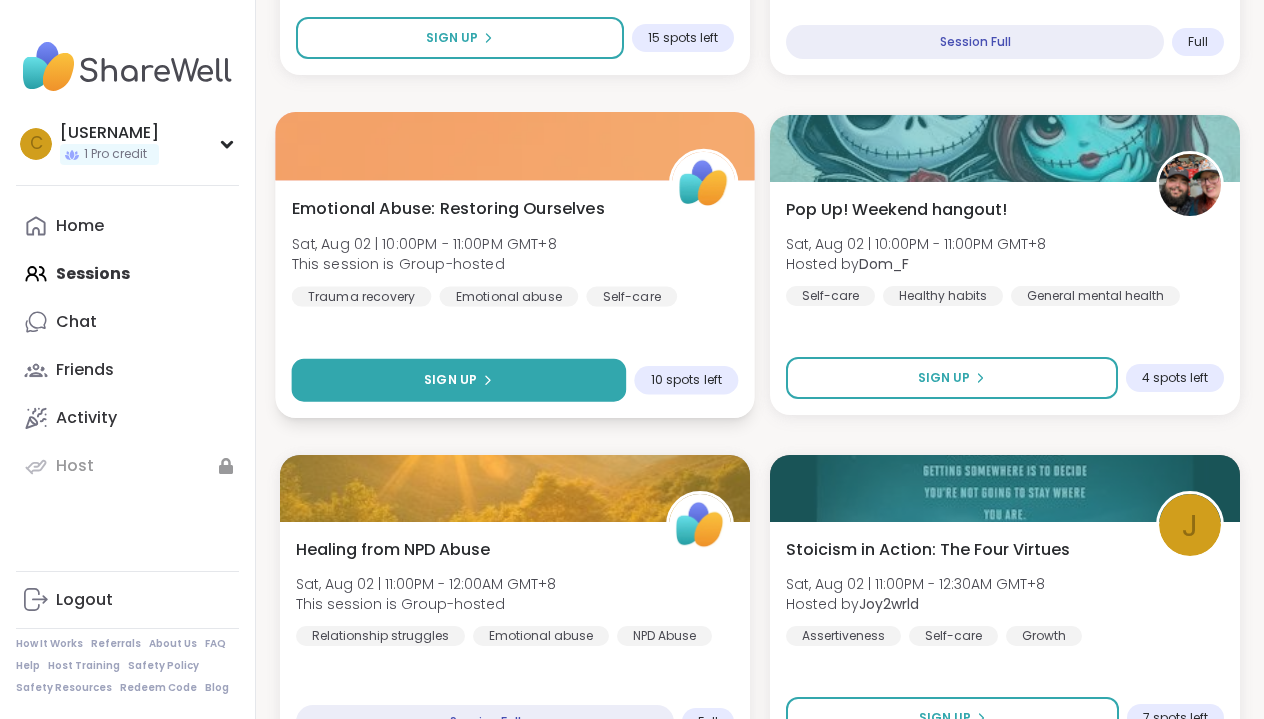 click on "Sign Up" at bounding box center [459, 380] 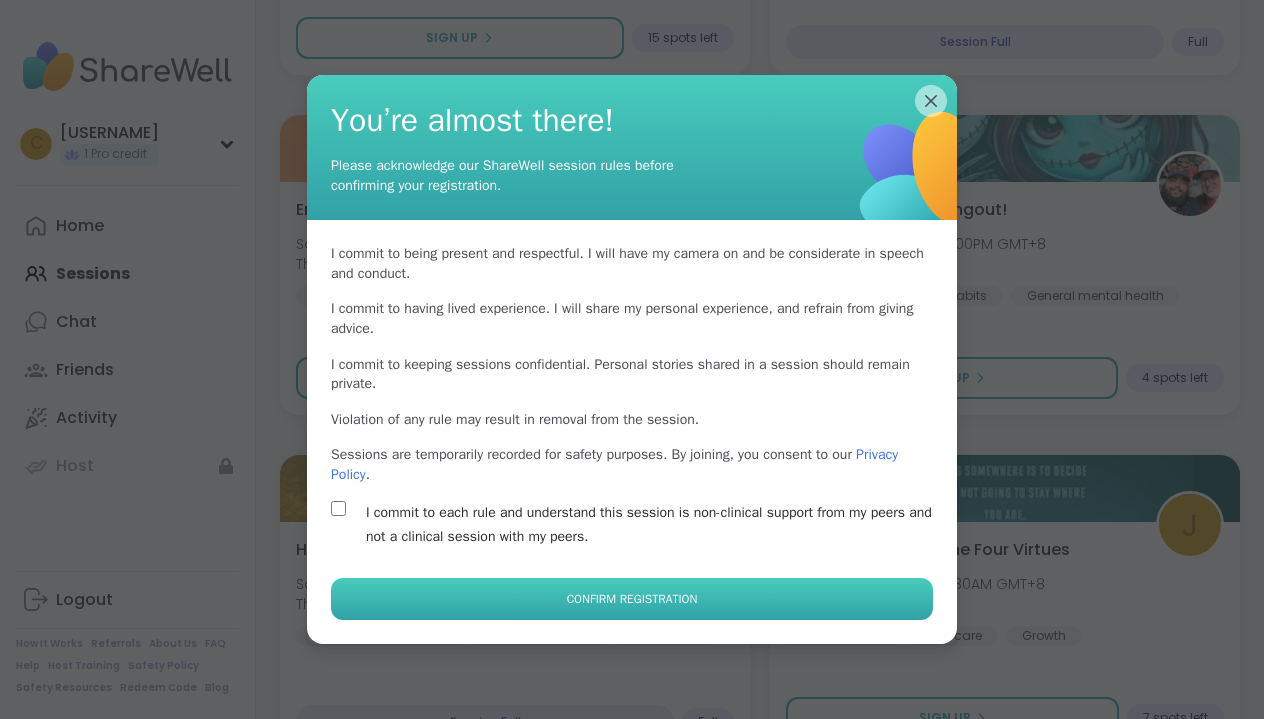 click on "Confirm Registration" at bounding box center (632, 599) 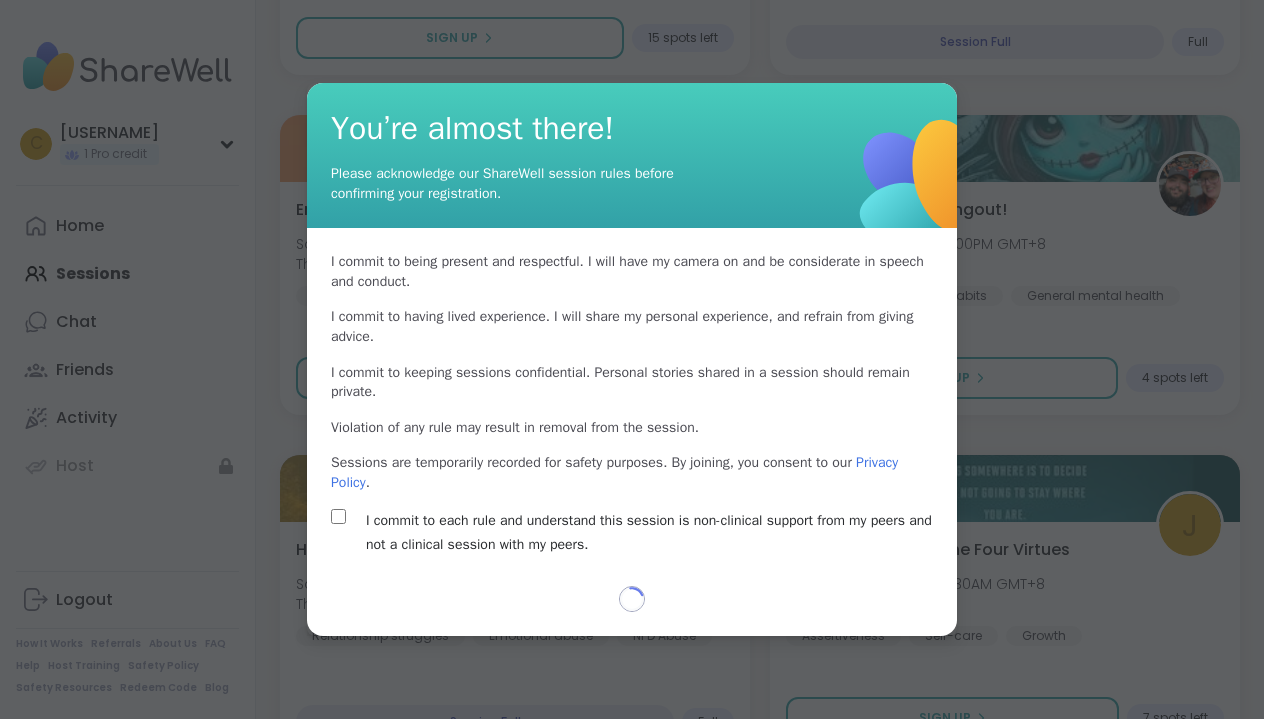 select on "**" 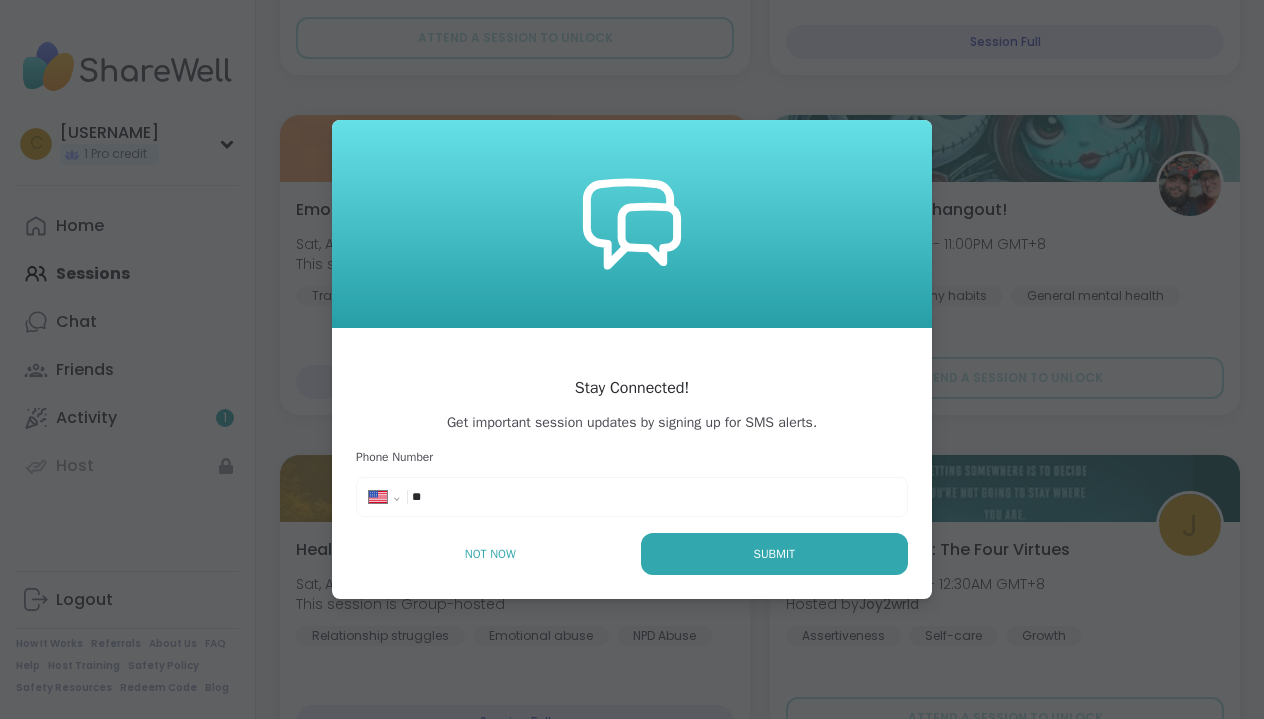 click on "**" at bounding box center (472, 497) 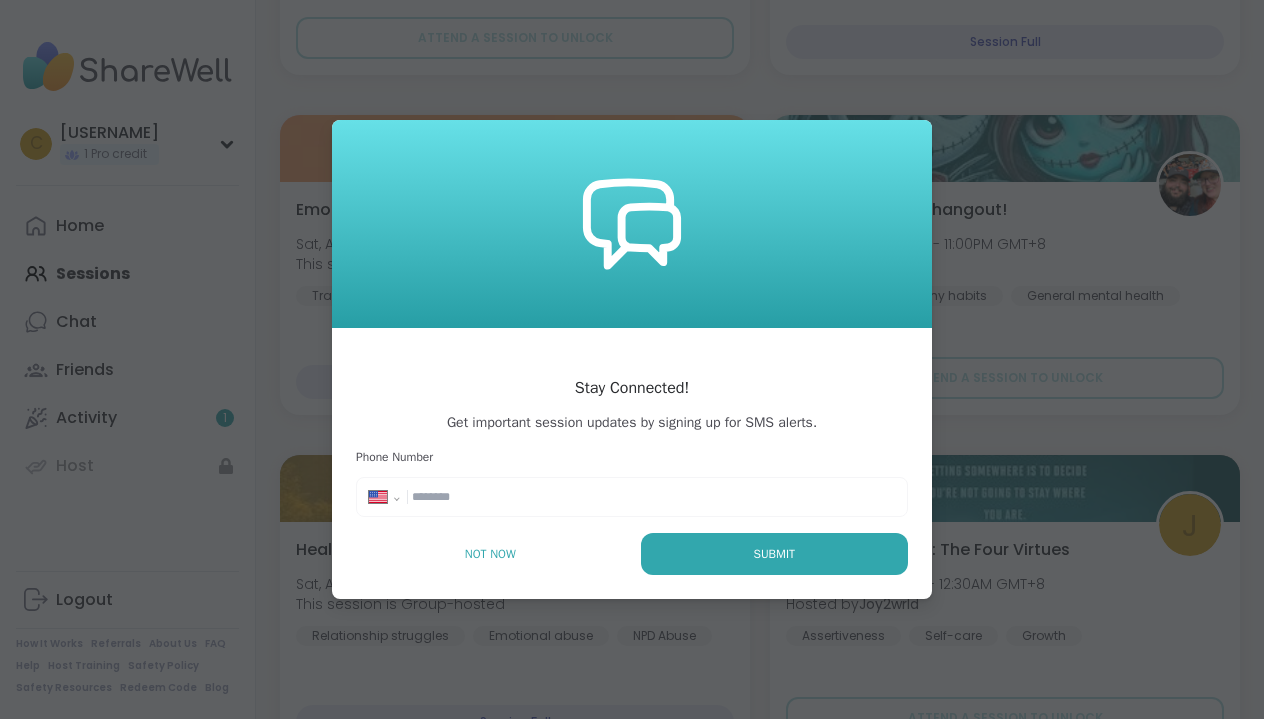 select on "**" 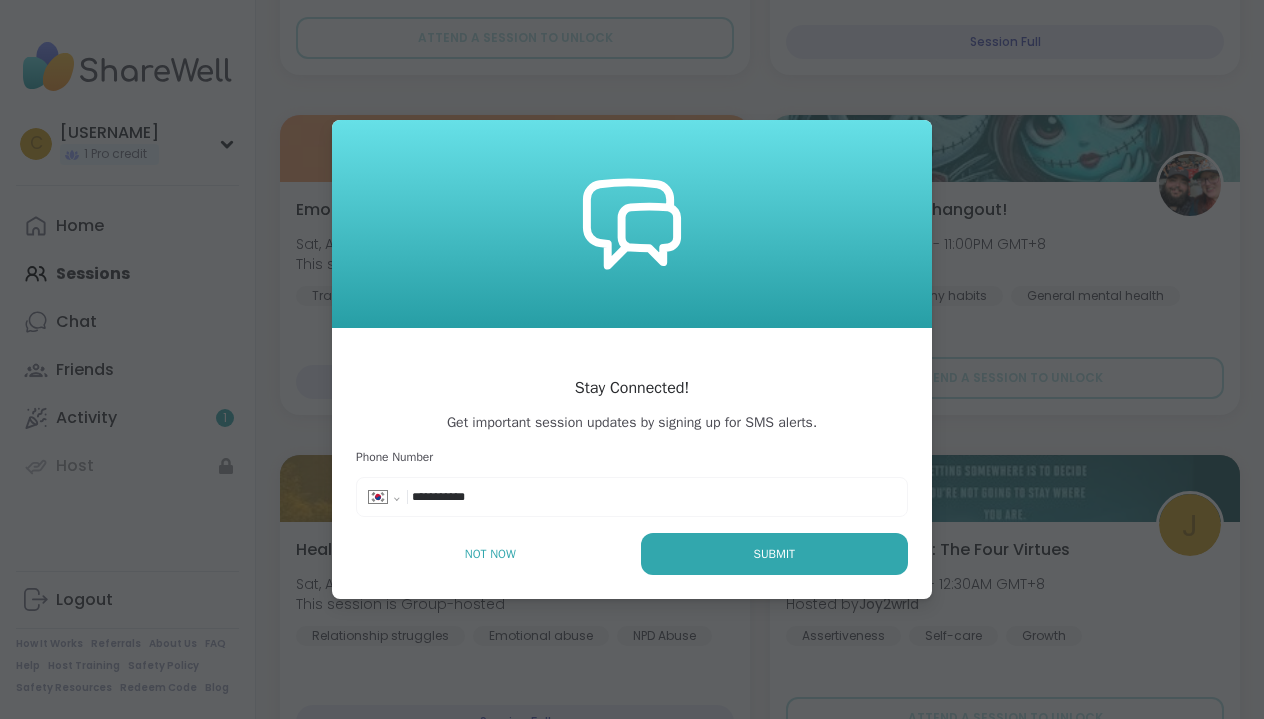 click on "**********" at bounding box center [472, 497] 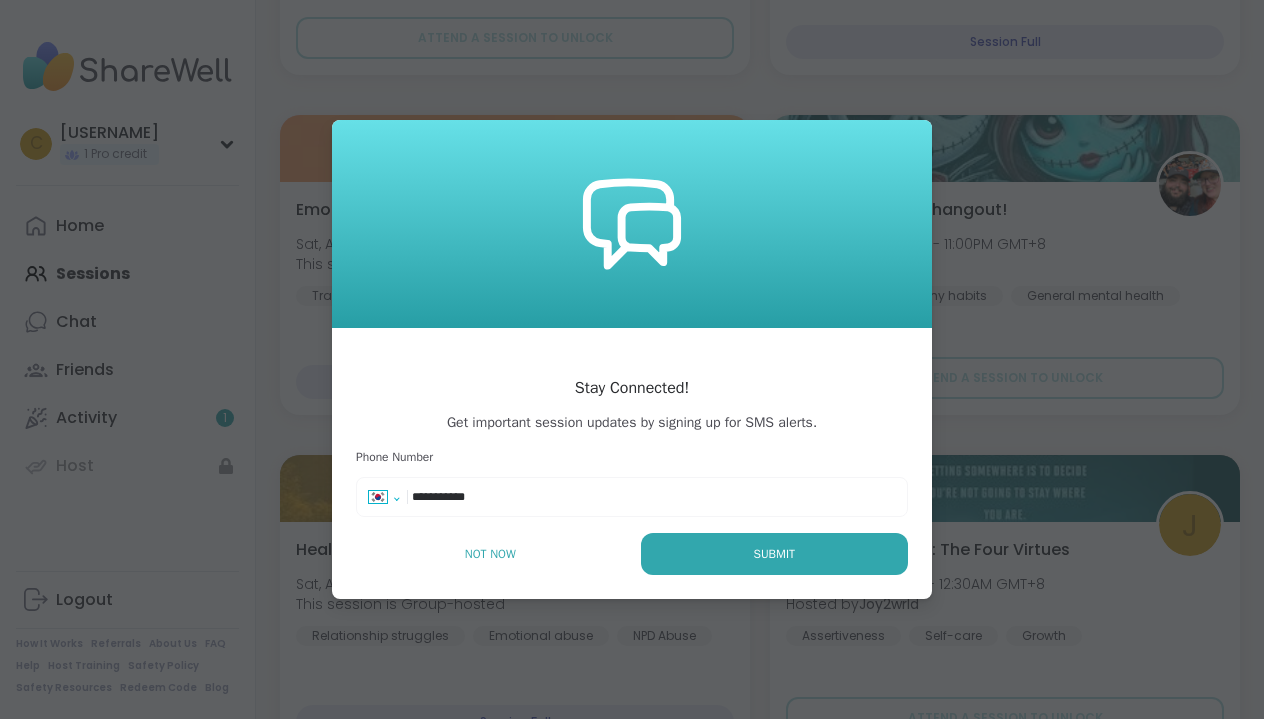 select on "**" 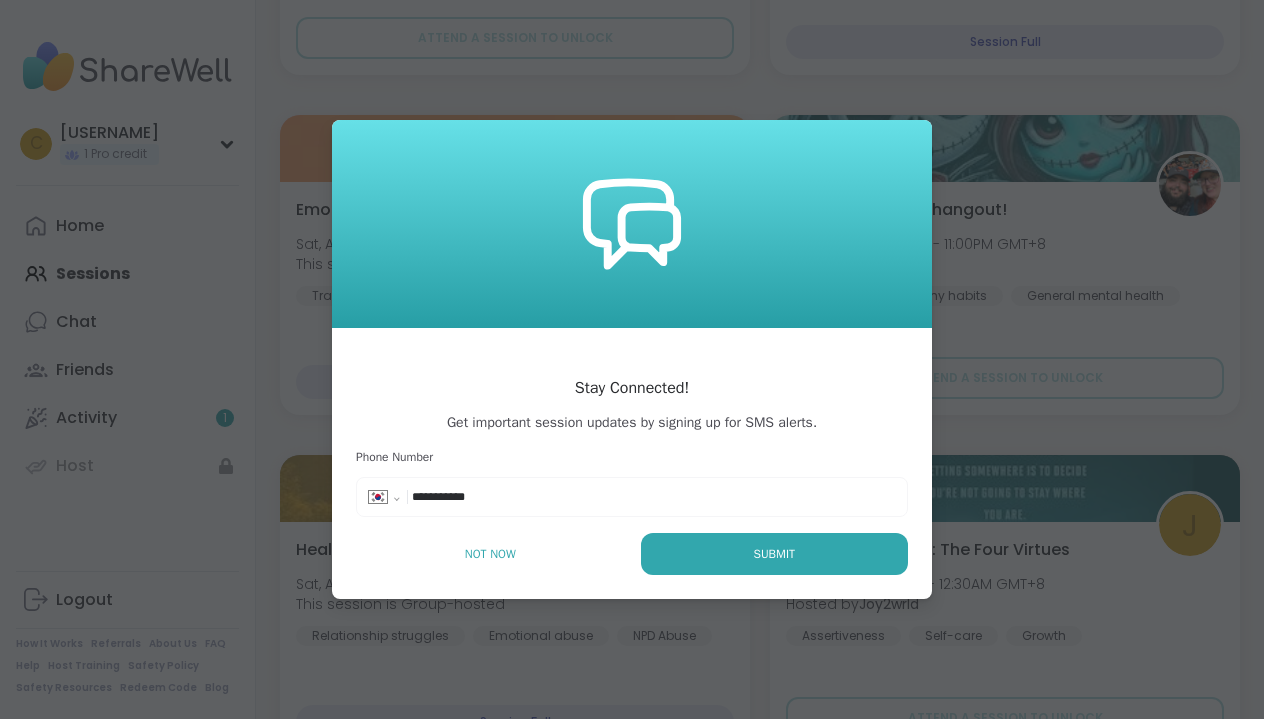 type on "***" 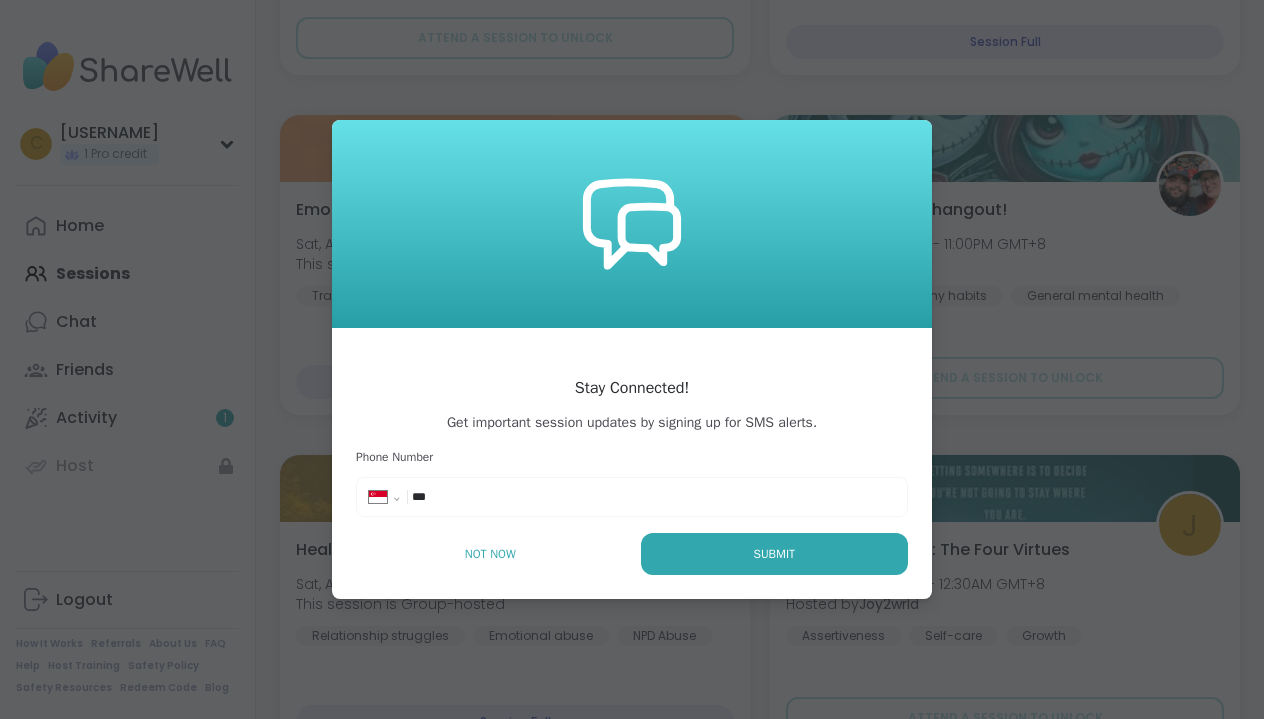 click on "***" at bounding box center (472, 497) 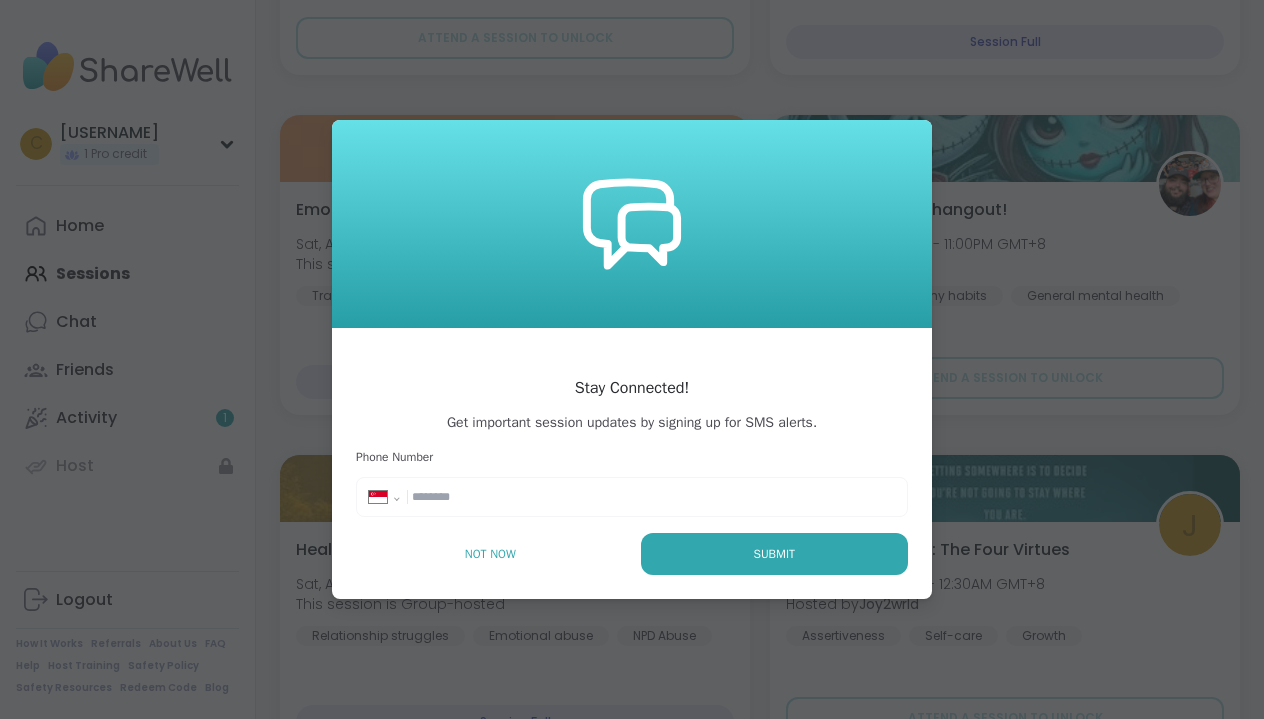 select on "**" 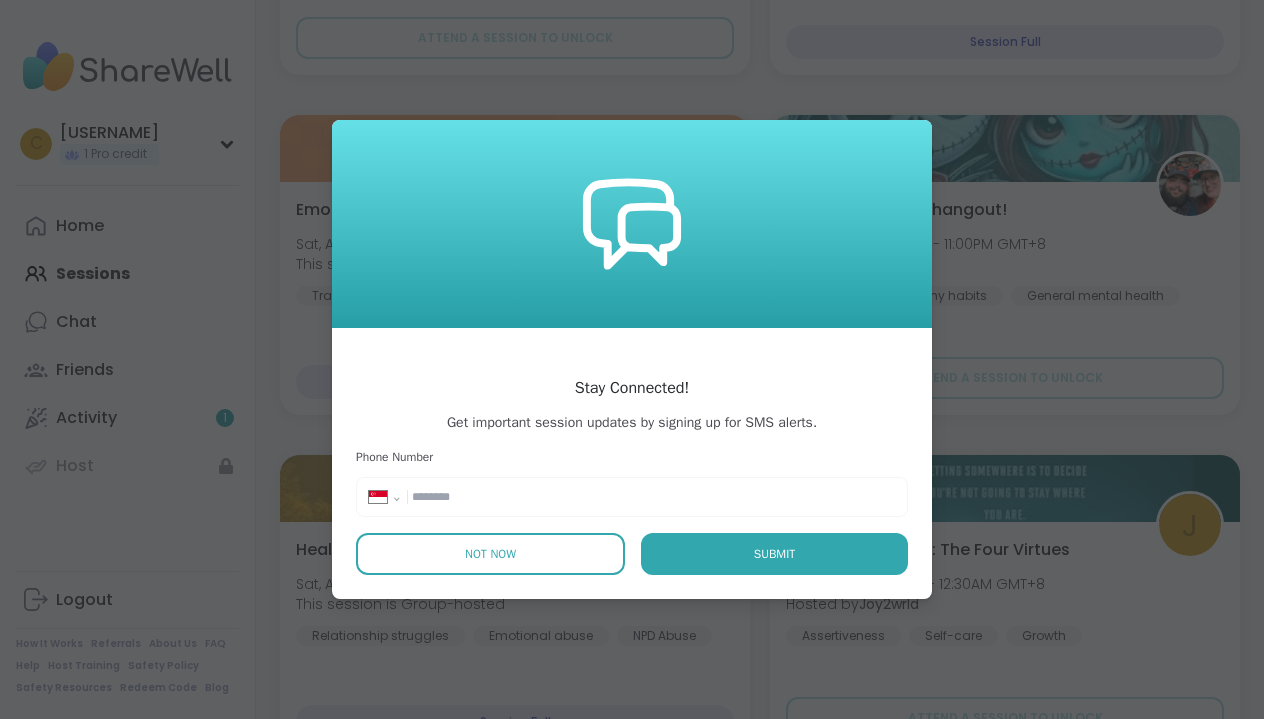 type on "**********" 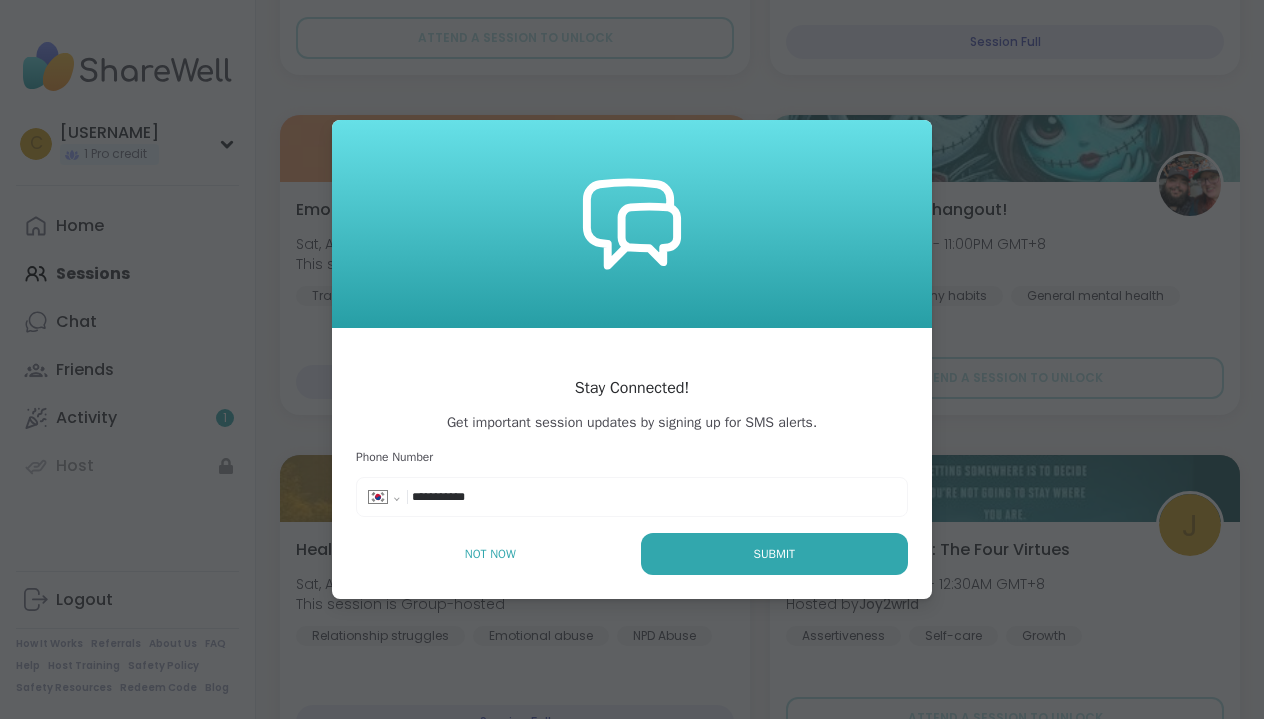 click on "**********" at bounding box center (450, 497) 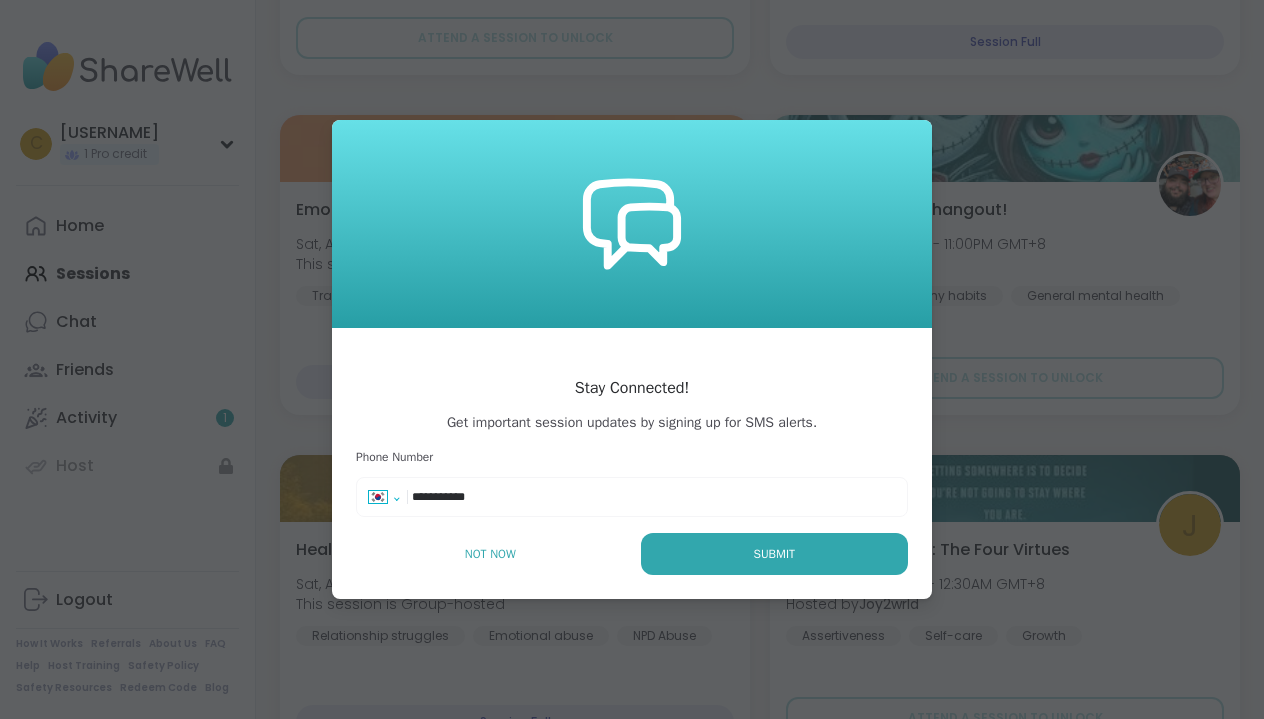 select on "**" 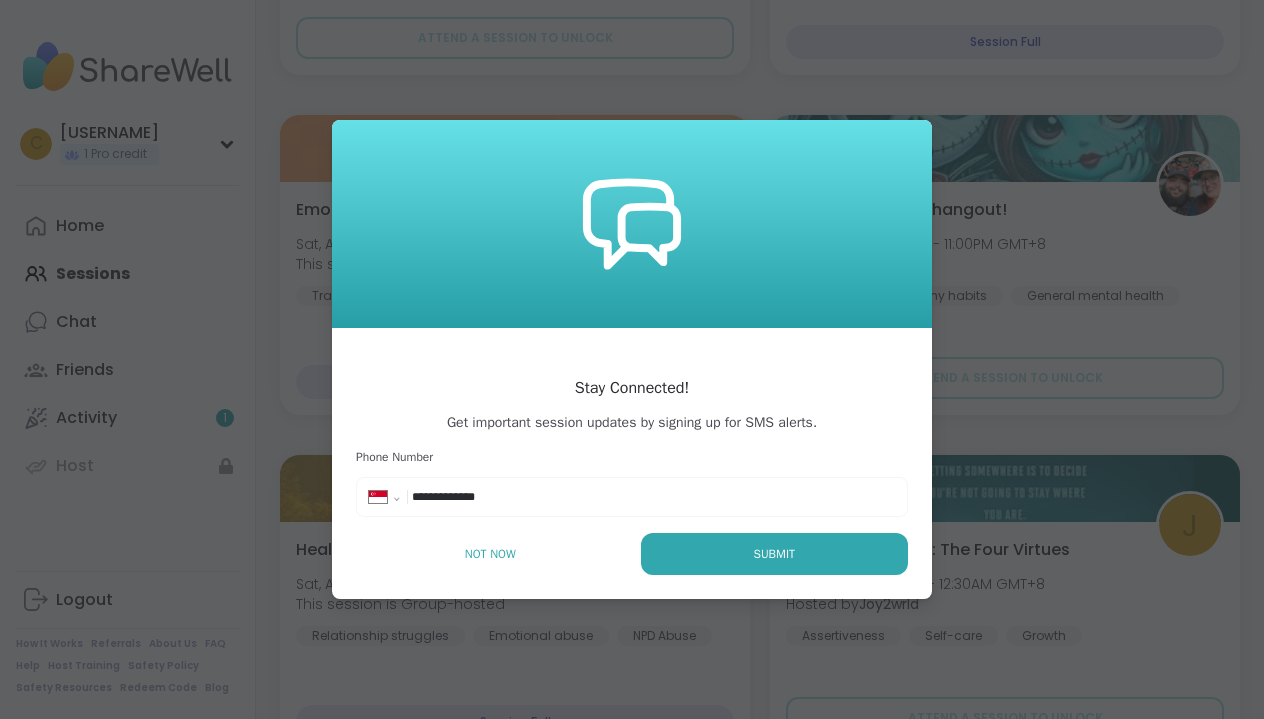 type on "**********" 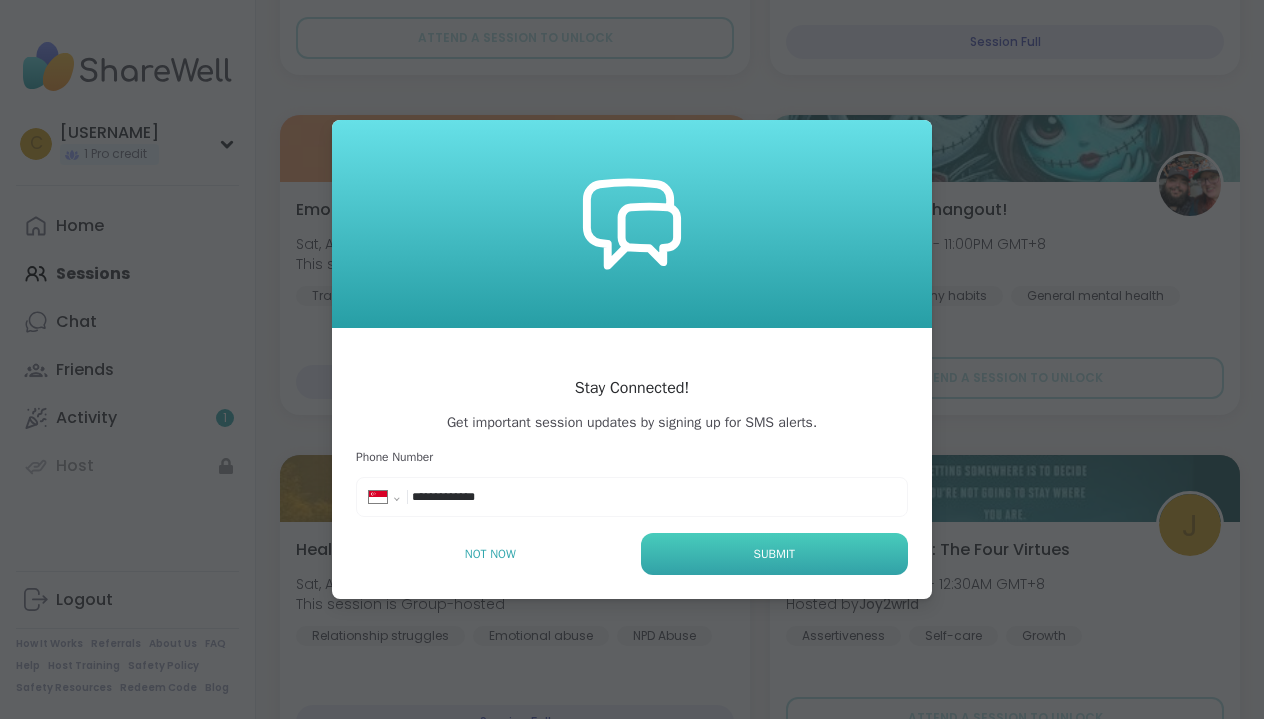 click on "Submit" at bounding box center [774, 554] 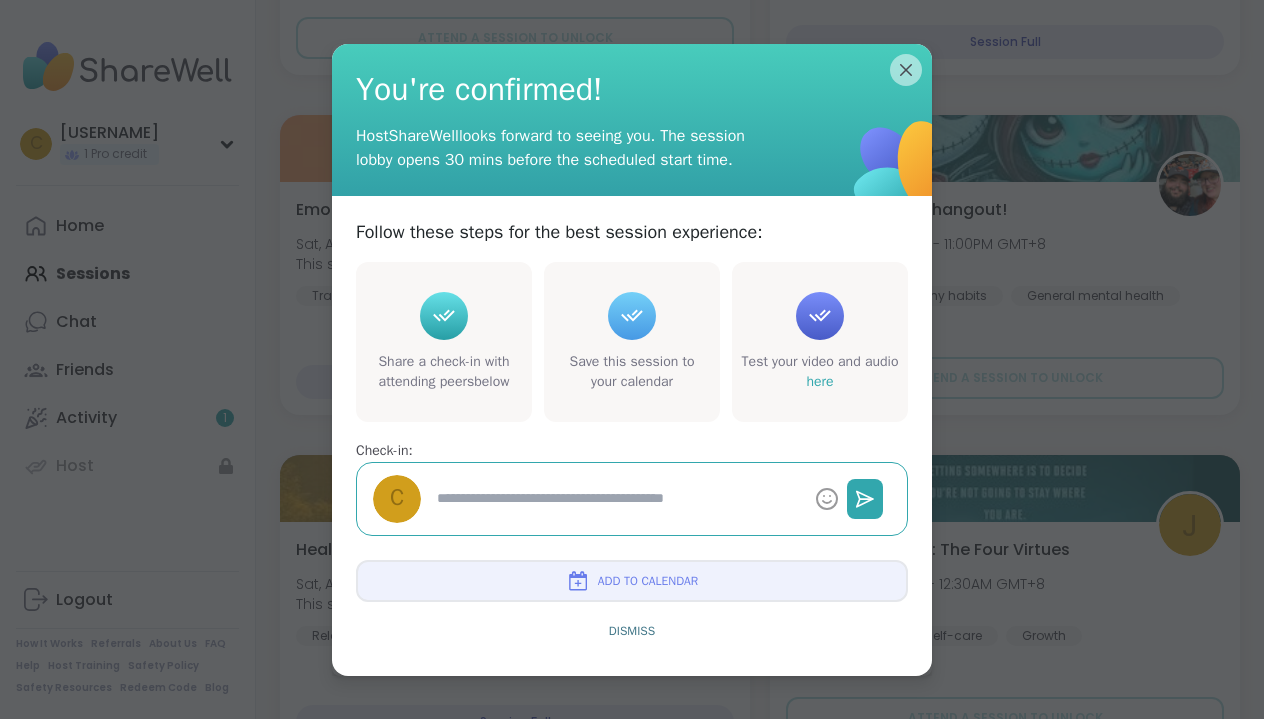 click at bounding box center [632, 316] 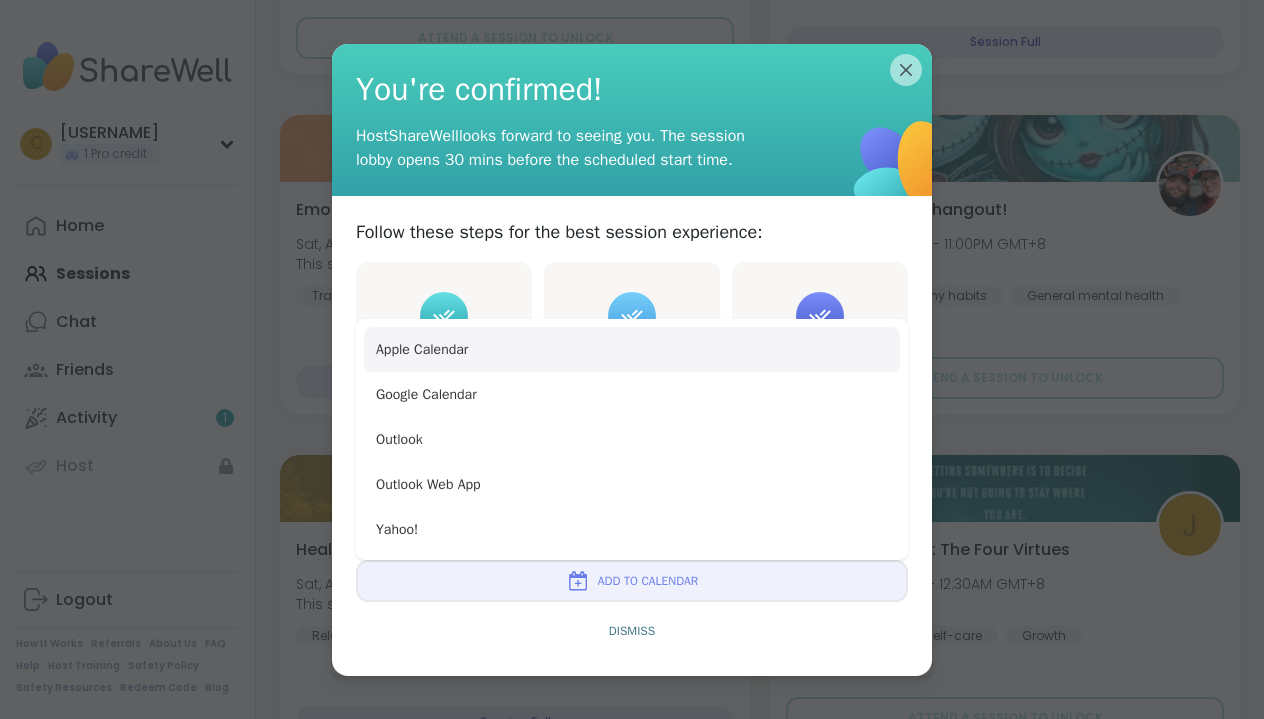click on "Apple Calendar" at bounding box center [632, 349] 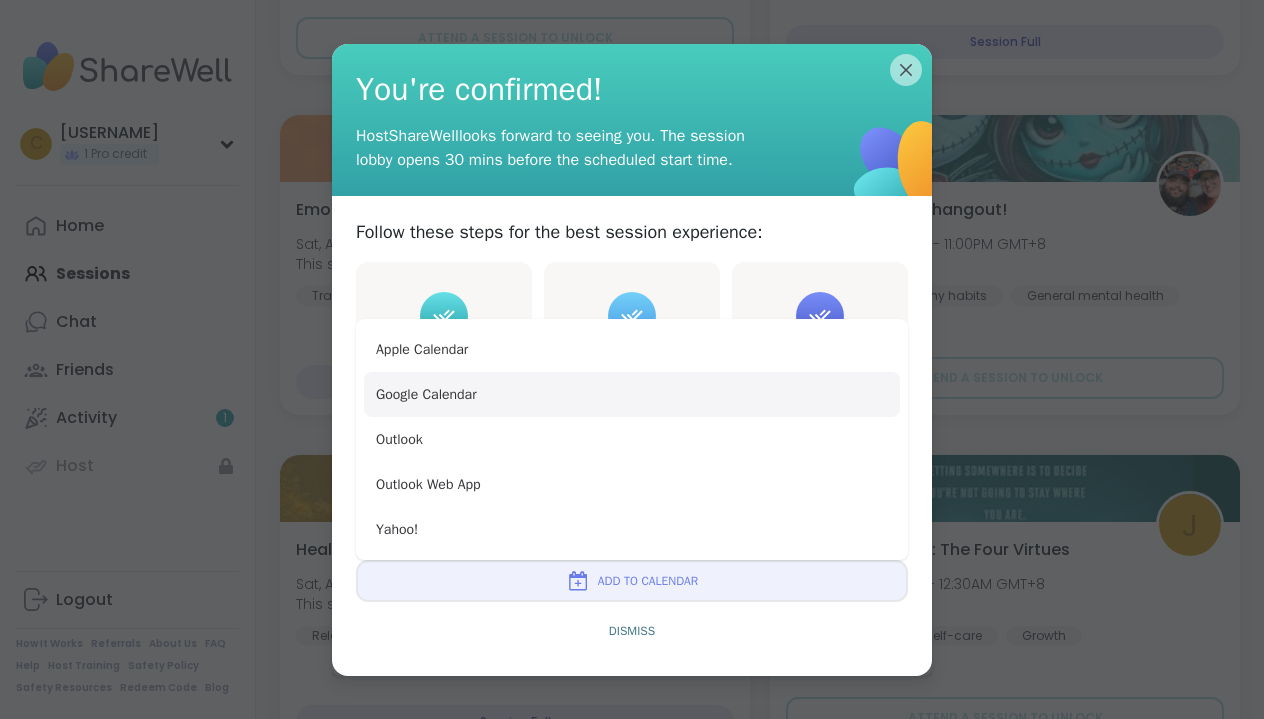 click on "Google Calendar" at bounding box center (632, 394) 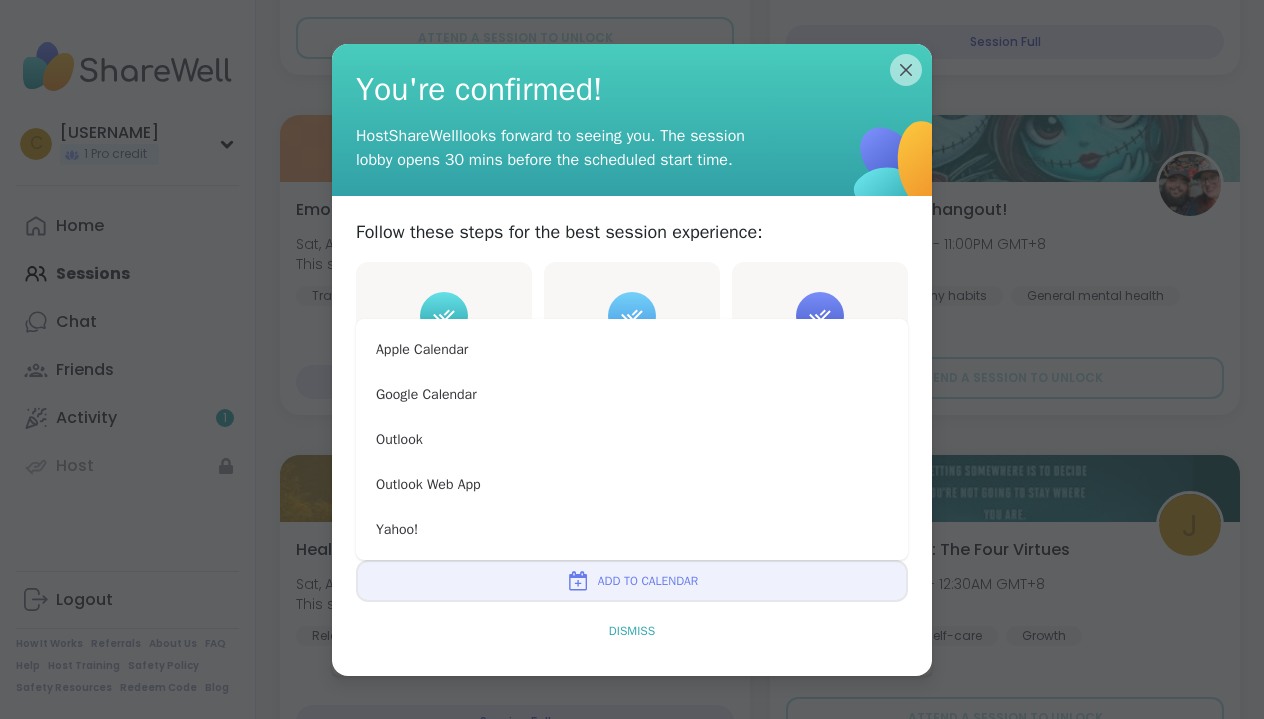 click on "Dismiss" at bounding box center [632, 631] 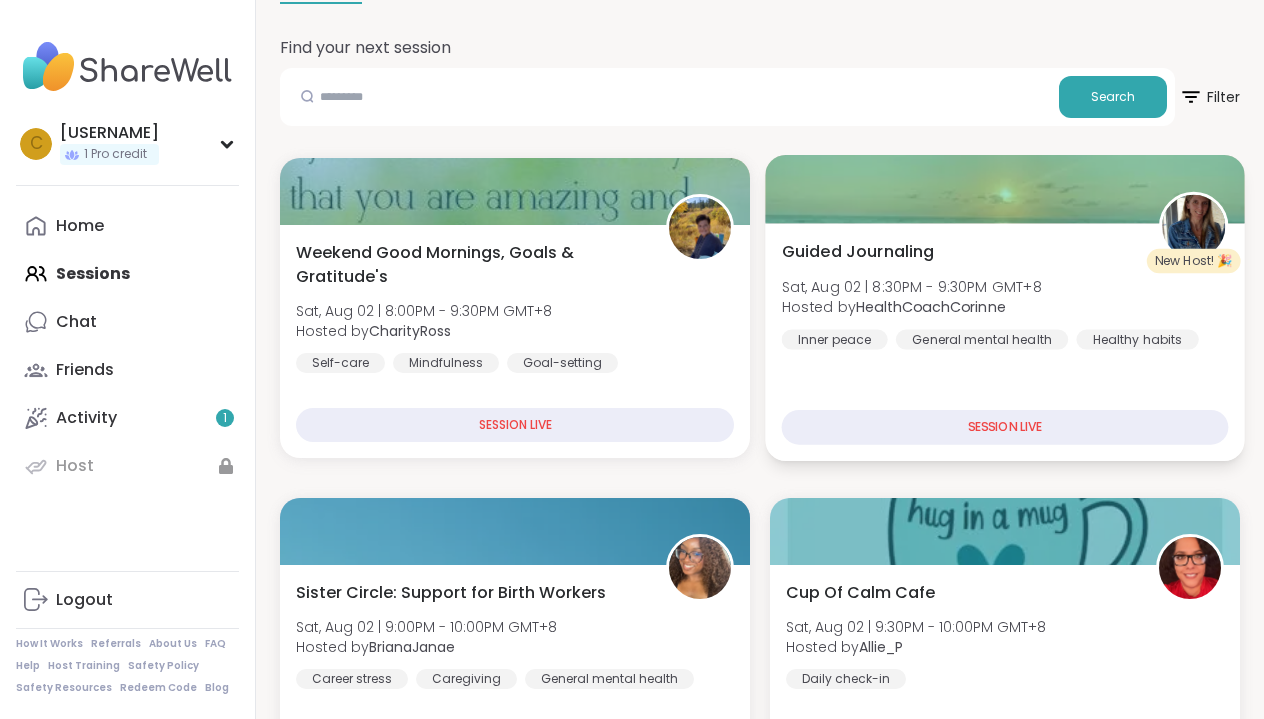 scroll, scrollTop: 261, scrollLeft: 0, axis: vertical 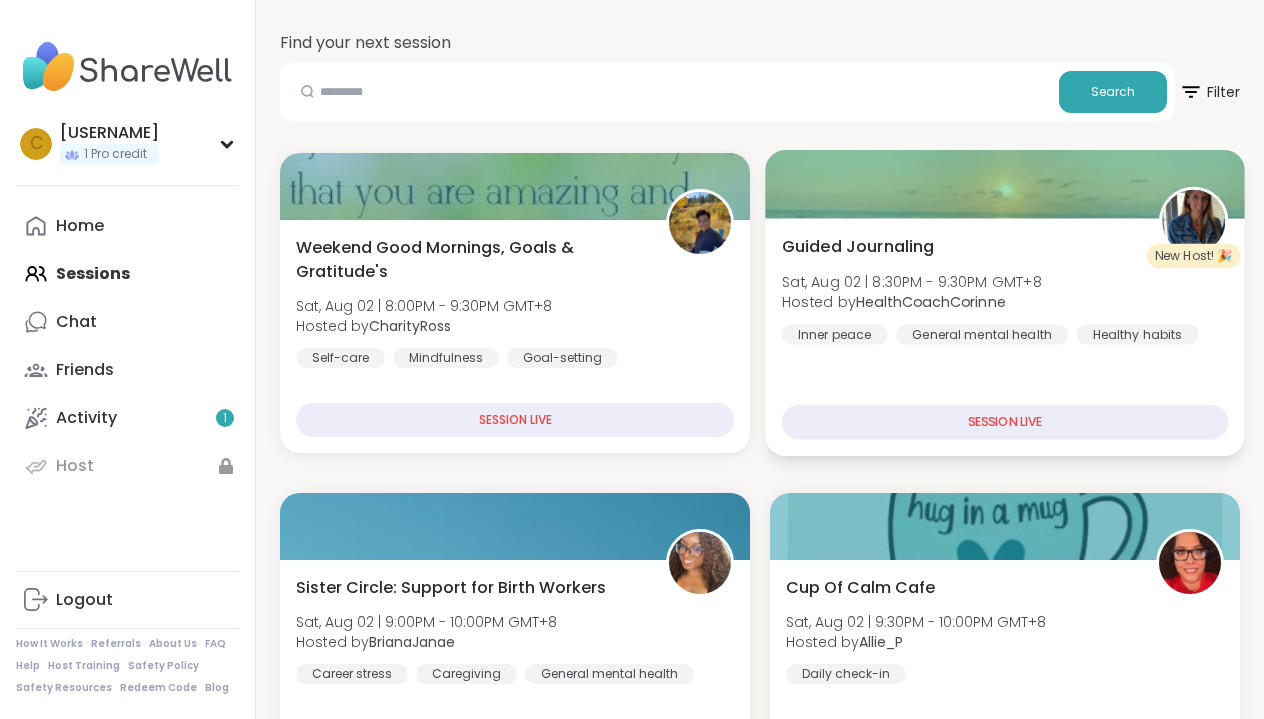 click on "SESSION LIVE" at bounding box center (1005, 422) 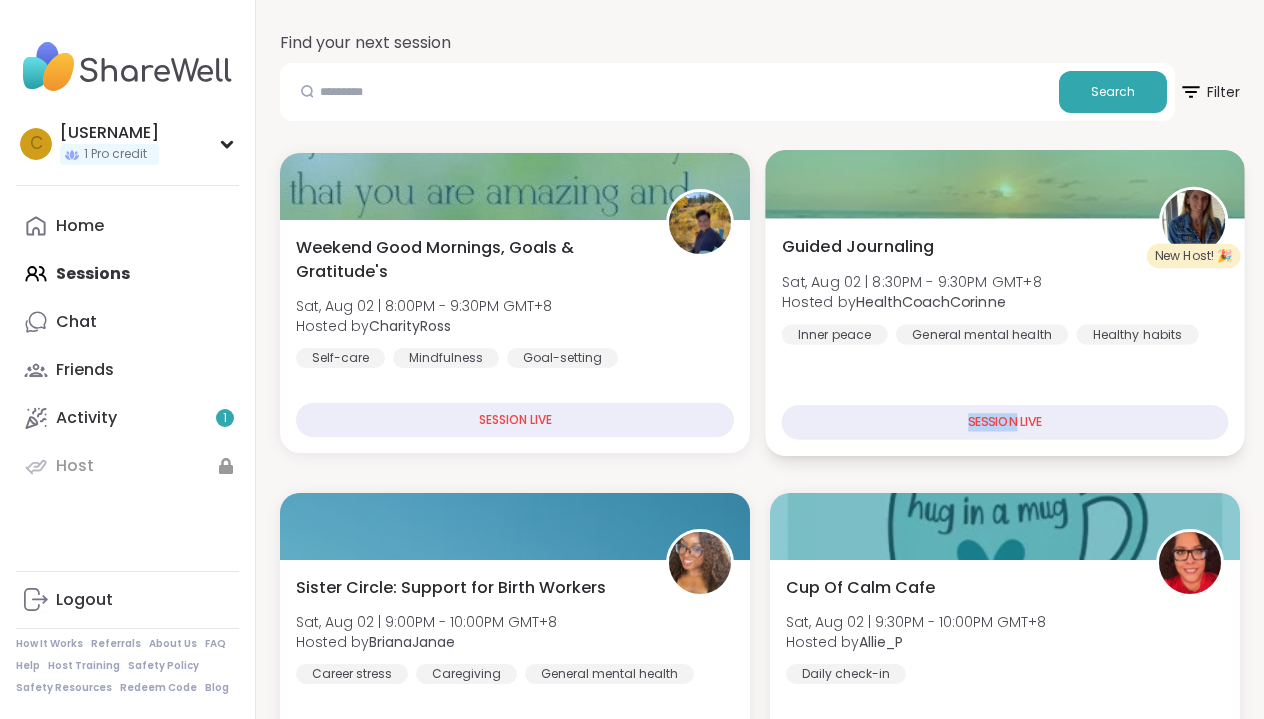 click on "SESSION LIVE" at bounding box center (1005, 422) 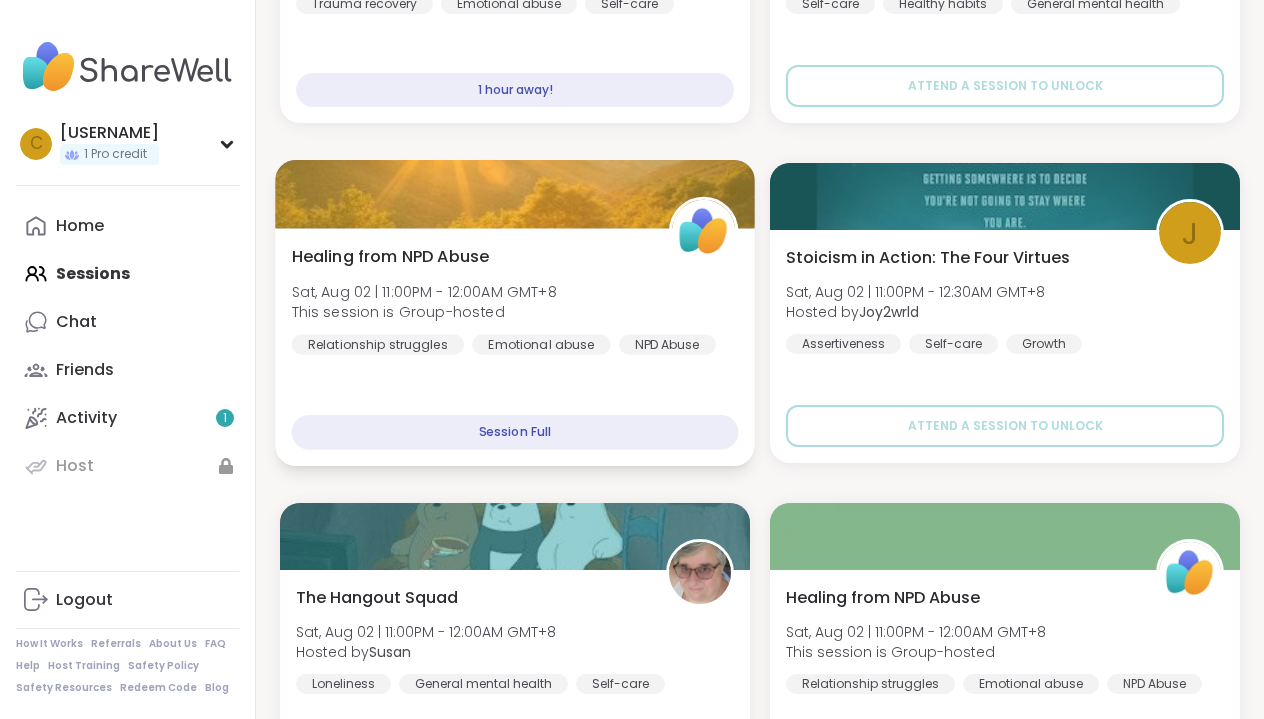 scroll, scrollTop: 1267, scrollLeft: 0, axis: vertical 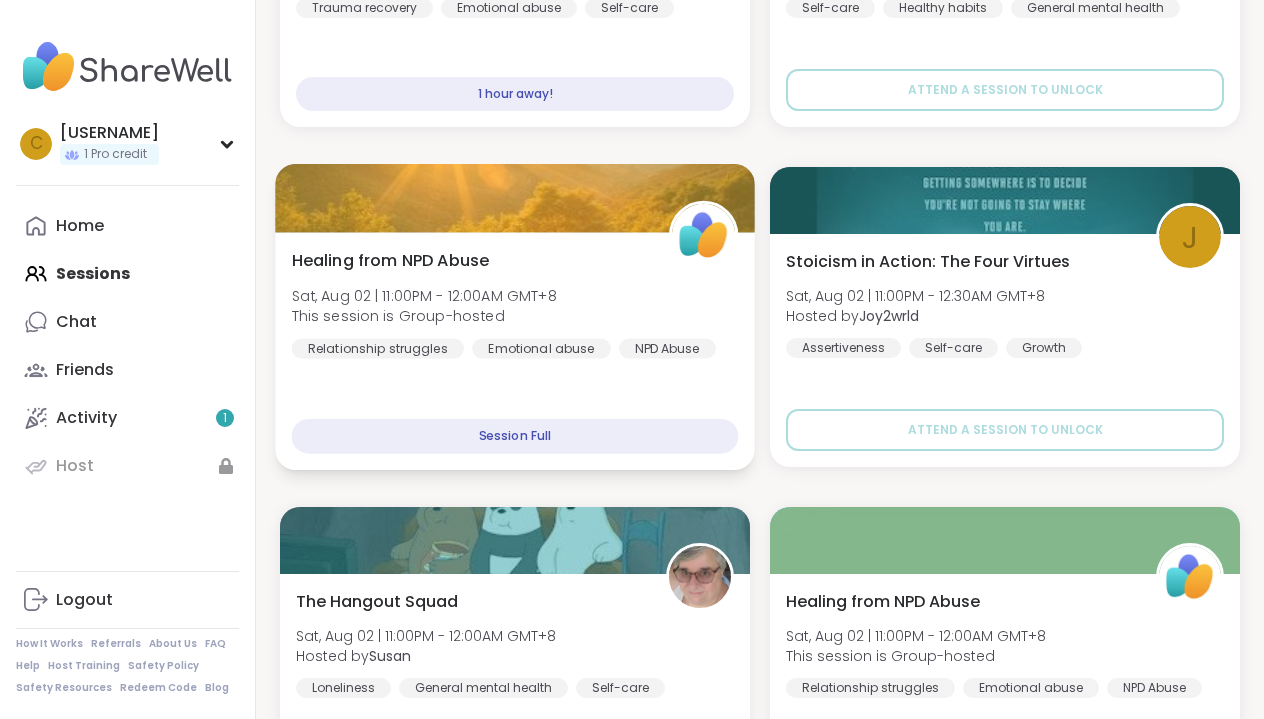 click on "Session Full" at bounding box center (515, 436) 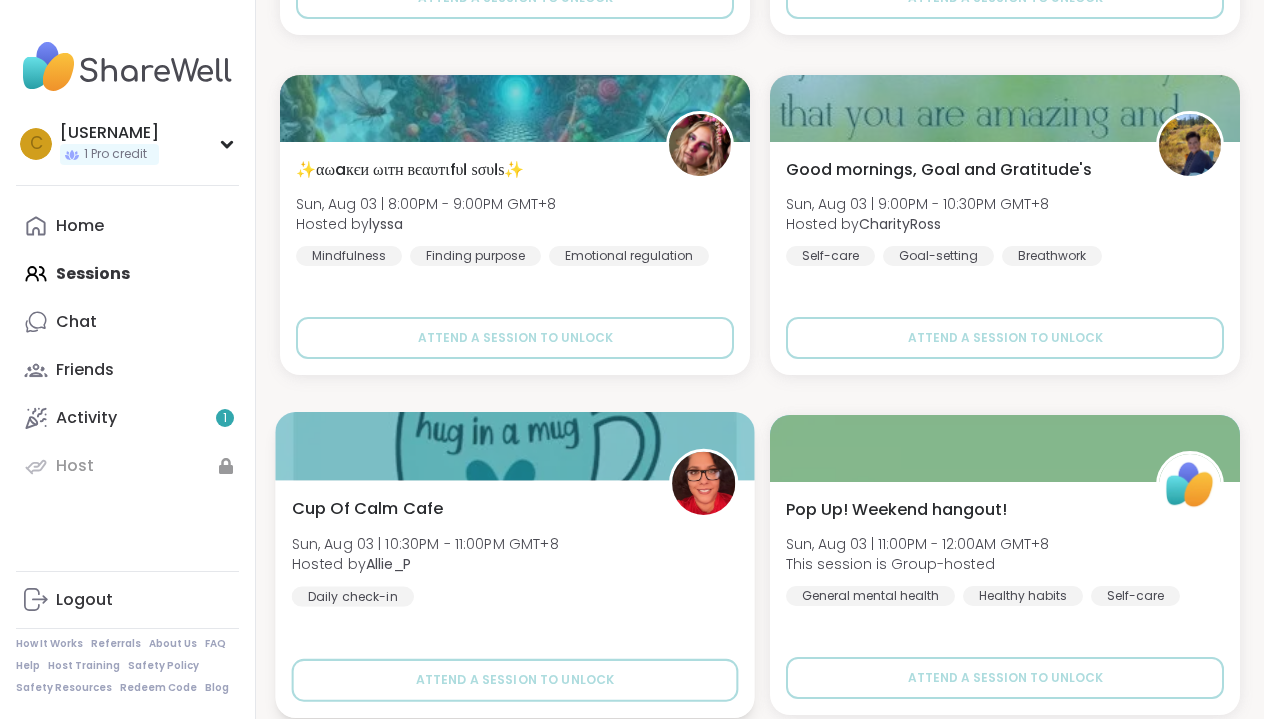 scroll, scrollTop: 5782, scrollLeft: 0, axis: vertical 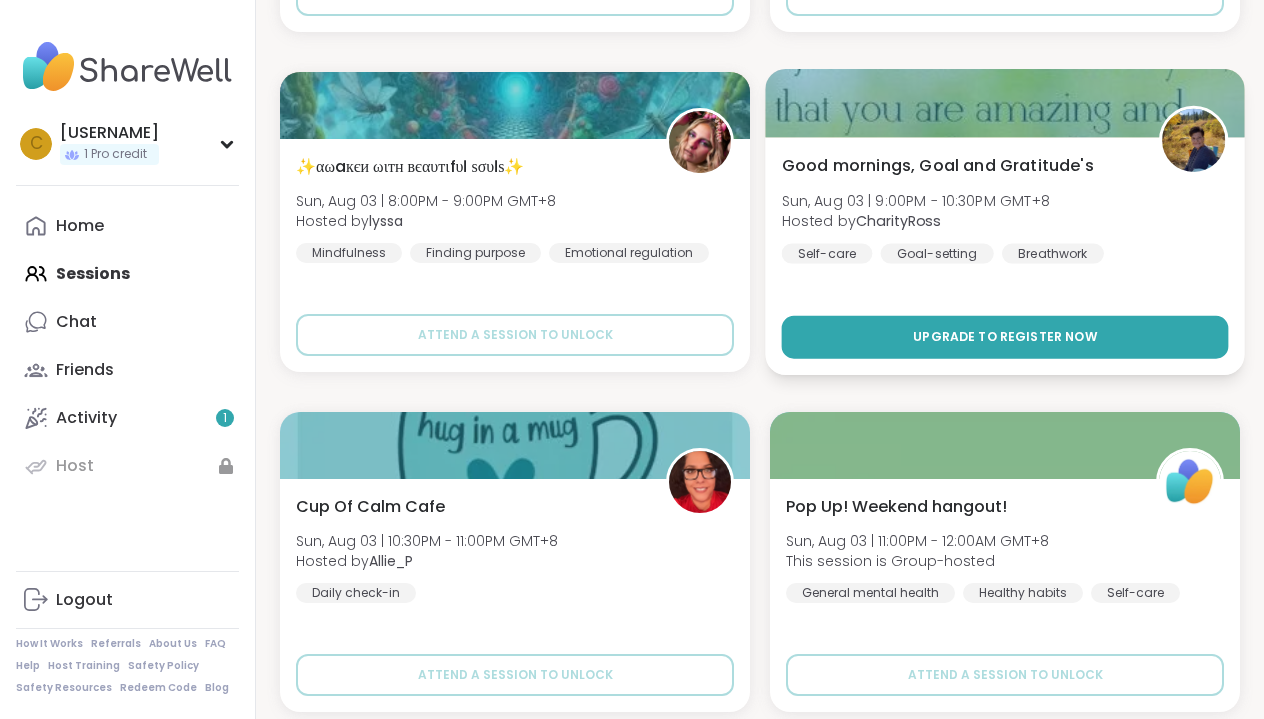 click on "Upgrade to register now" at bounding box center [1005, 337] 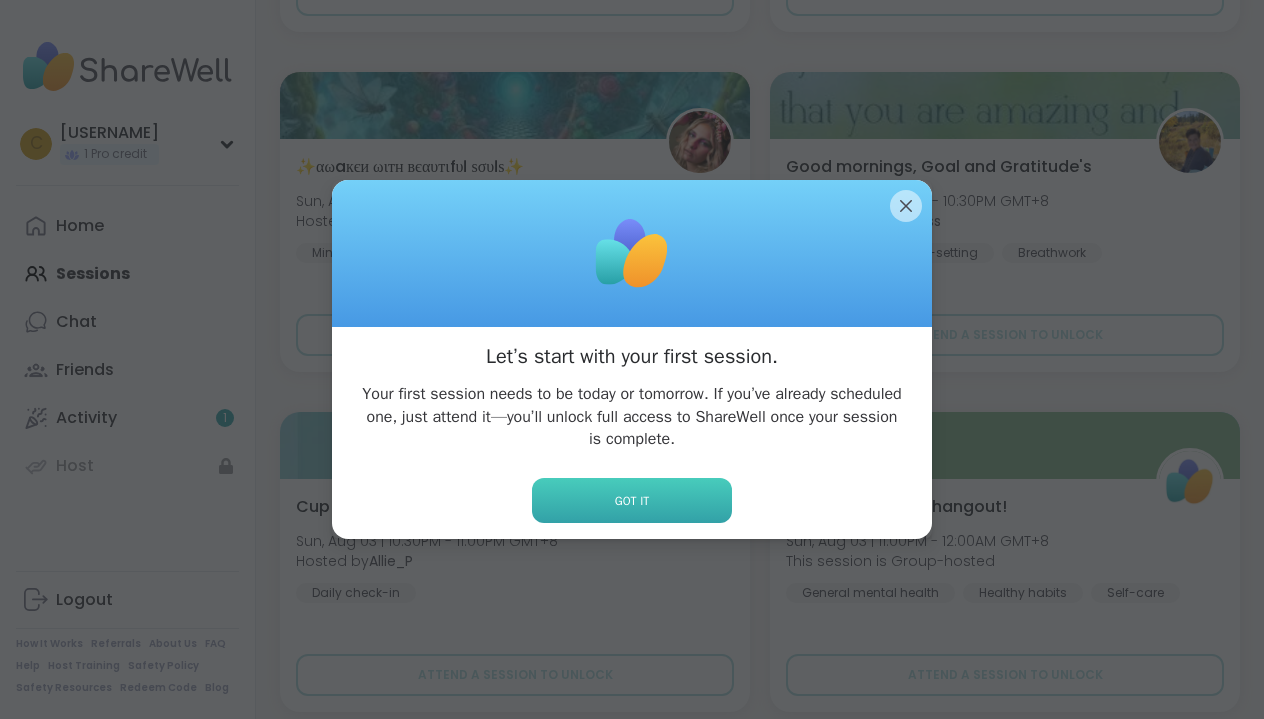 click on "Got it" at bounding box center [632, 500] 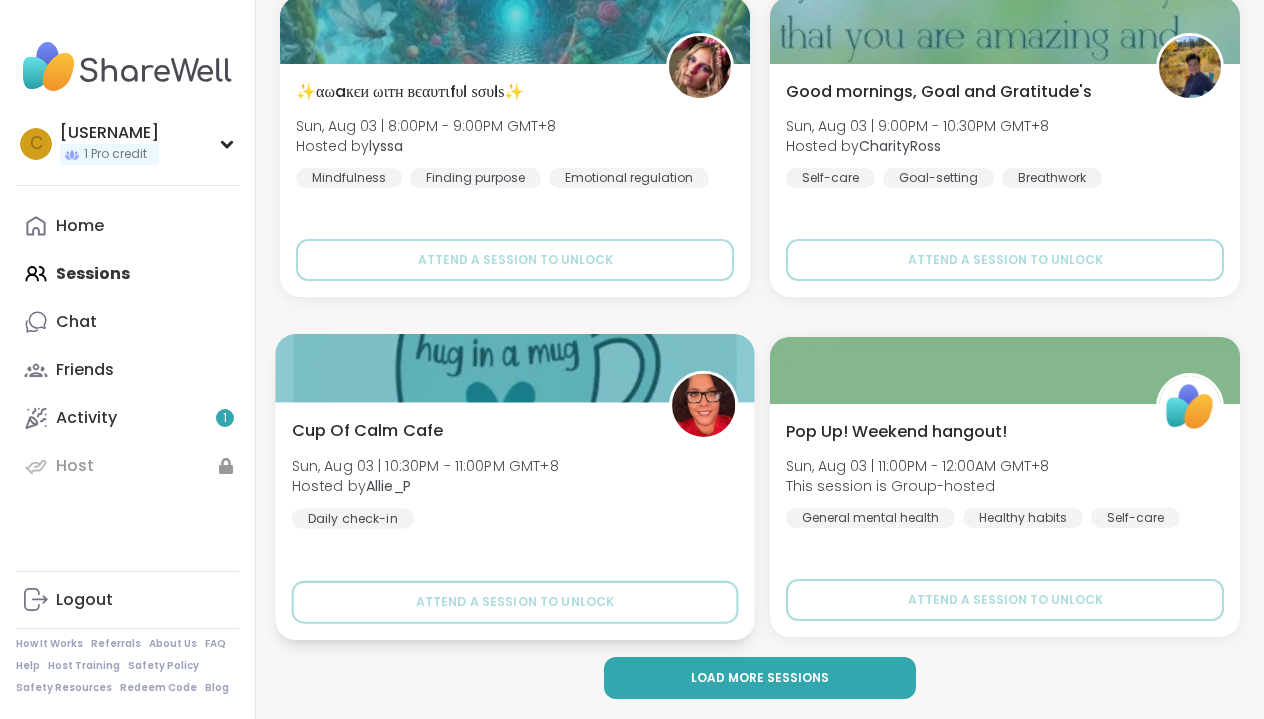 scroll, scrollTop: 5856, scrollLeft: 0, axis: vertical 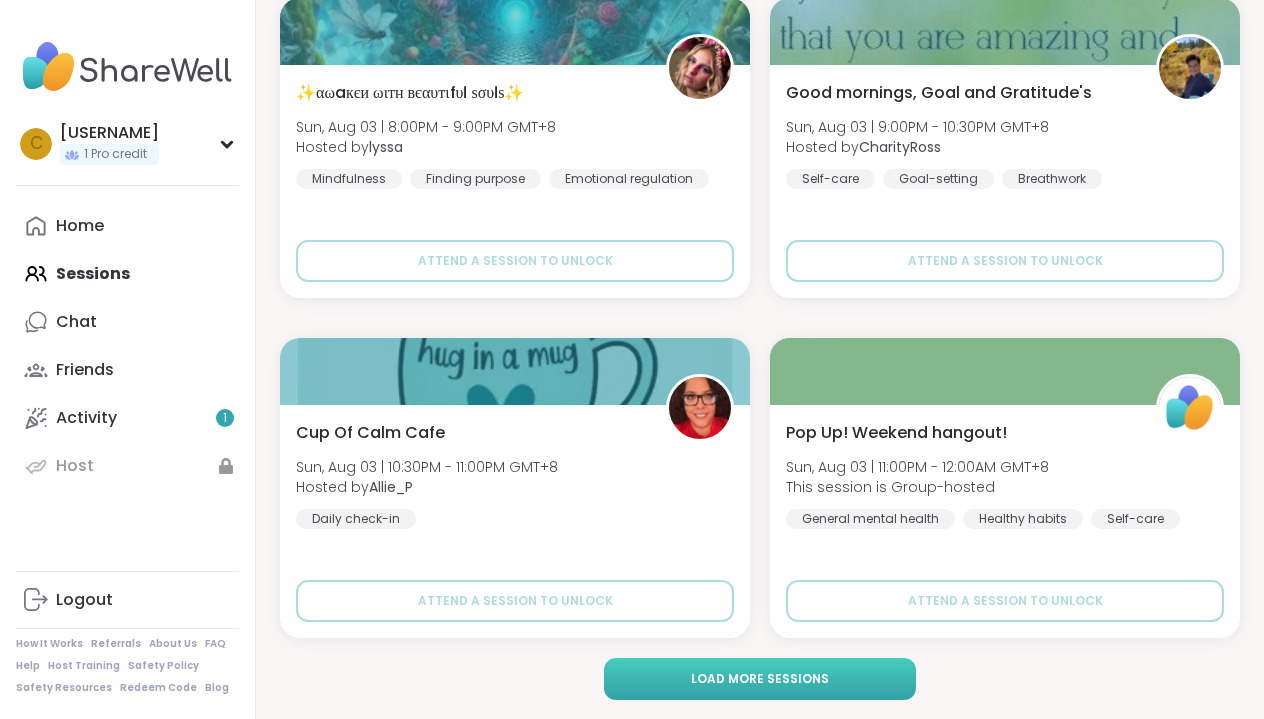 click on "Load more sessions" at bounding box center (760, 679) 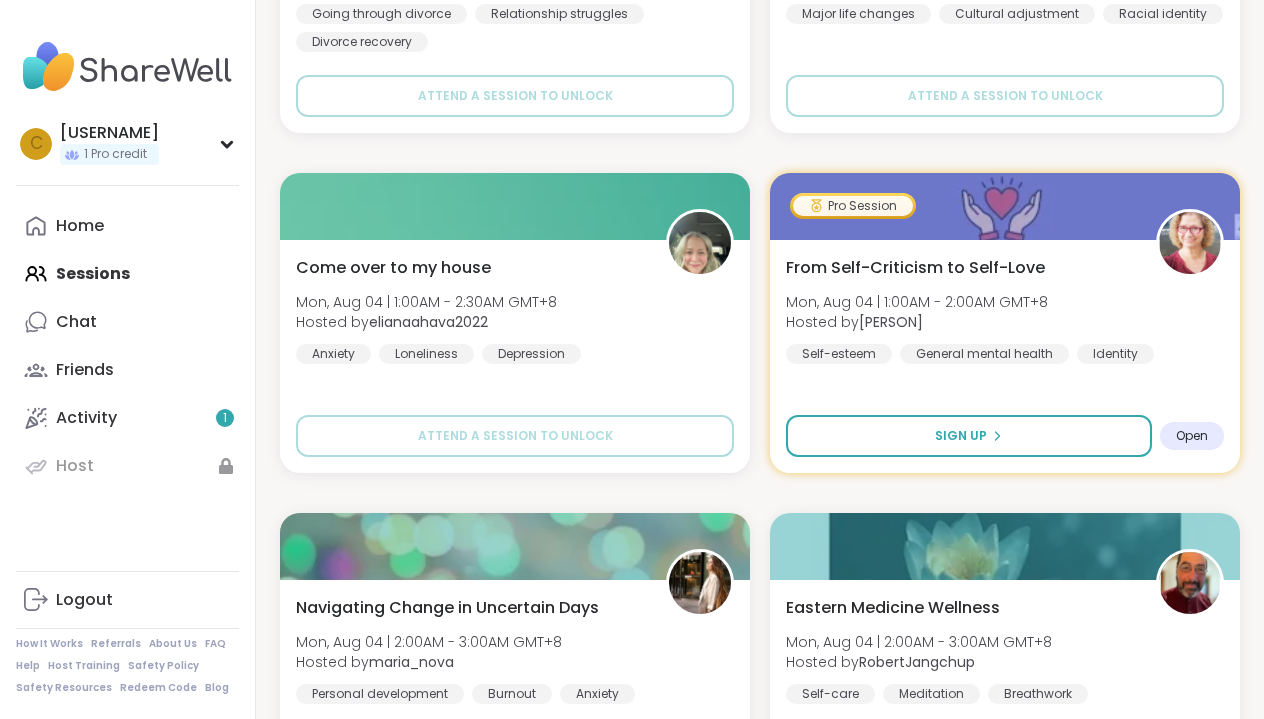 scroll, scrollTop: 6956, scrollLeft: 0, axis: vertical 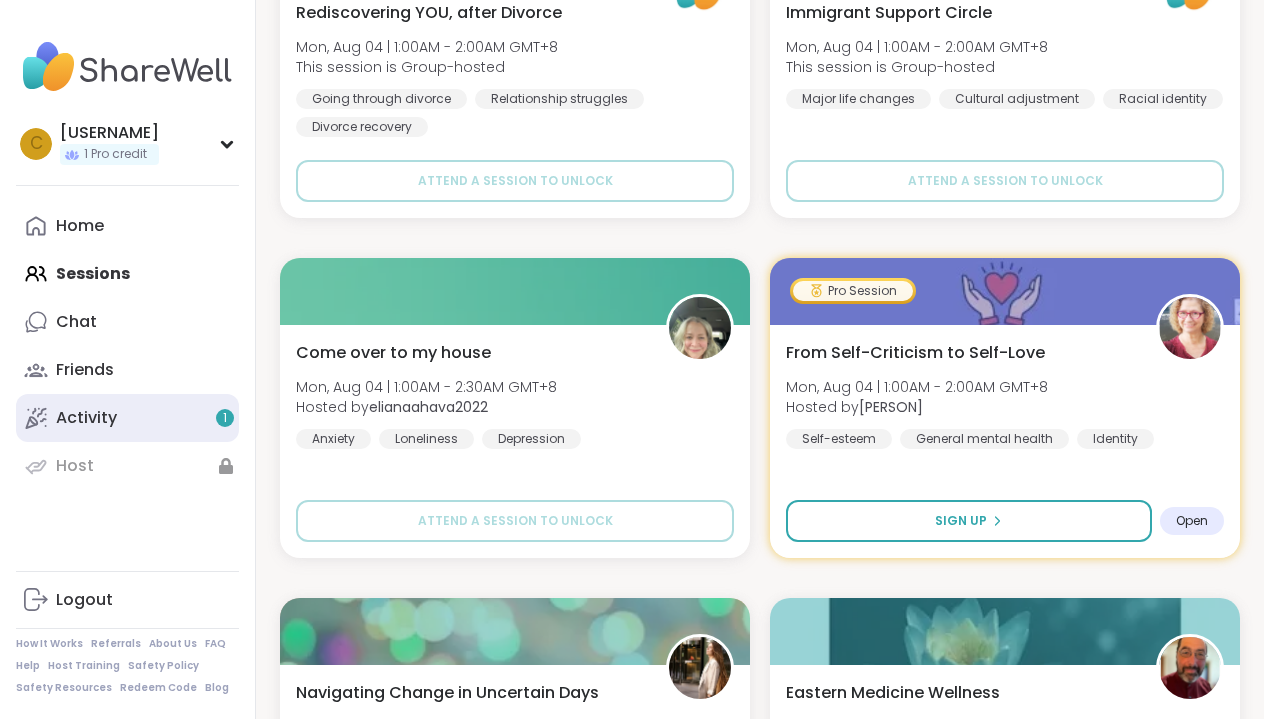 click on "Activity 1" at bounding box center (127, 418) 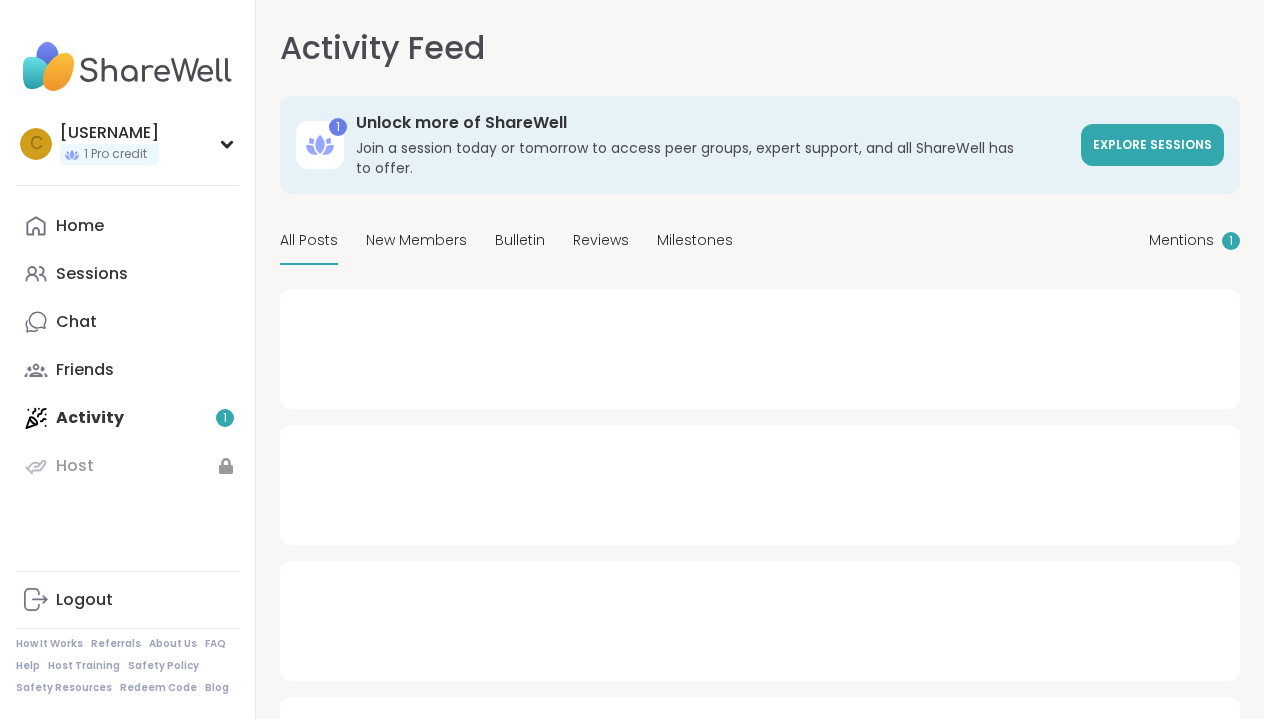 type on "*" 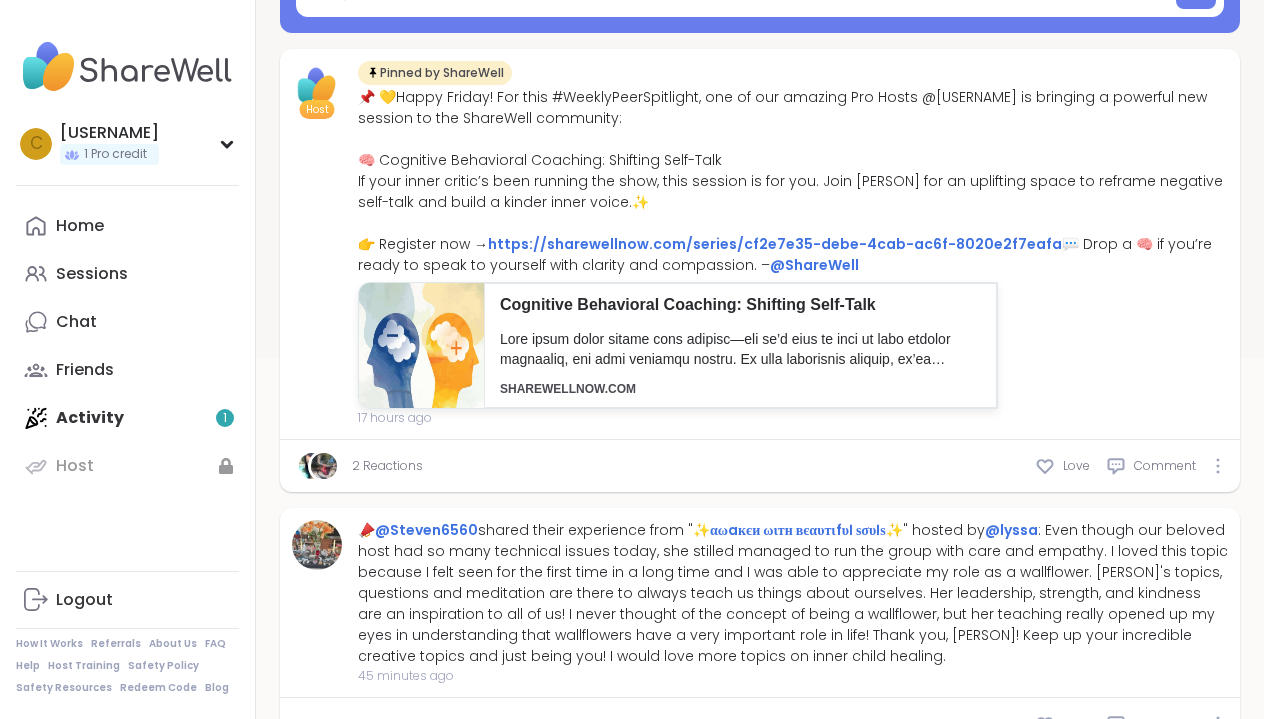 scroll, scrollTop: 406, scrollLeft: 0, axis: vertical 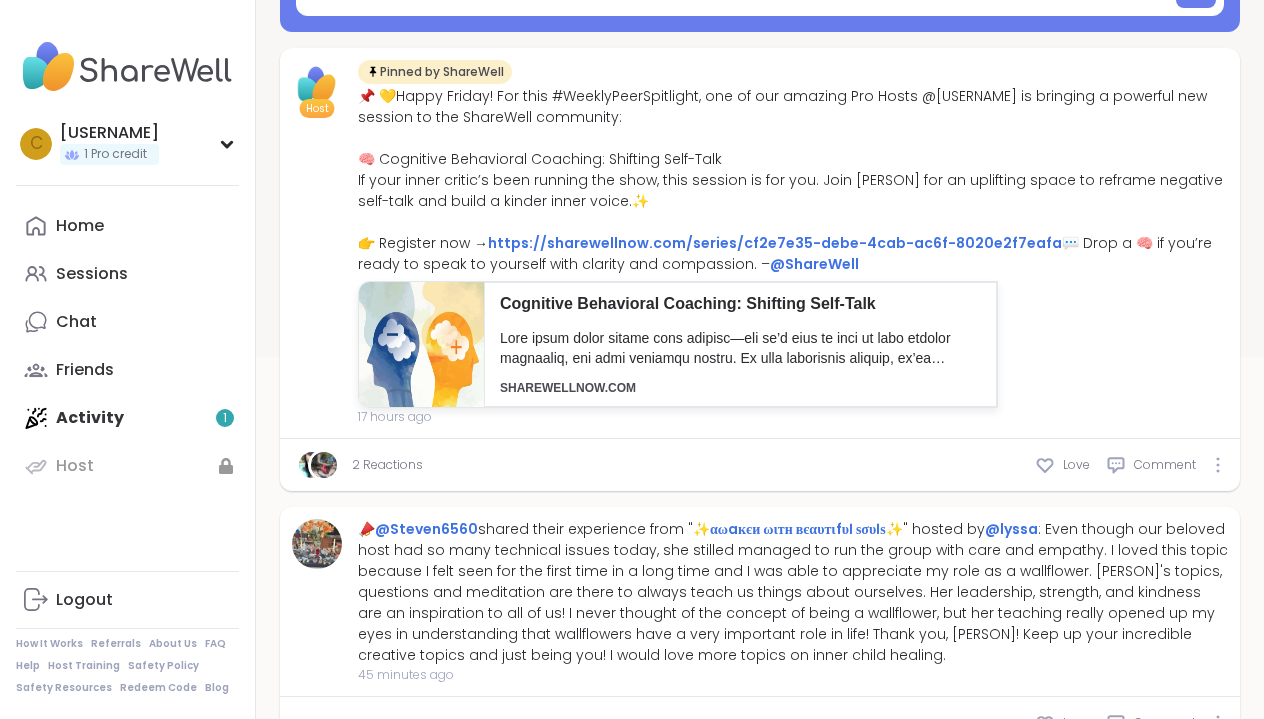 click on "Home Sessions Chat Friends Activity 1 Host" at bounding box center [127, 346] 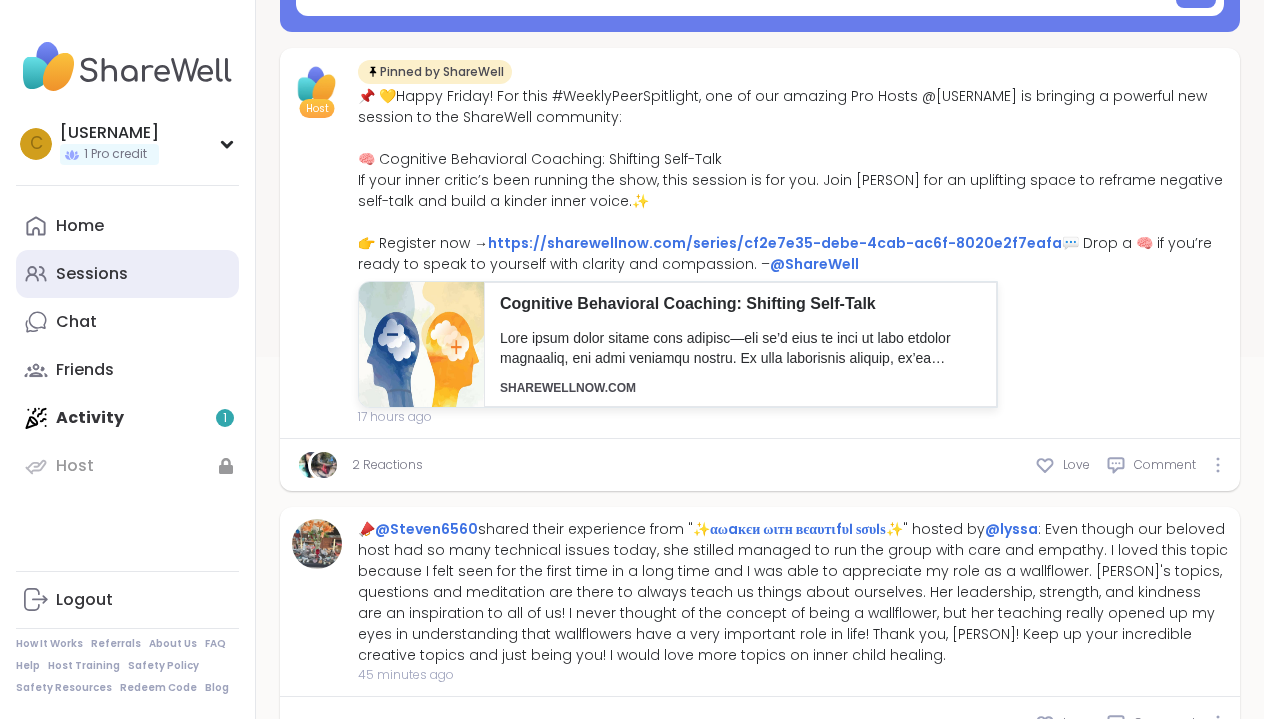 click on "Sessions" at bounding box center [92, 274] 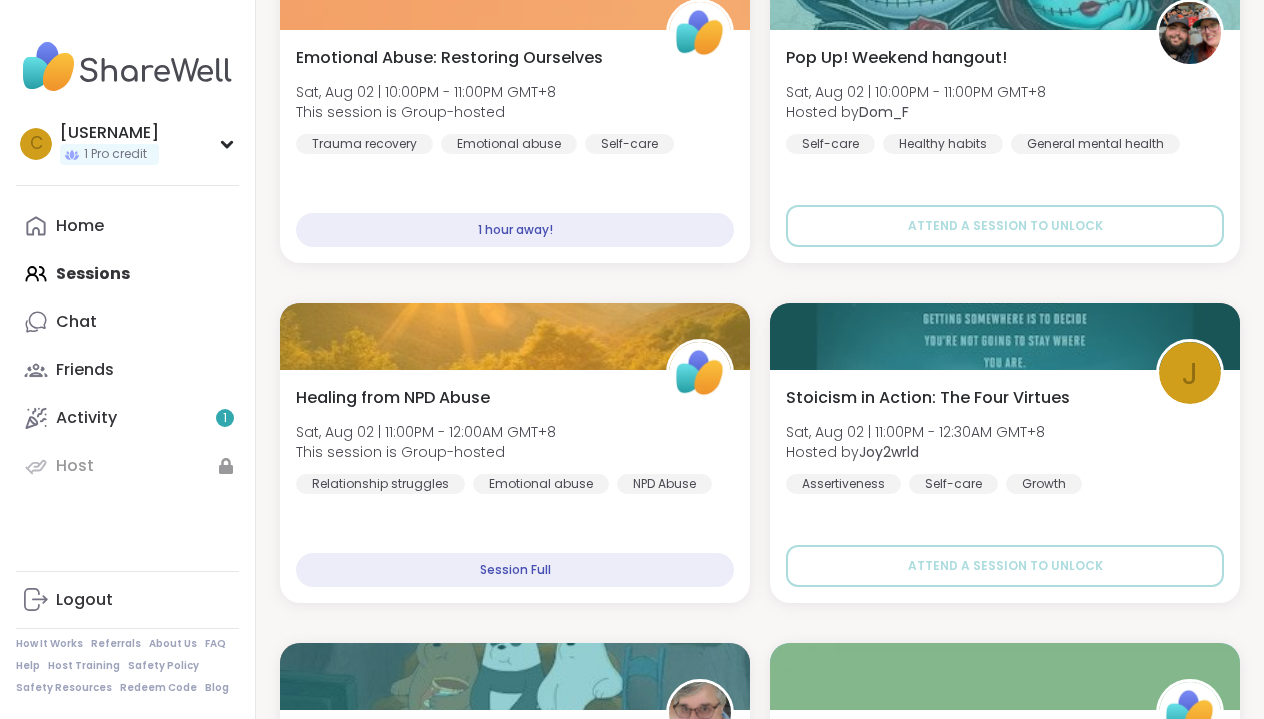 scroll, scrollTop: 1132, scrollLeft: 0, axis: vertical 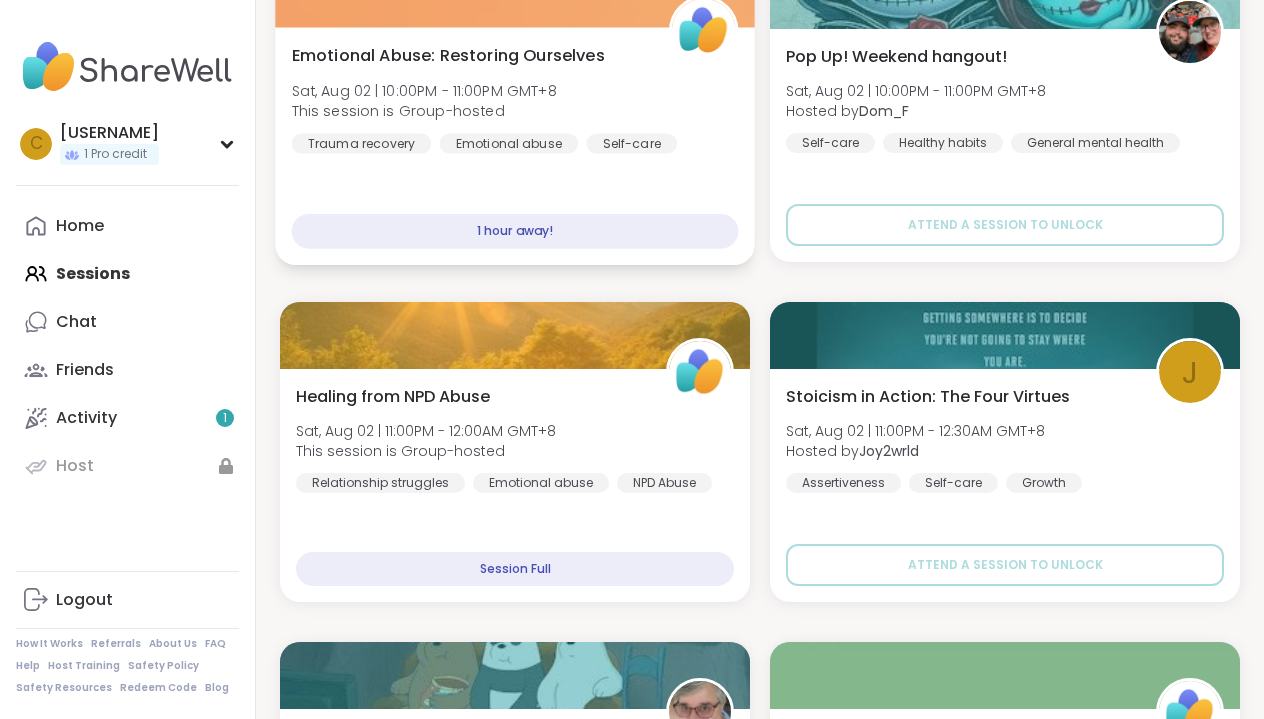 click on "1 hour away!" at bounding box center (515, 231) 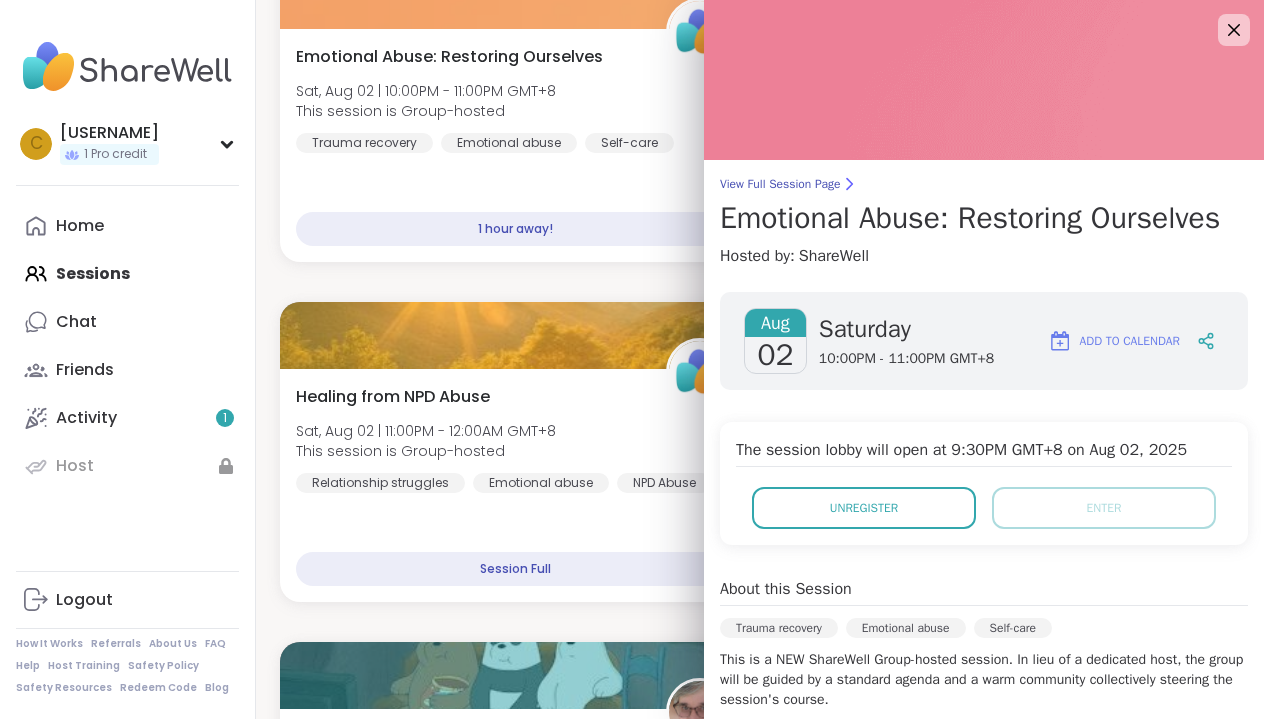 scroll, scrollTop: 0, scrollLeft: 0, axis: both 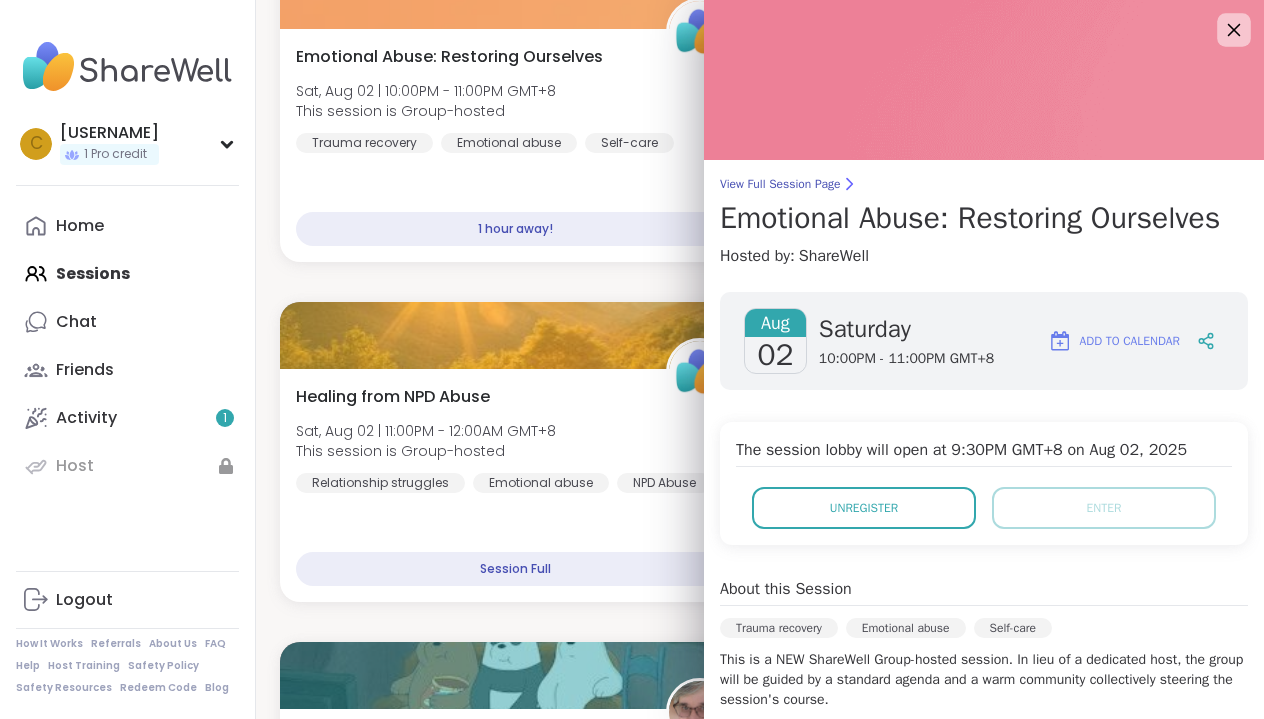 click 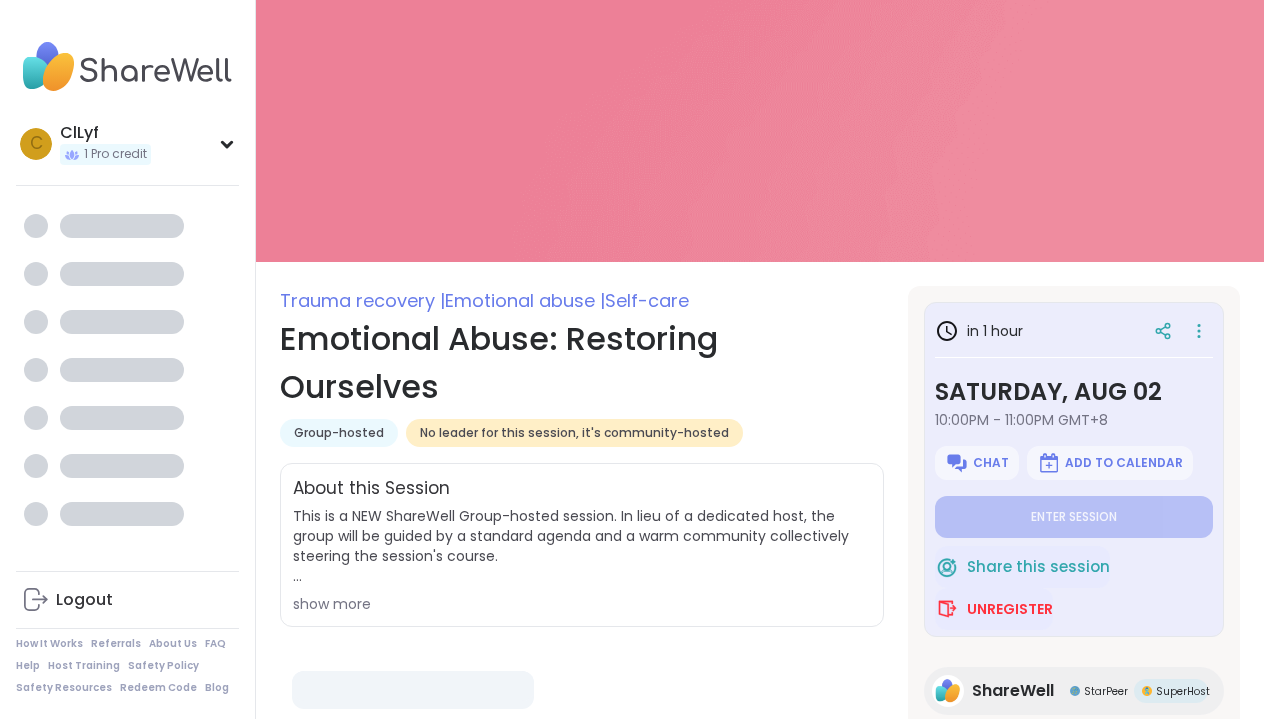 scroll, scrollTop: 0, scrollLeft: 0, axis: both 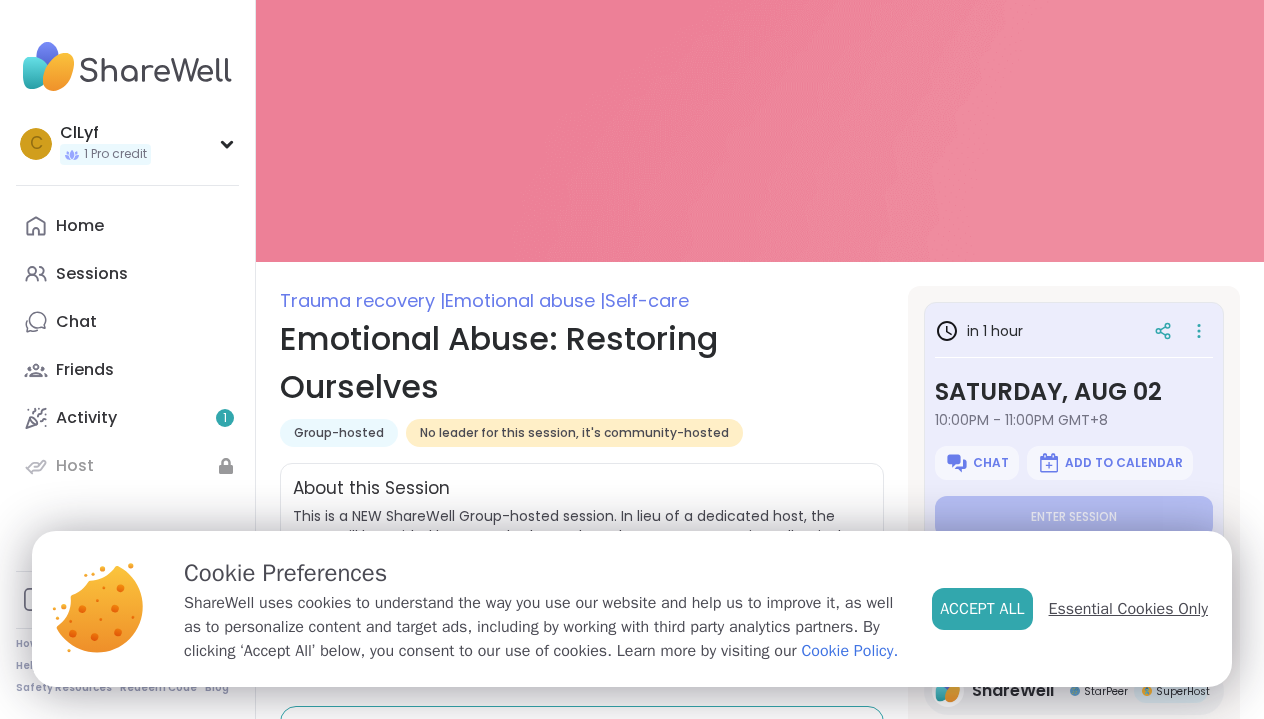 click on "Essential Cookies Only" at bounding box center [1128, 609] 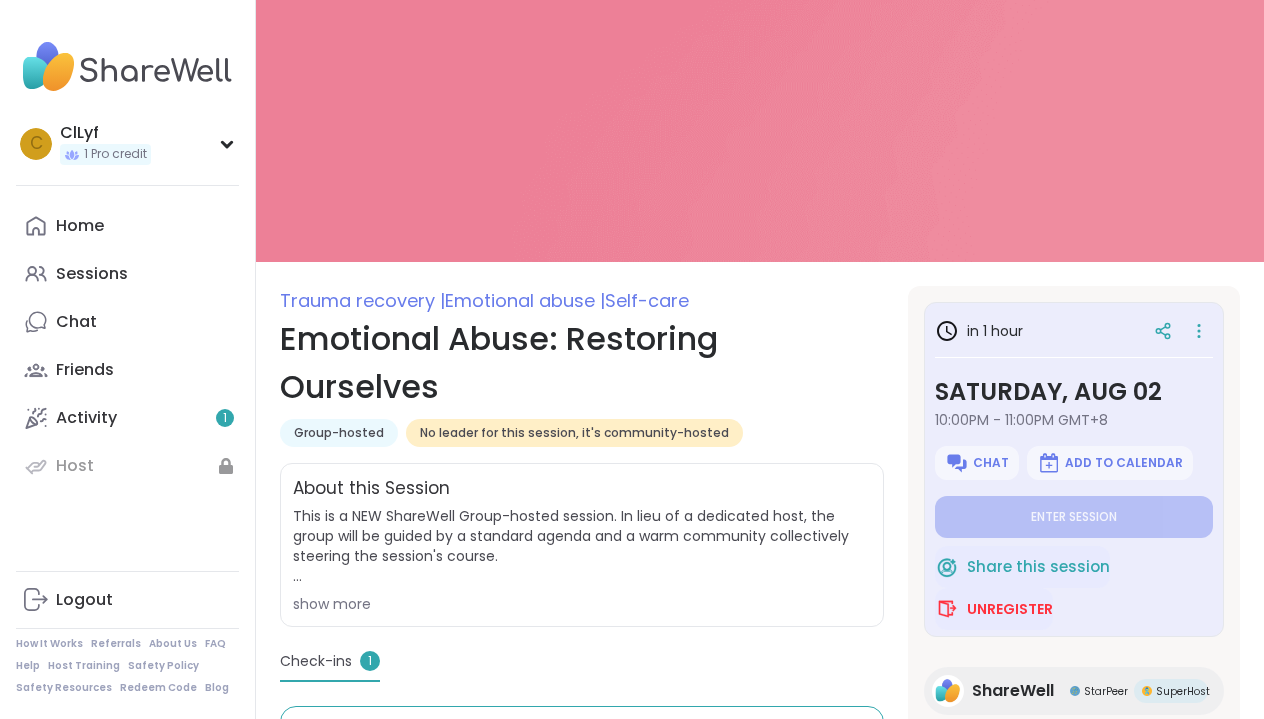 click on "show more" at bounding box center [582, 604] 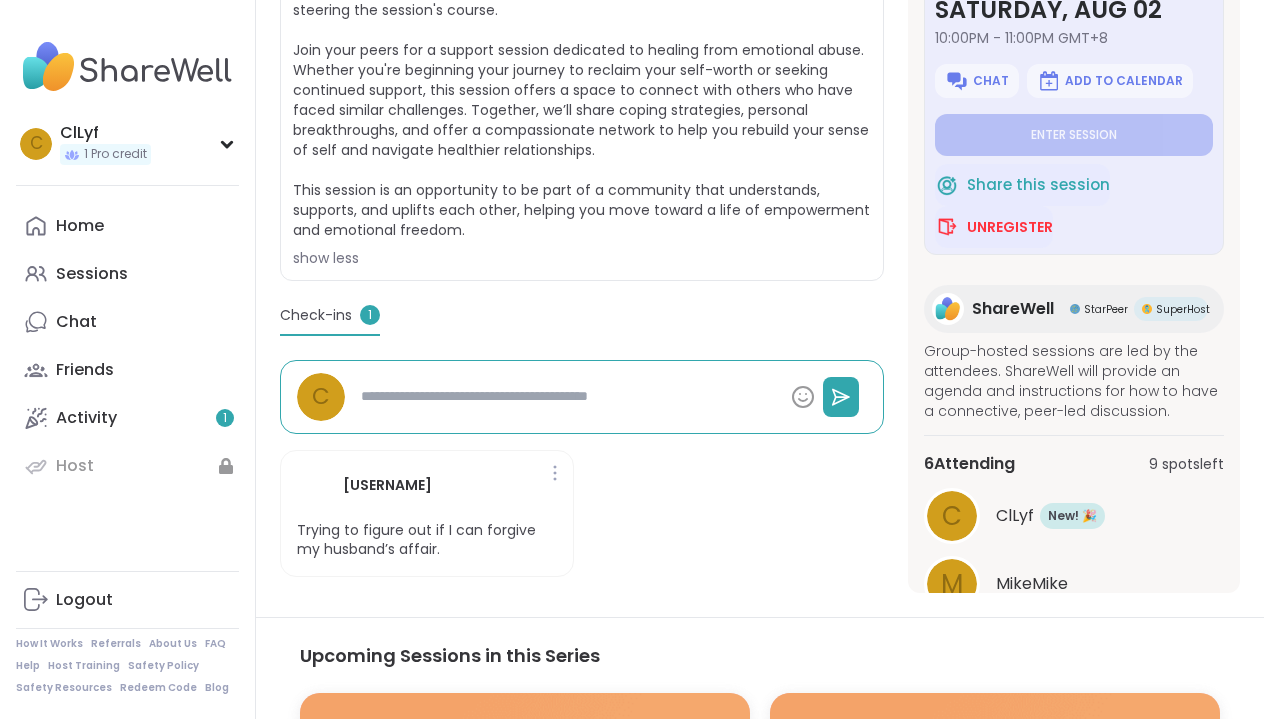 scroll, scrollTop: 547, scrollLeft: 0, axis: vertical 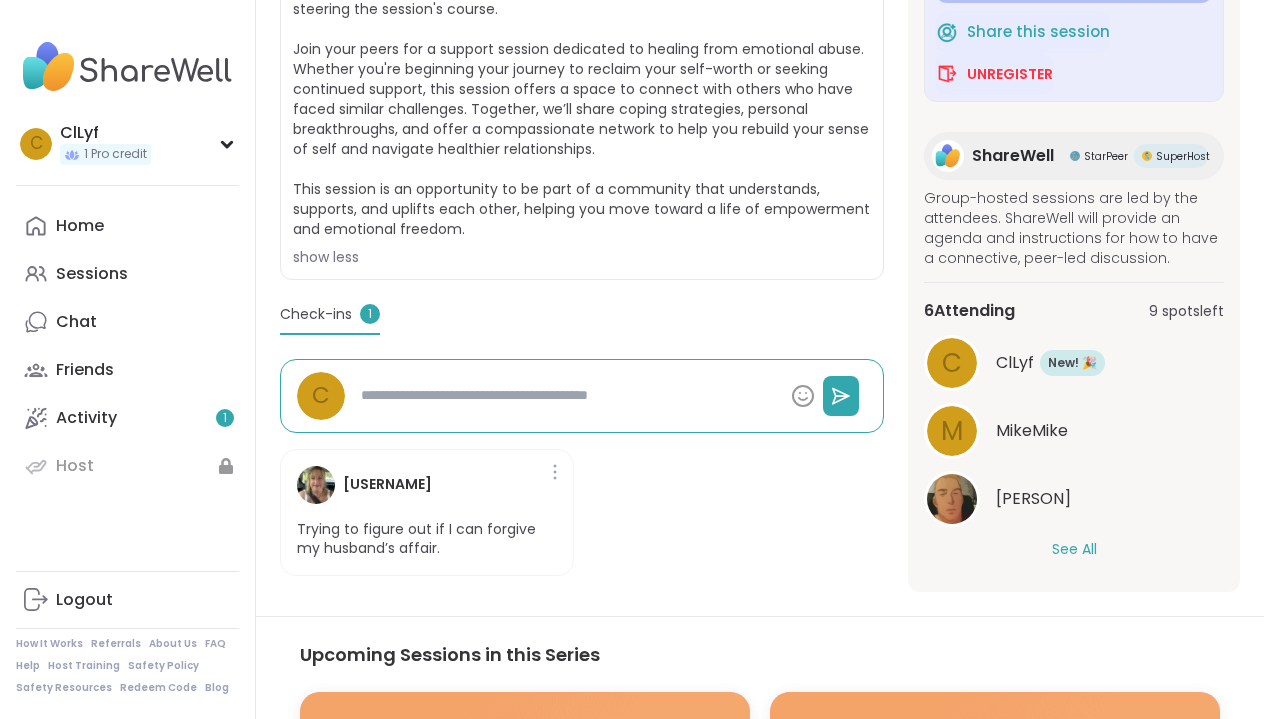 click on "See All" at bounding box center (1074, 549) 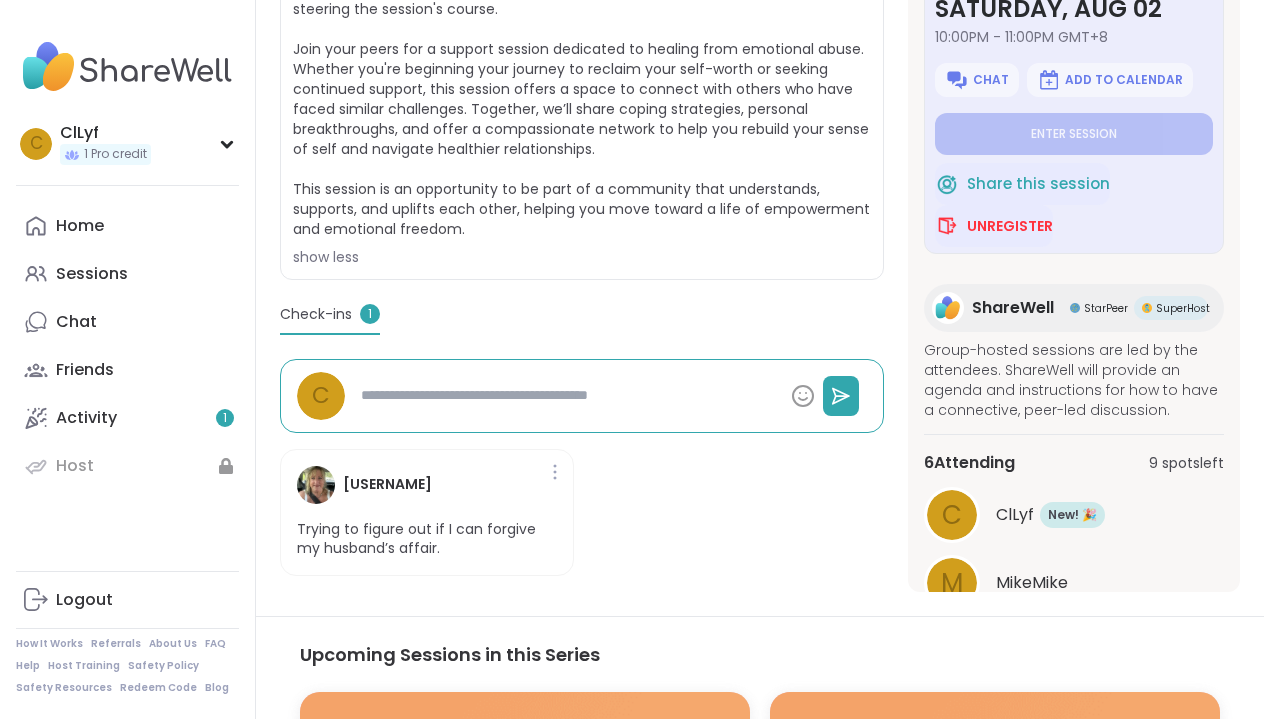 scroll, scrollTop: 0, scrollLeft: 0, axis: both 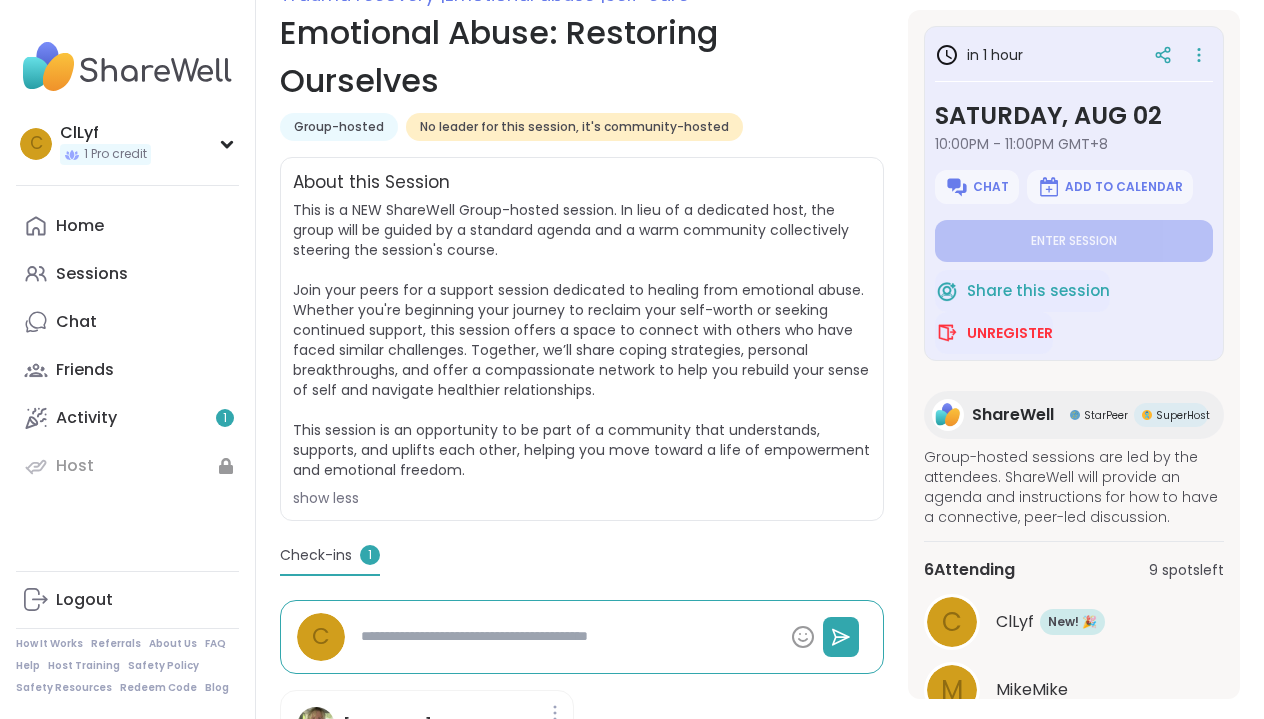 click on "1" at bounding box center (370, 555) 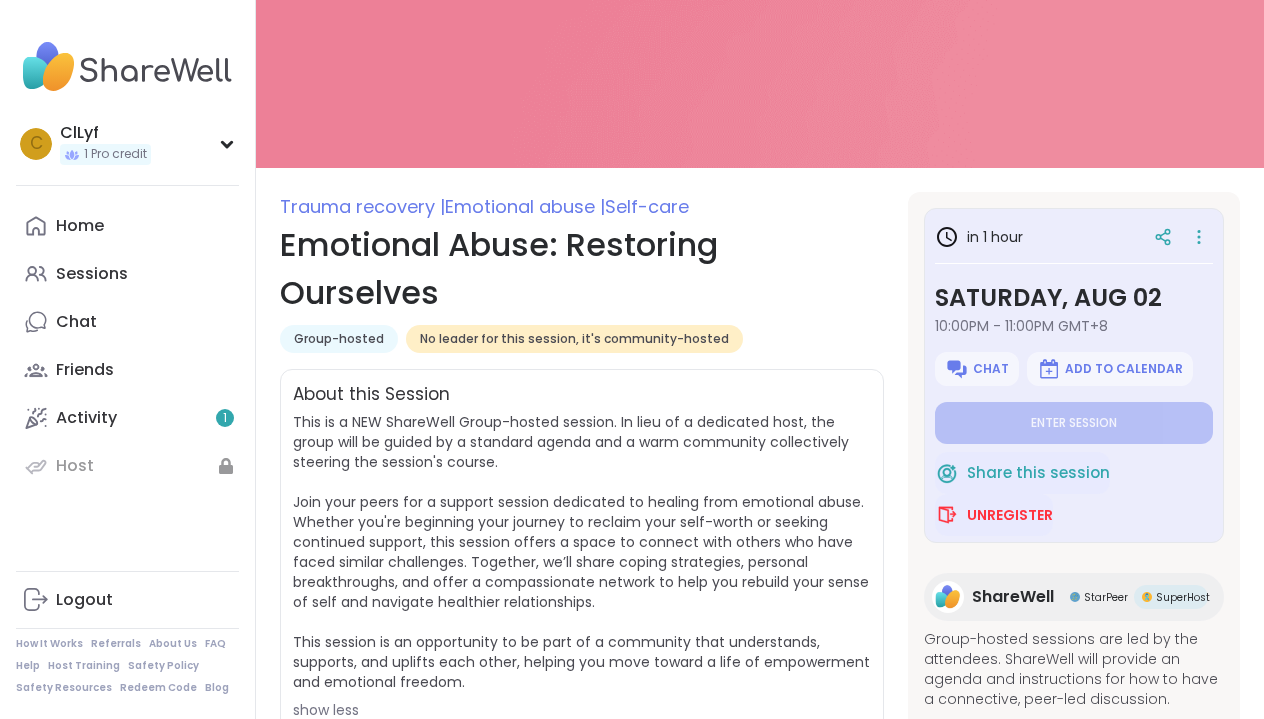 scroll, scrollTop: 106, scrollLeft: 0, axis: vertical 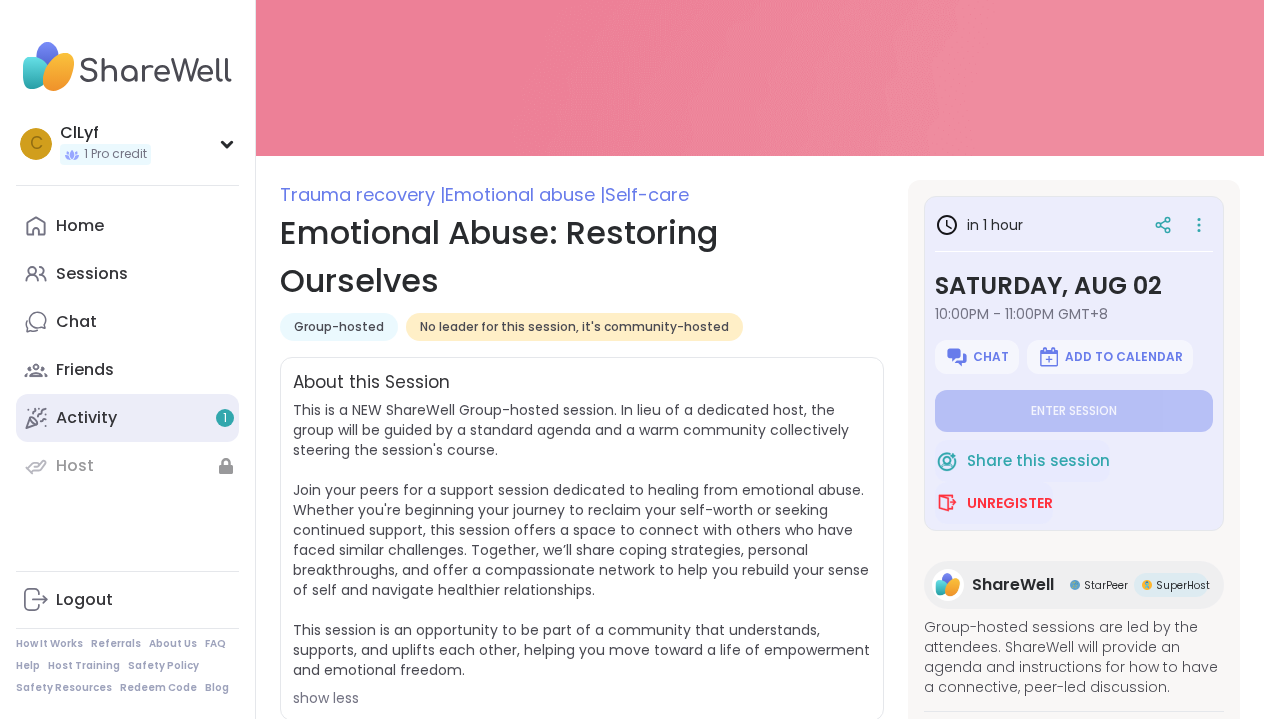 click on "Activity 1" at bounding box center [127, 418] 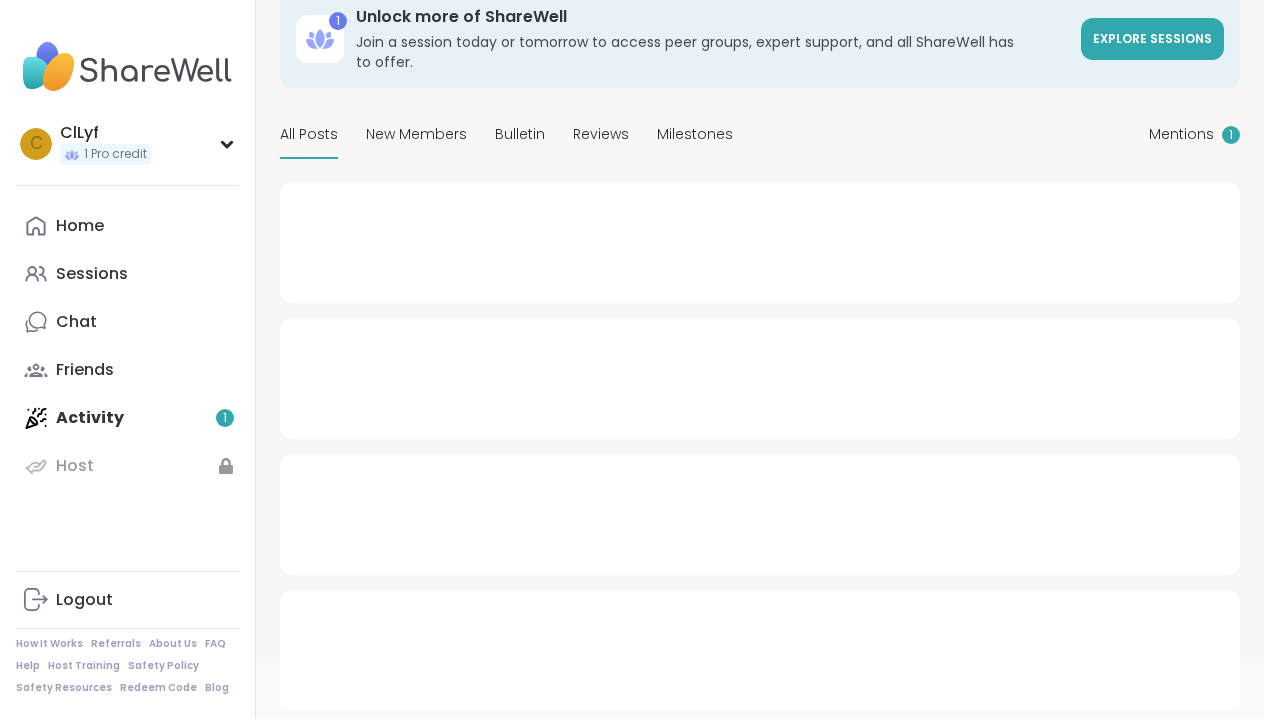scroll, scrollTop: 0, scrollLeft: 0, axis: both 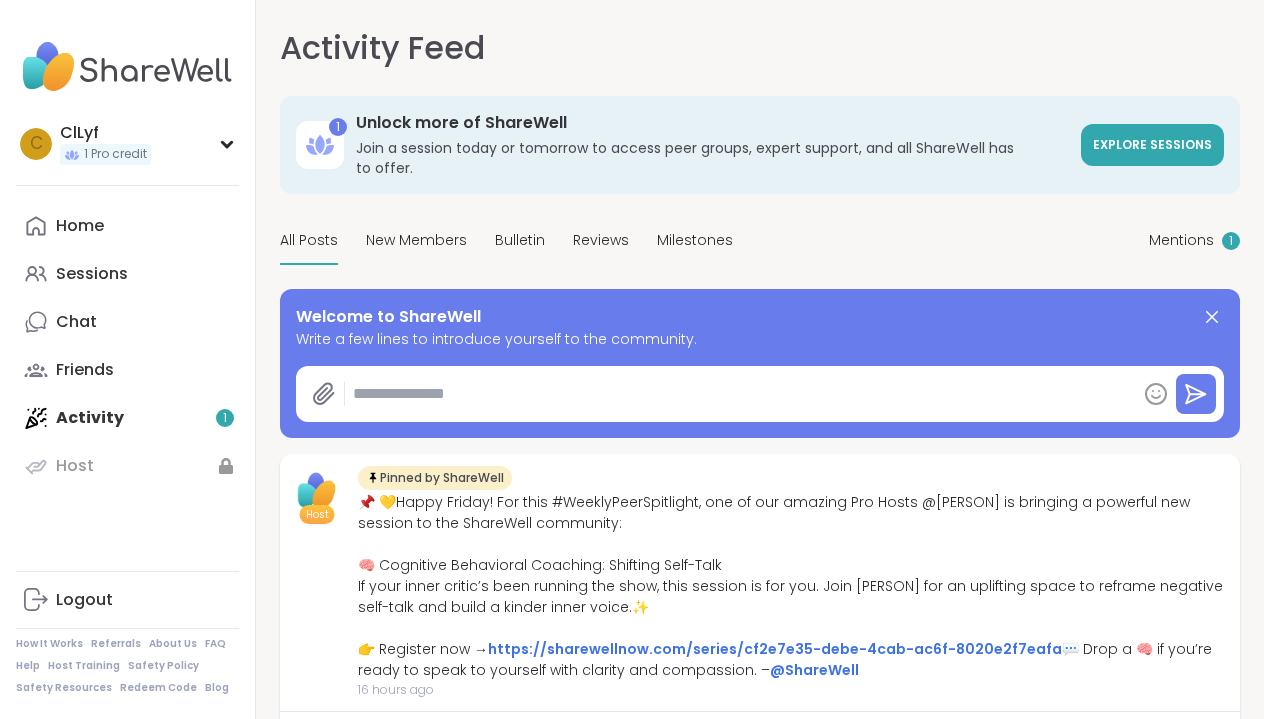 type on "*" 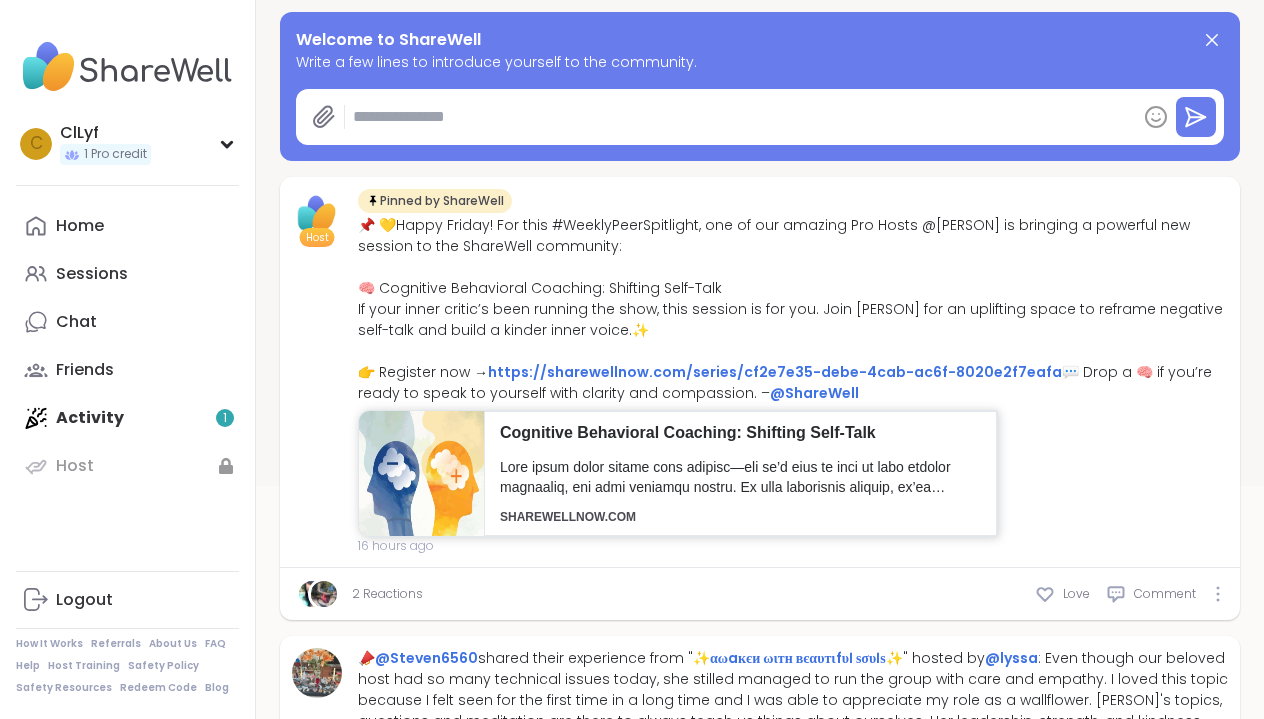scroll, scrollTop: 276, scrollLeft: 0, axis: vertical 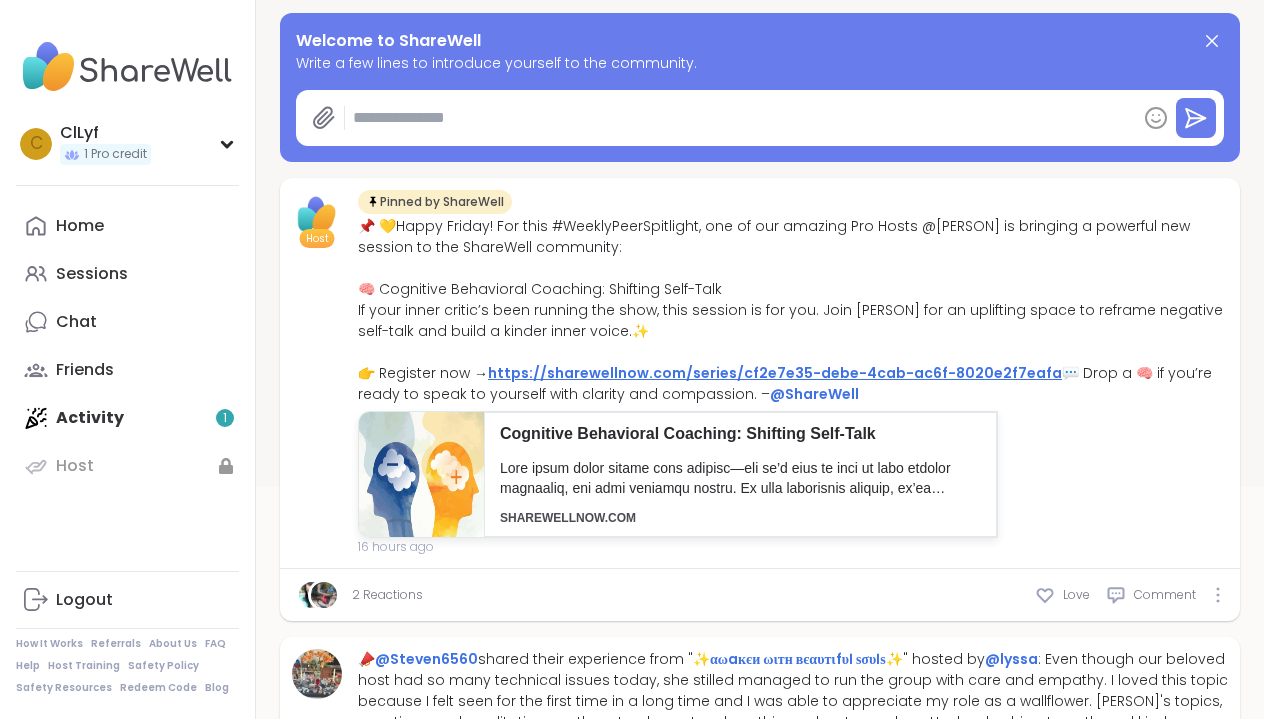 click on "https://sharewellnow.com/series/cf2e7e35-debe-4cab-ac6f-8020e2f7eafa" at bounding box center [775, 373] 